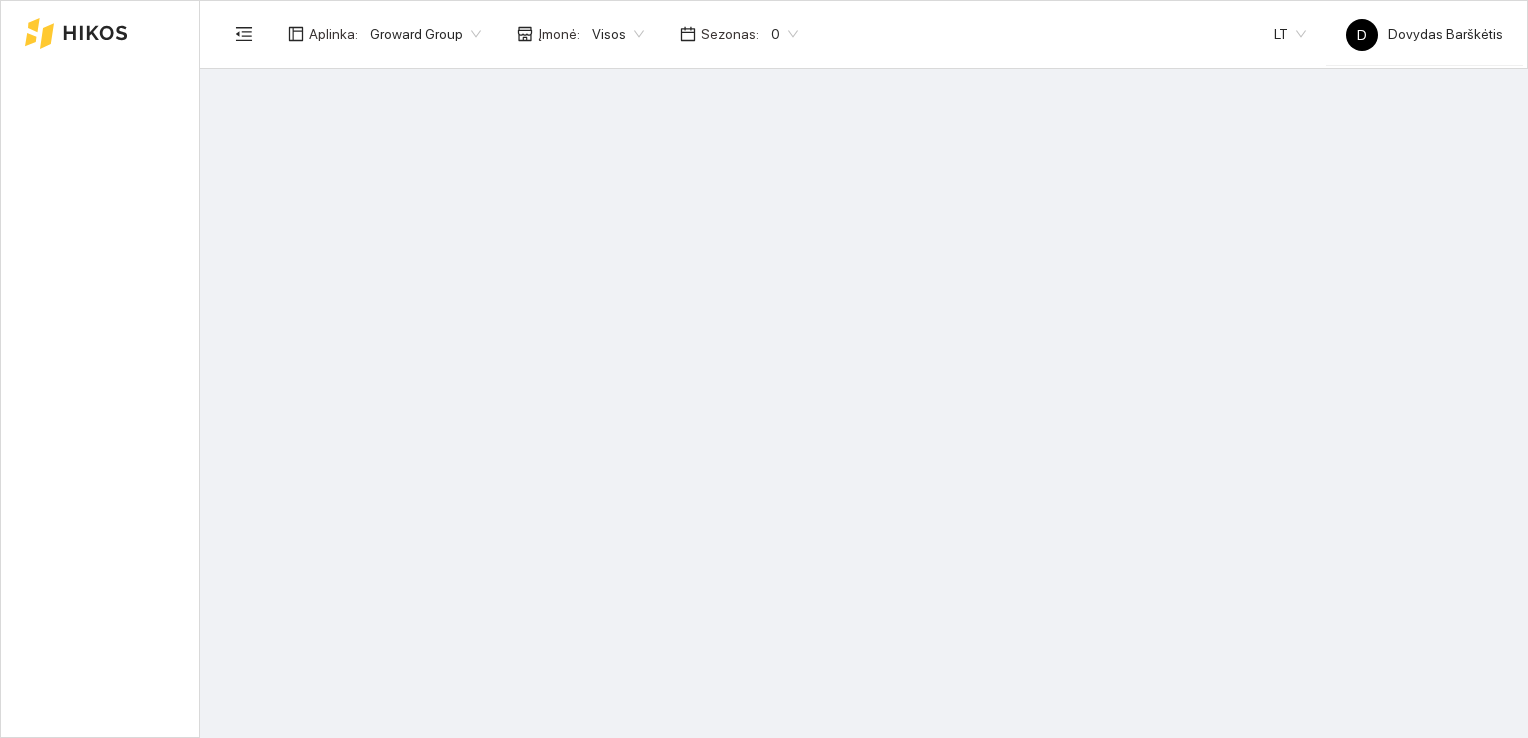 scroll, scrollTop: 0, scrollLeft: 0, axis: both 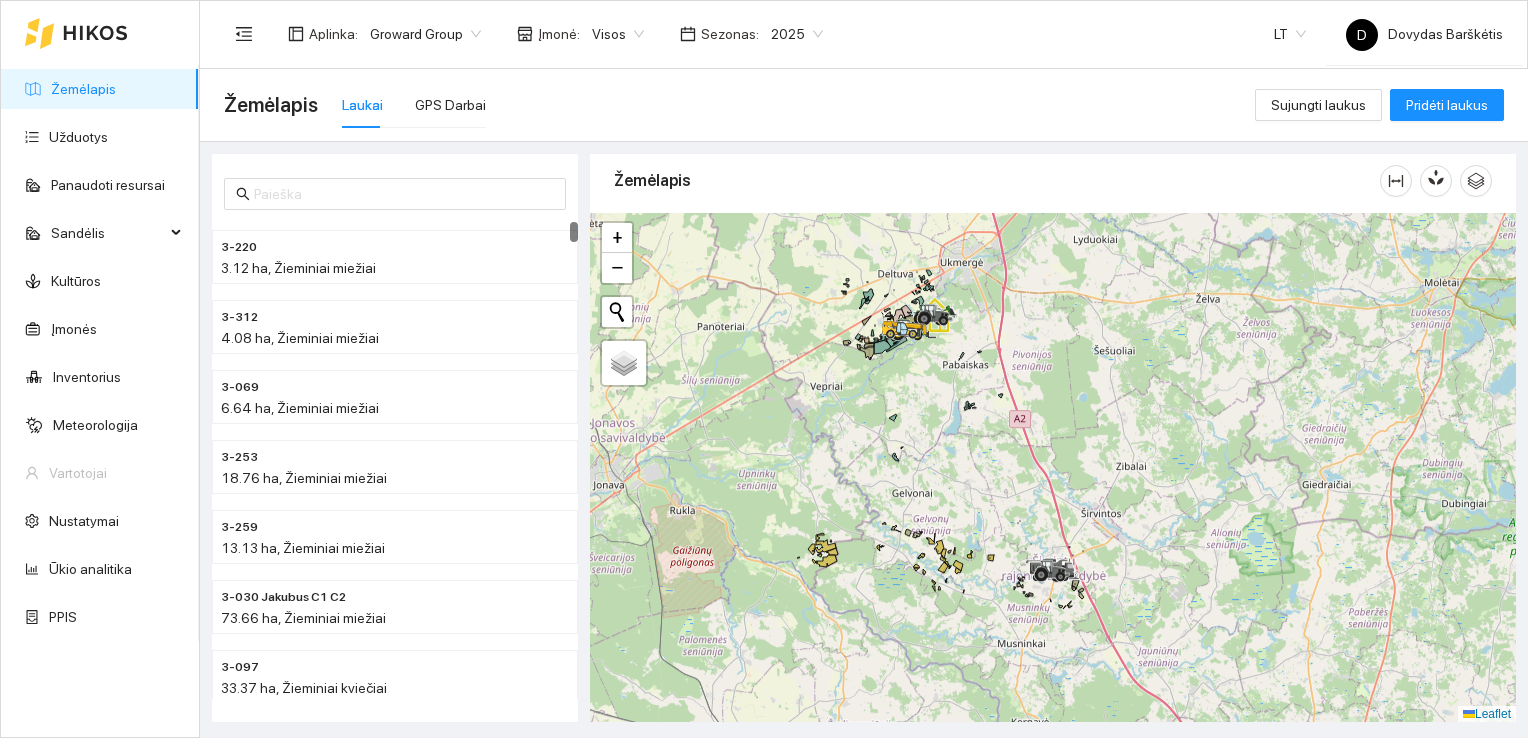 drag, startPoint x: 1000, startPoint y: 541, endPoint x: 906, endPoint y: 399, distance: 170.29387 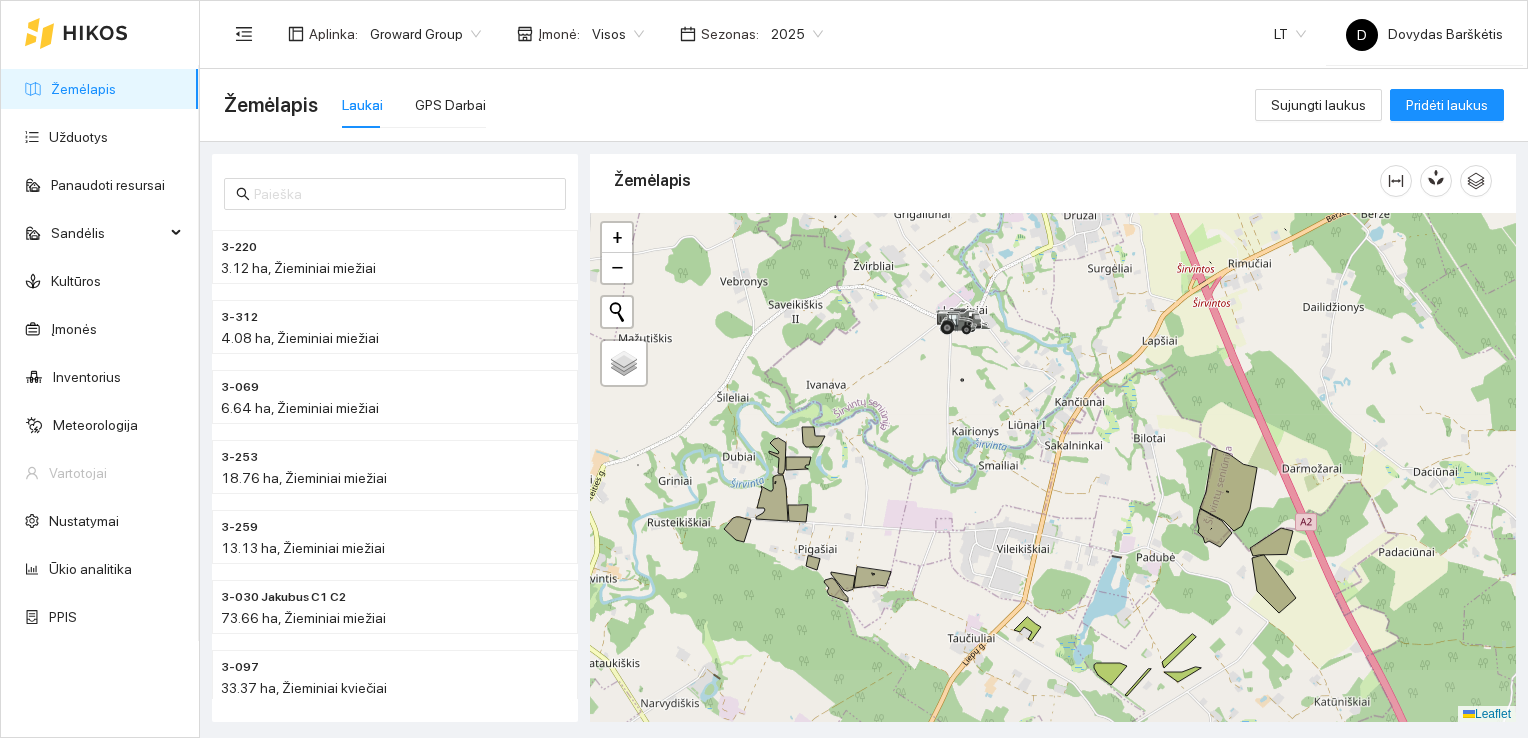 drag, startPoint x: 973, startPoint y: 546, endPoint x: 997, endPoint y: 406, distance: 142.04225 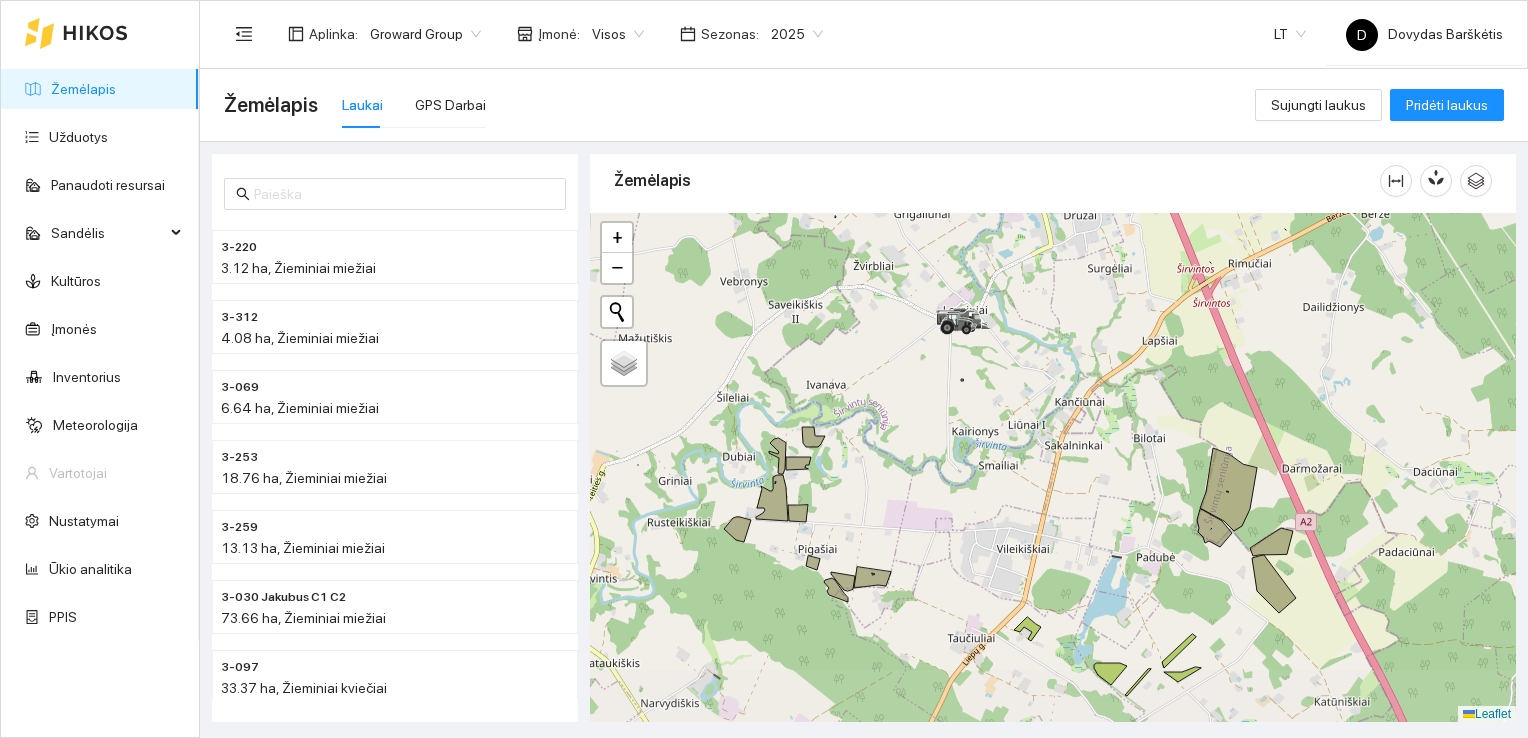 click at bounding box center (1053, 468) 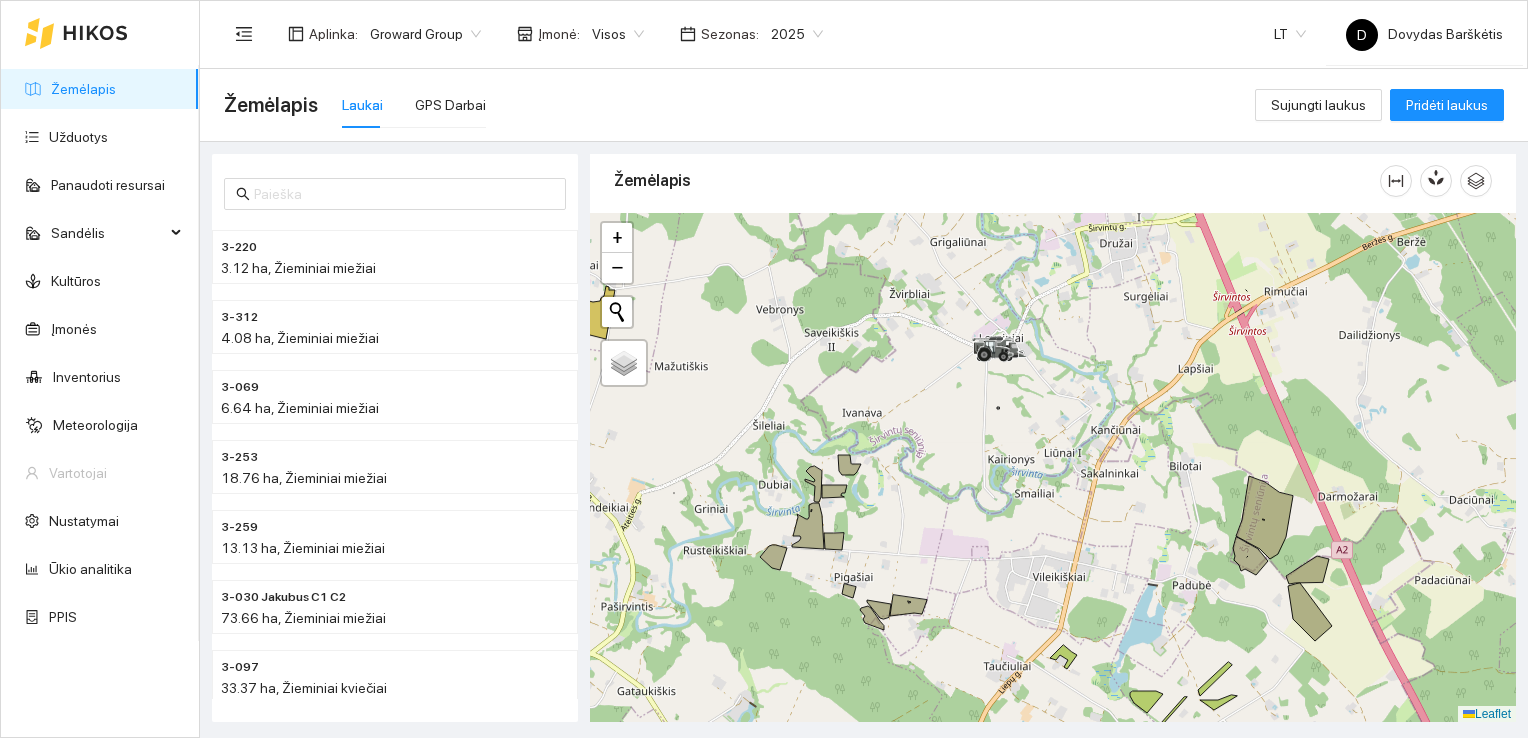 drag, startPoint x: 995, startPoint y: 334, endPoint x: 1009, endPoint y: 540, distance: 206.47517 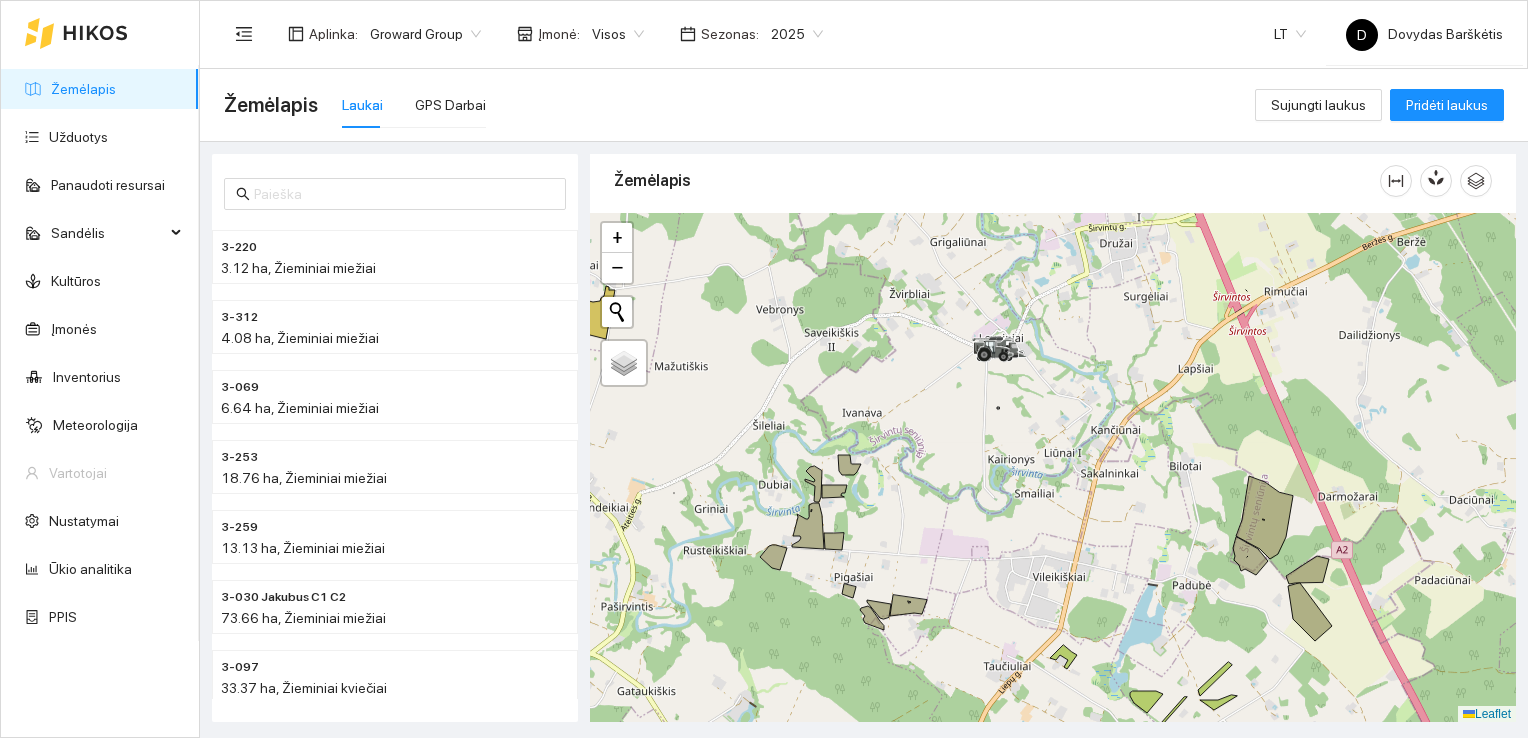 click at bounding box center [1053, 468] 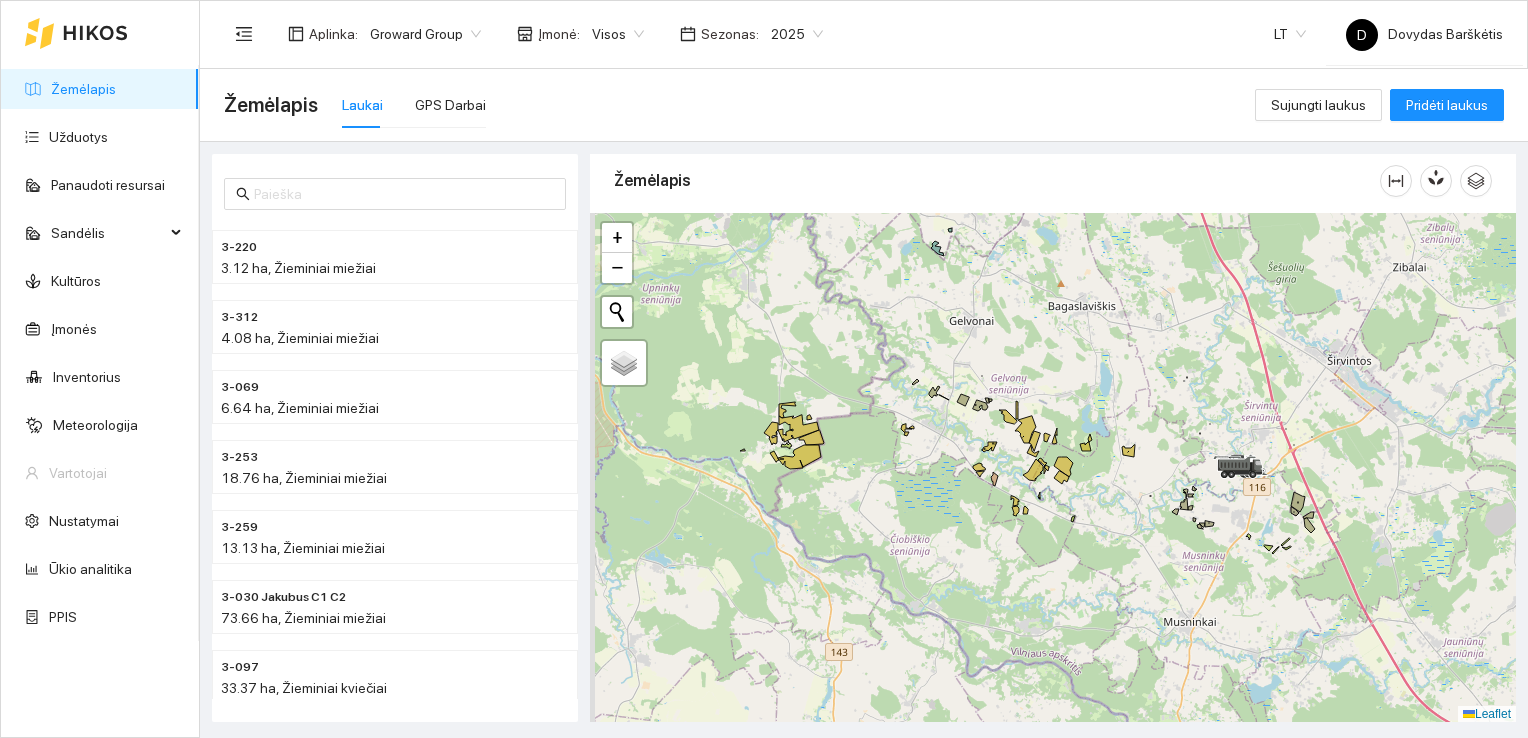 drag, startPoint x: 800, startPoint y: 382, endPoint x: 1022, endPoint y: 352, distance: 224.01785 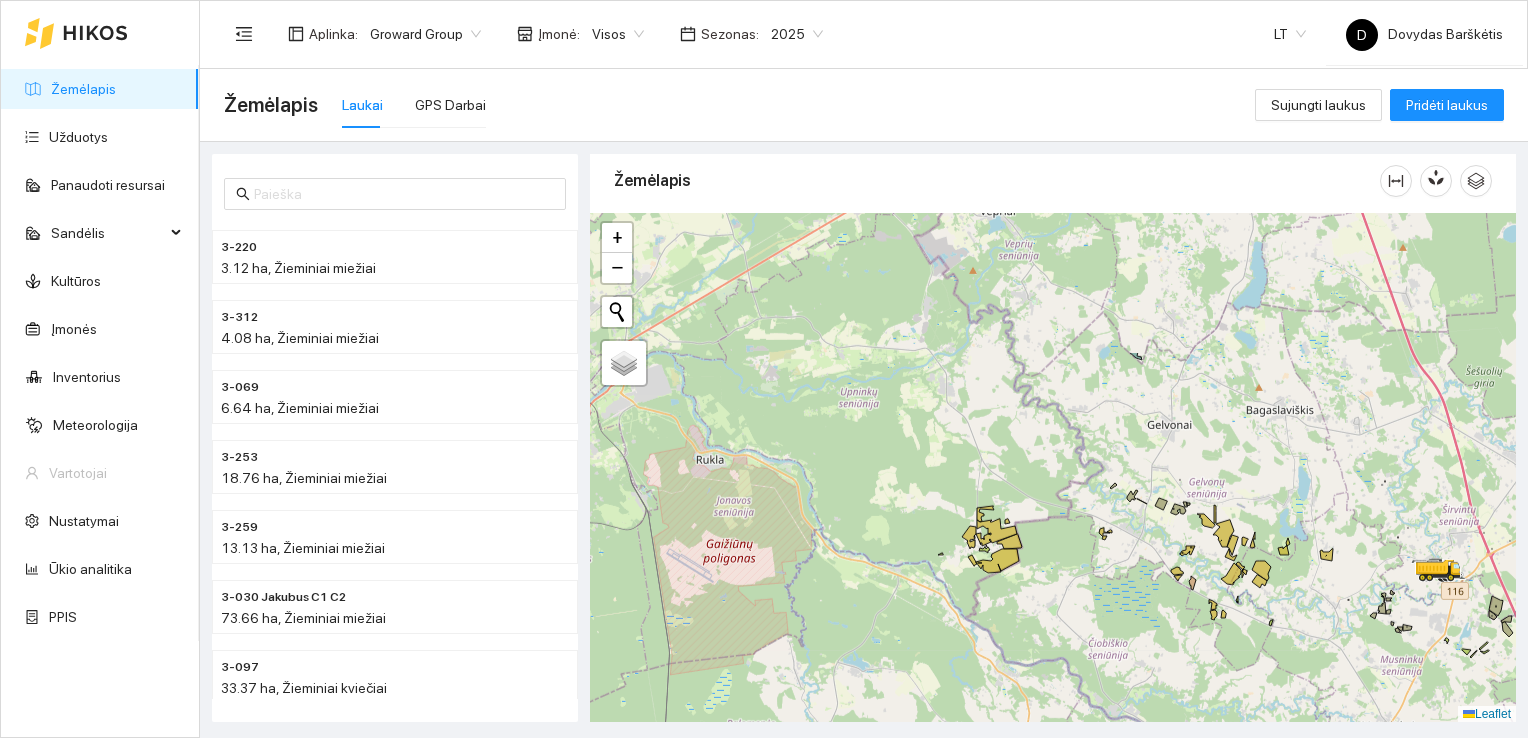 drag, startPoint x: 1023, startPoint y: 290, endPoint x: 1031, endPoint y: 495, distance: 205.15604 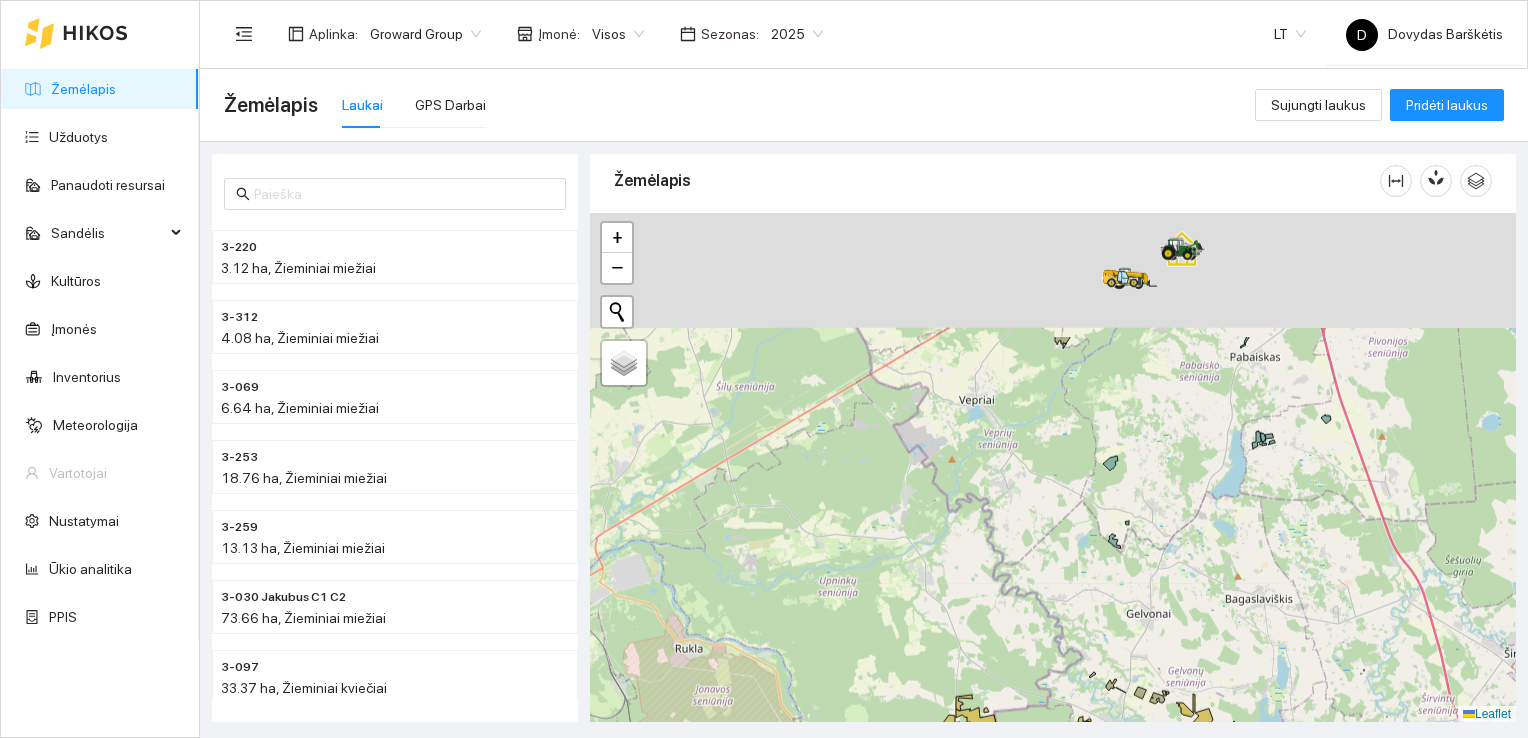 drag, startPoint x: 1028, startPoint y: 359, endPoint x: 1009, endPoint y: 534, distance: 176.02841 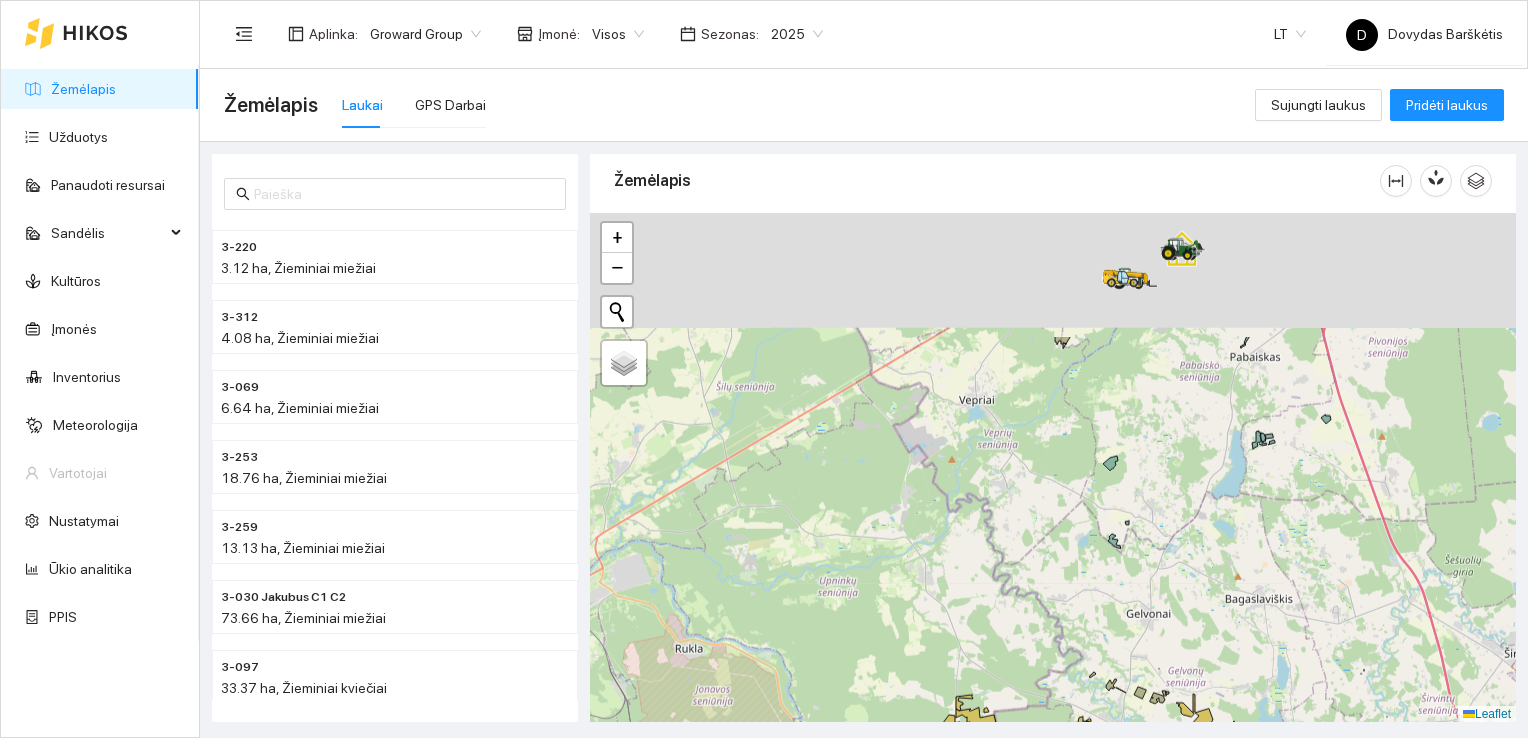 click at bounding box center (1053, 468) 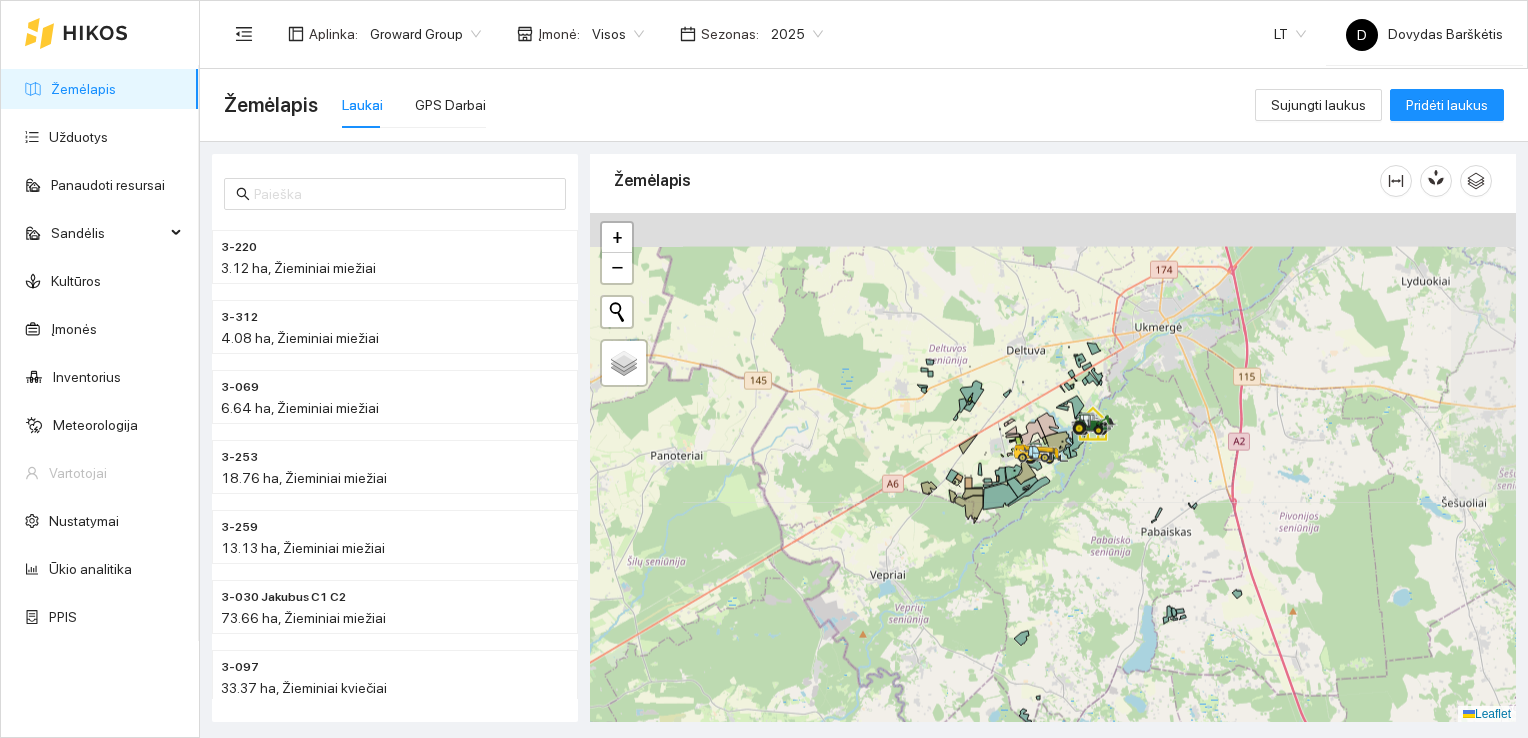 drag, startPoint x: 1034, startPoint y: 399, endPoint x: 944, endPoint y: 574, distance: 196.78668 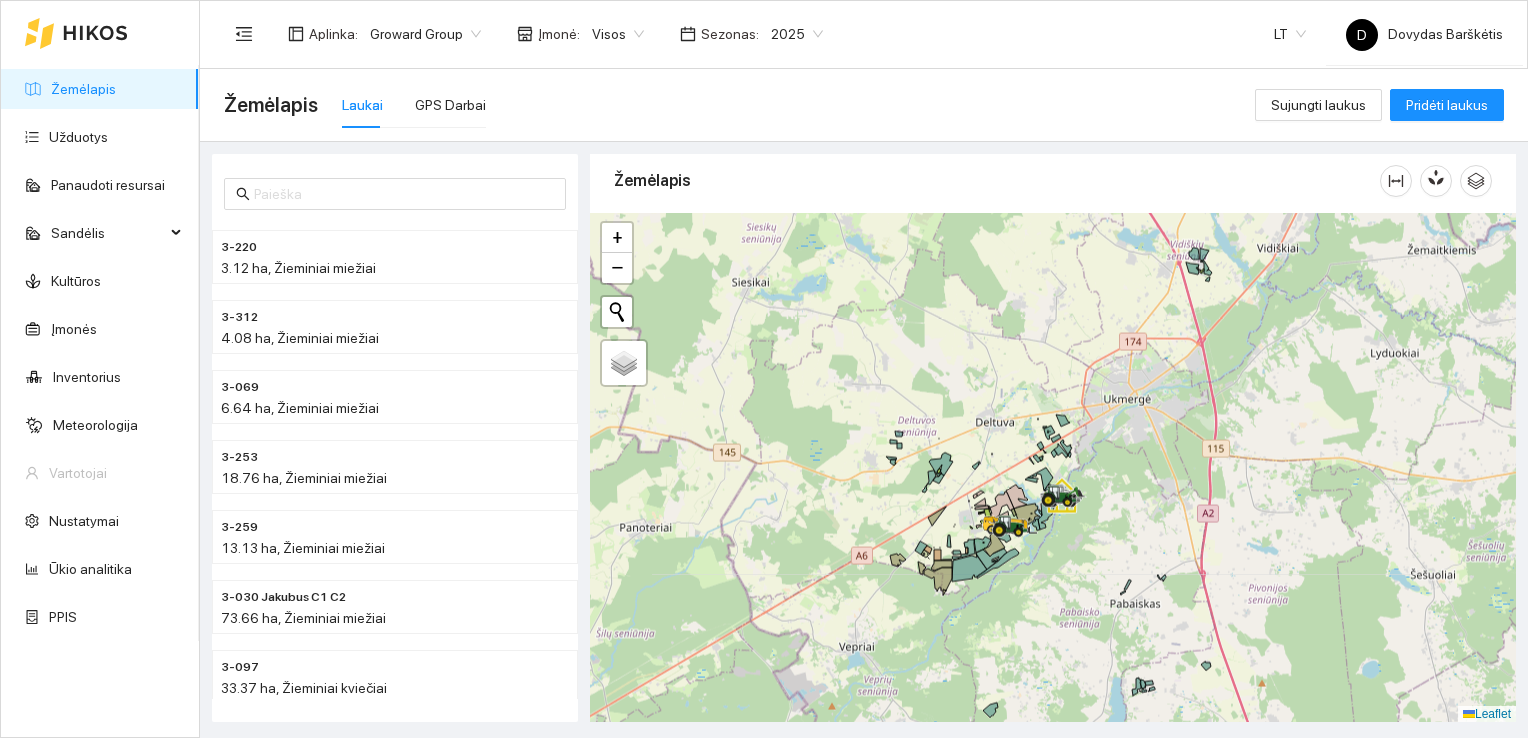 drag, startPoint x: 820, startPoint y: 456, endPoint x: 773, endPoint y: 572, distance: 125.1599 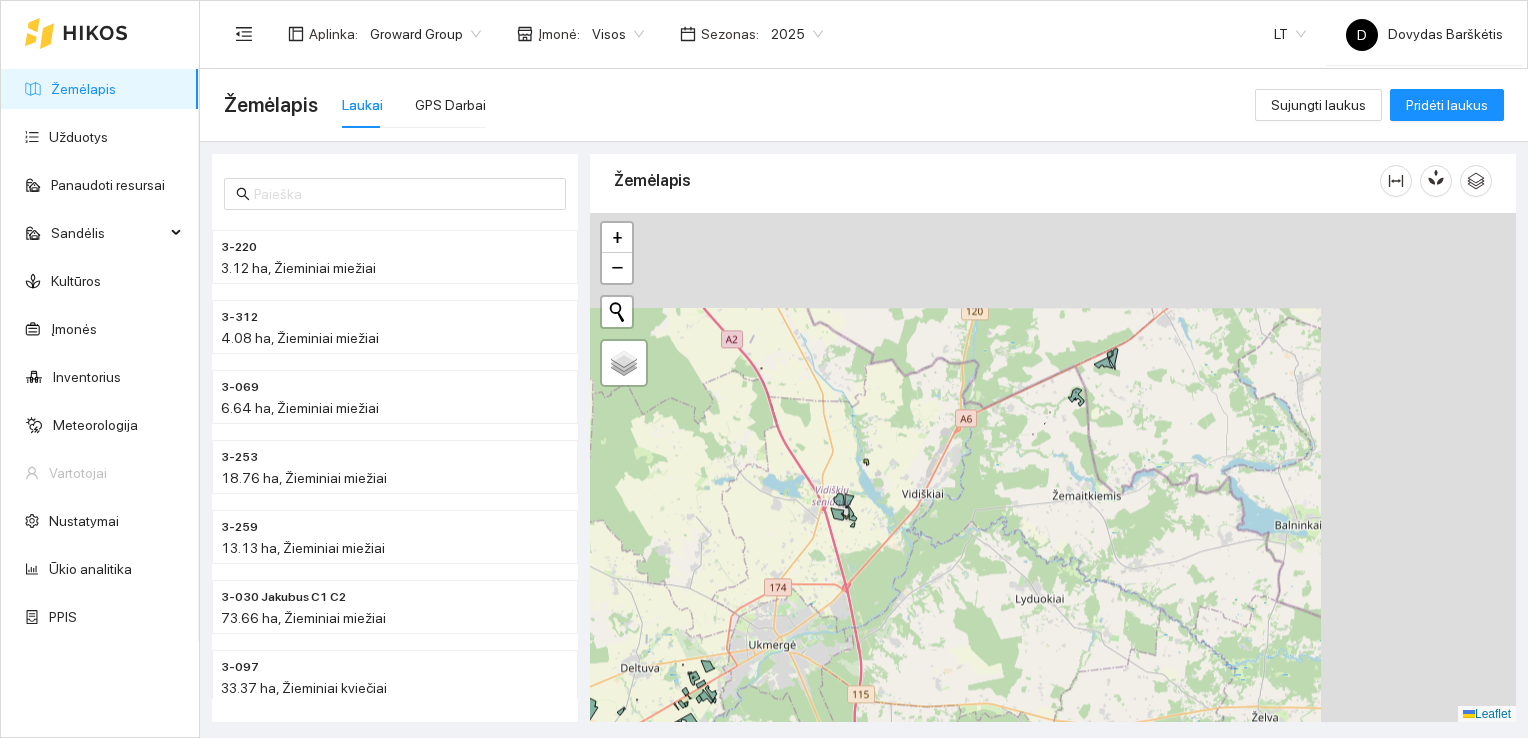 drag, startPoint x: 1320, startPoint y: 397, endPoint x: 984, endPoint y: 585, distance: 385.01947 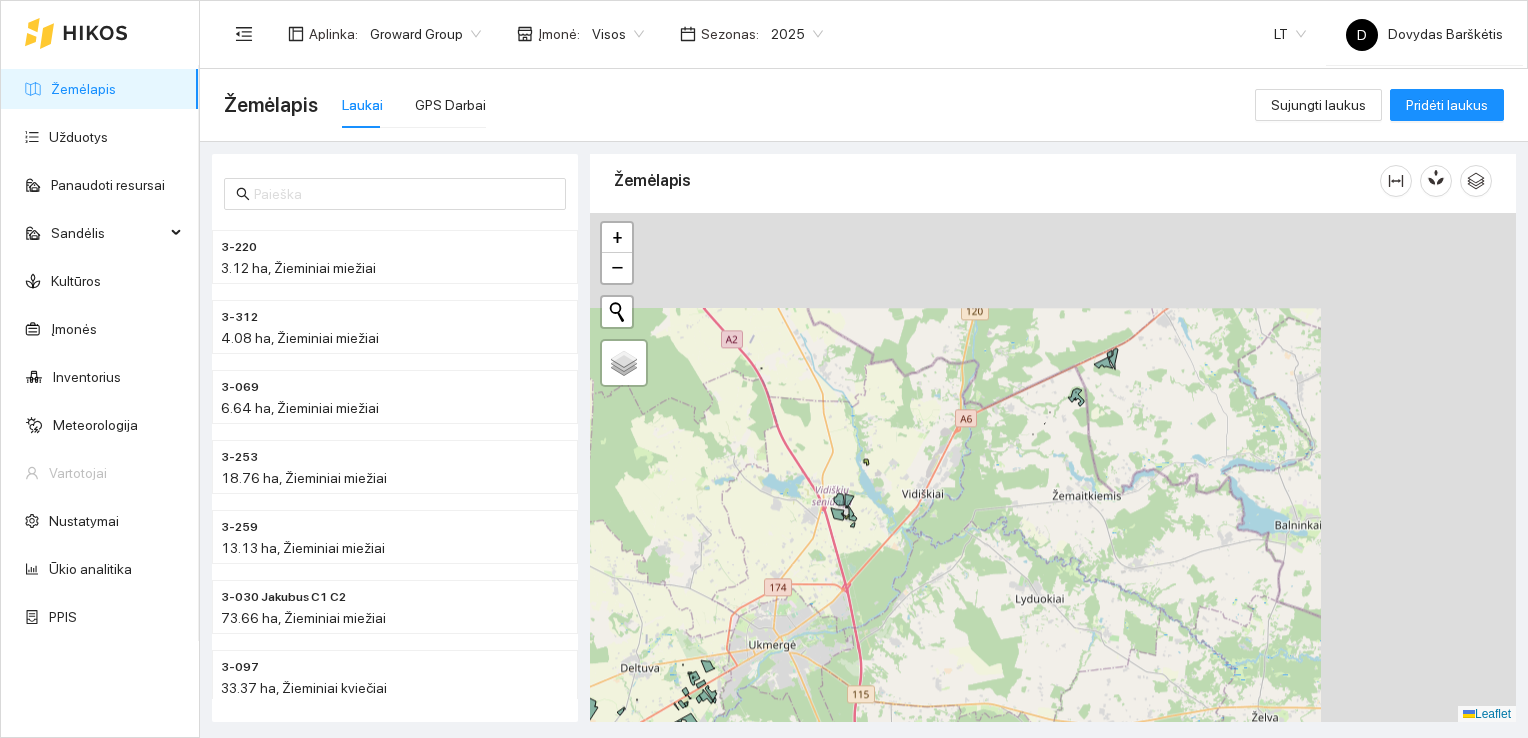 click at bounding box center [1053, 468] 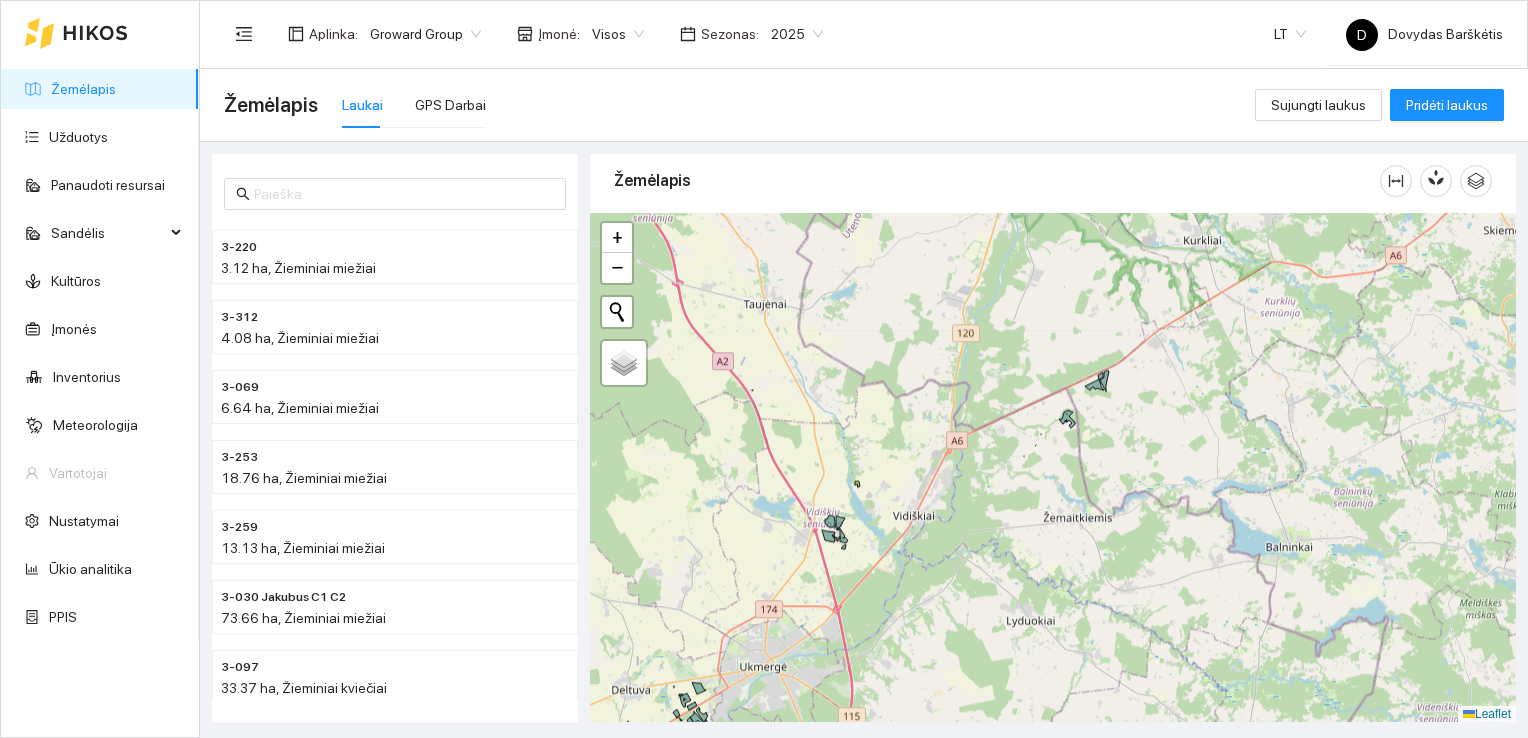 drag, startPoint x: 1172, startPoint y: 408, endPoint x: 1057, endPoint y: 552, distance: 184.28511 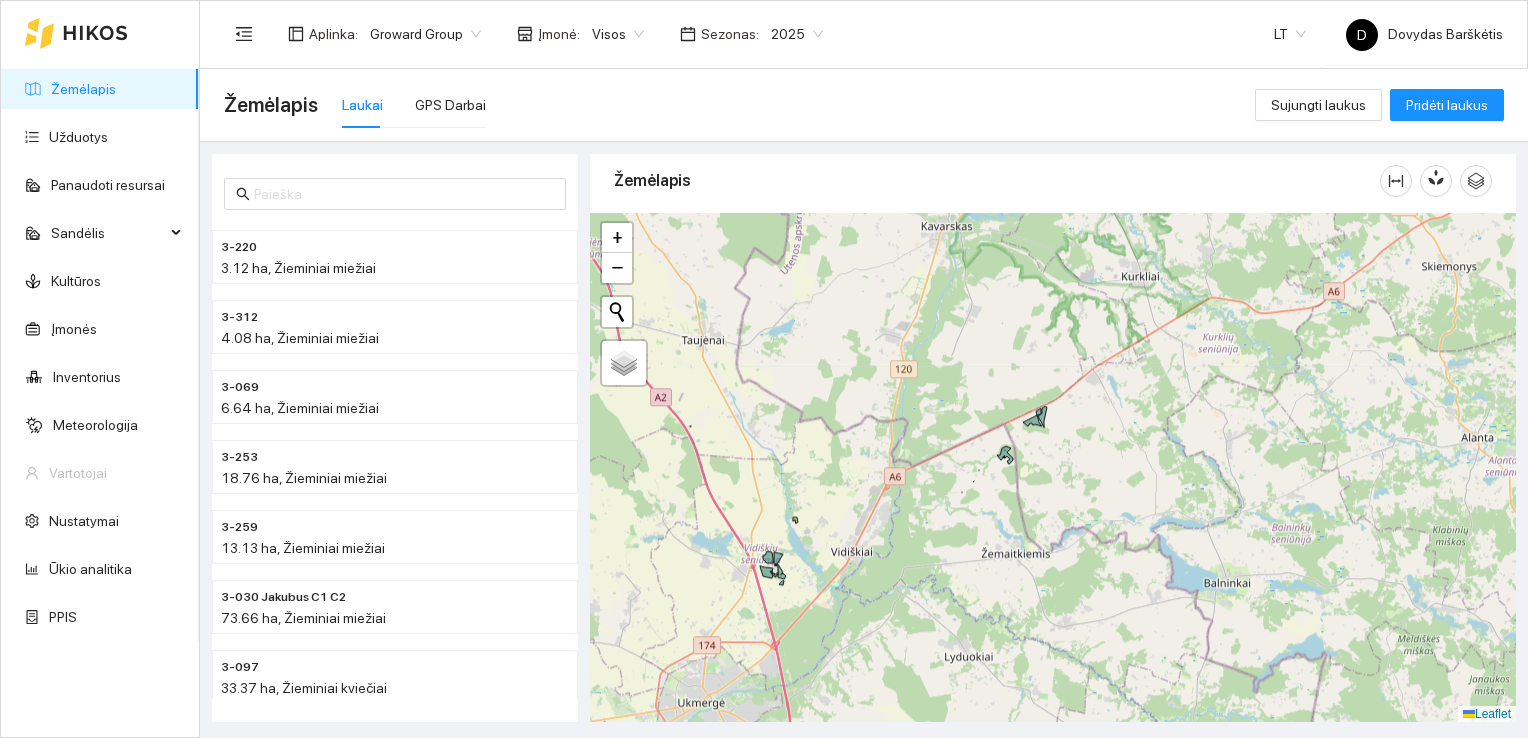 drag, startPoint x: 1057, startPoint y: 552, endPoint x: 1248, endPoint y: 350, distance: 278.0018 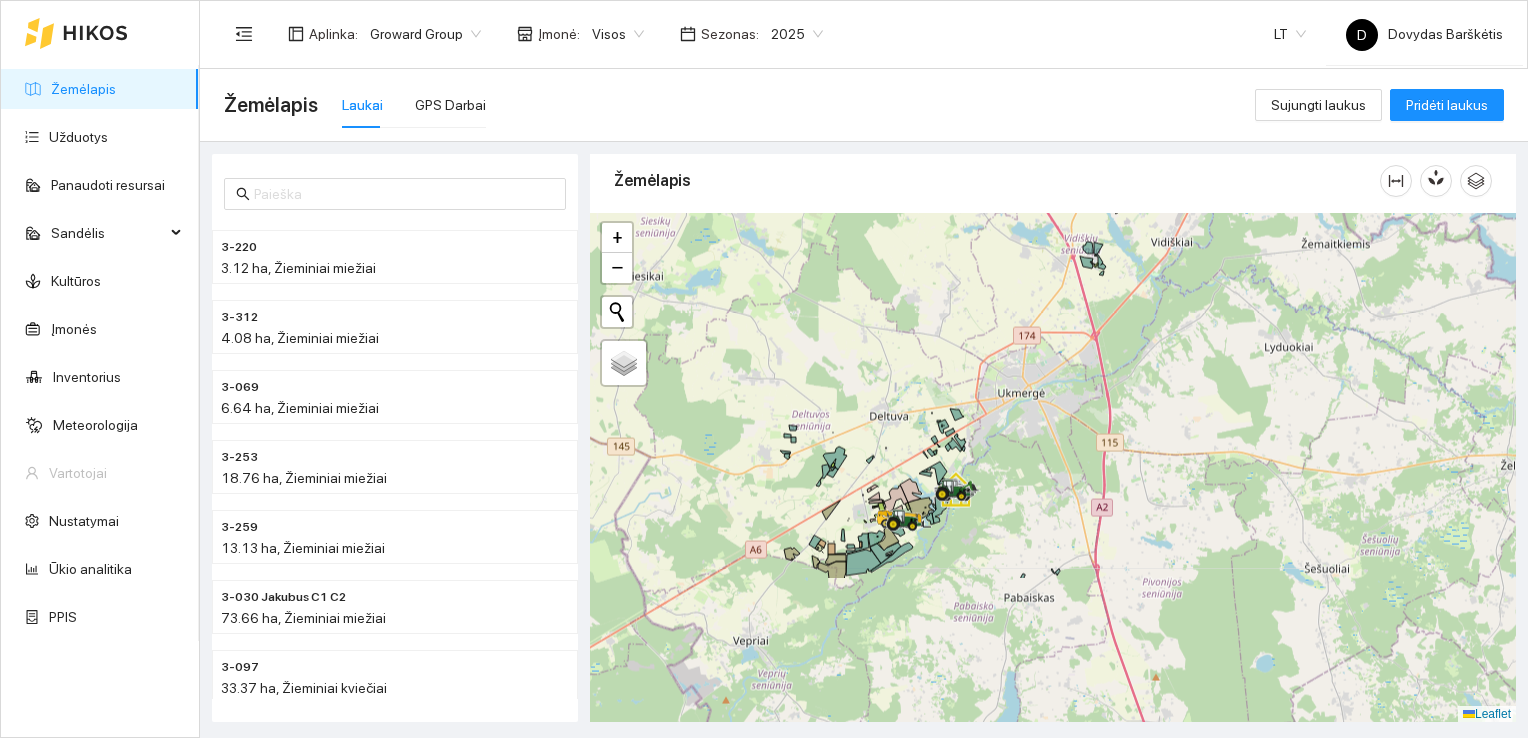 drag, startPoint x: 1025, startPoint y: 511, endPoint x: 1204, endPoint y: 305, distance: 272.90475 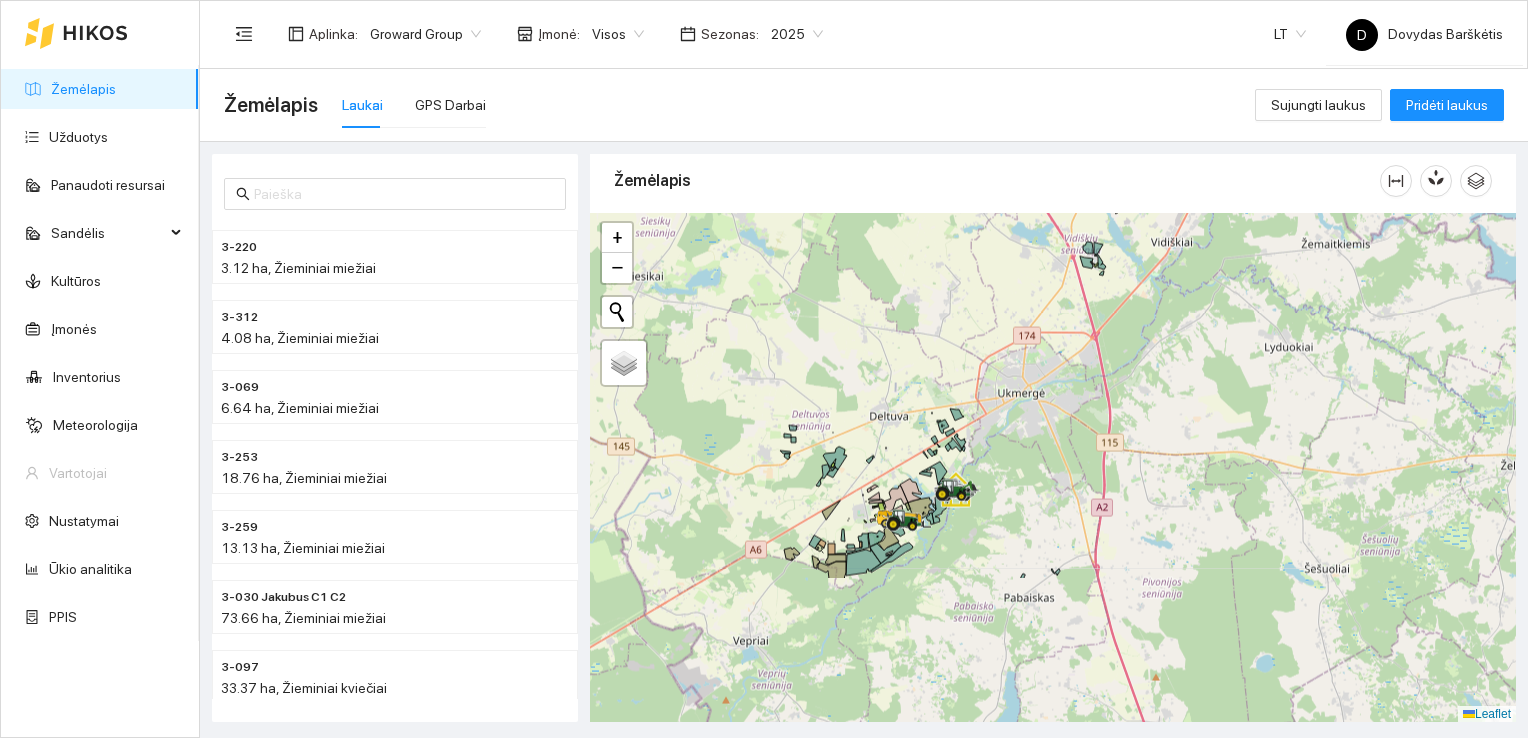 click at bounding box center (1053, 468) 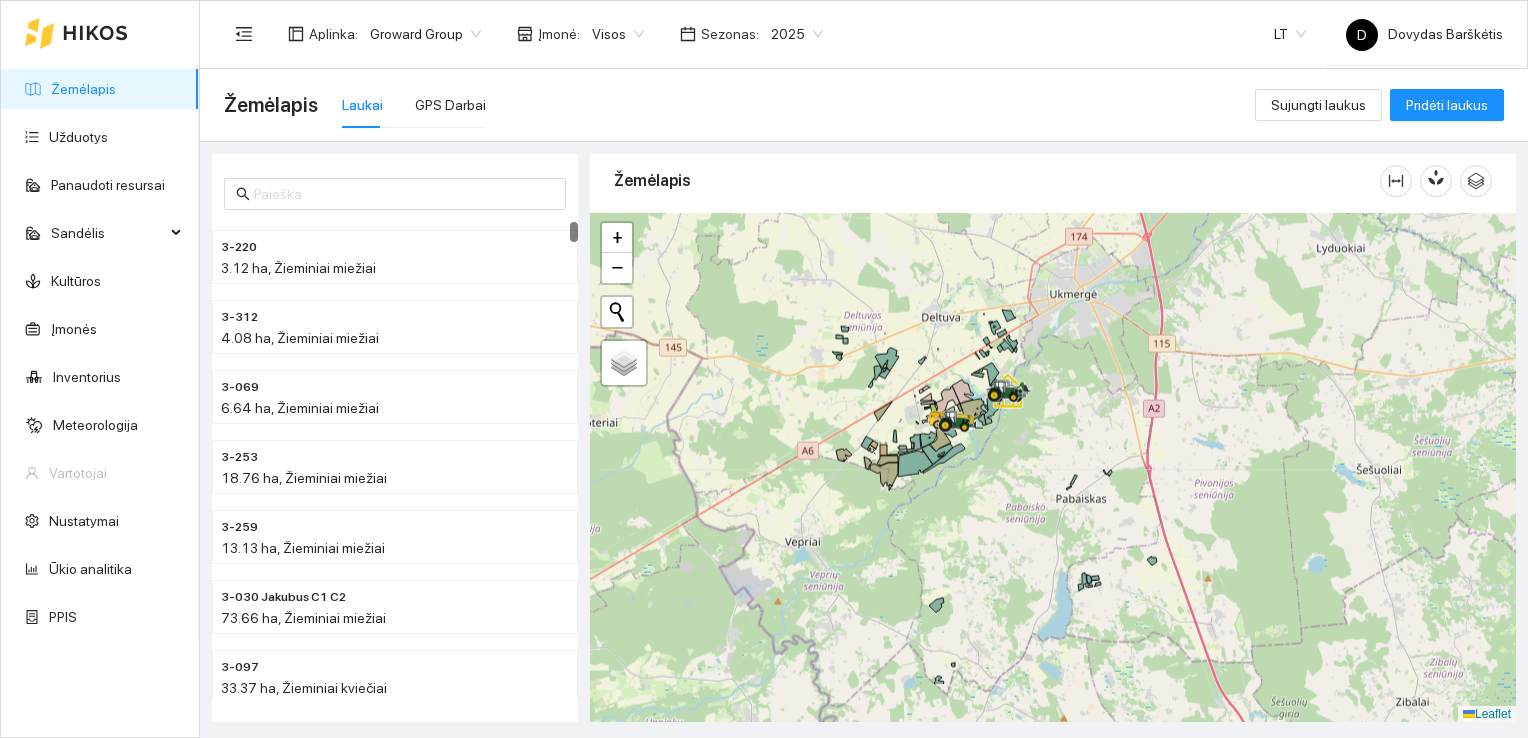 drag, startPoint x: 888, startPoint y: 405, endPoint x: 936, endPoint y: 315, distance: 102 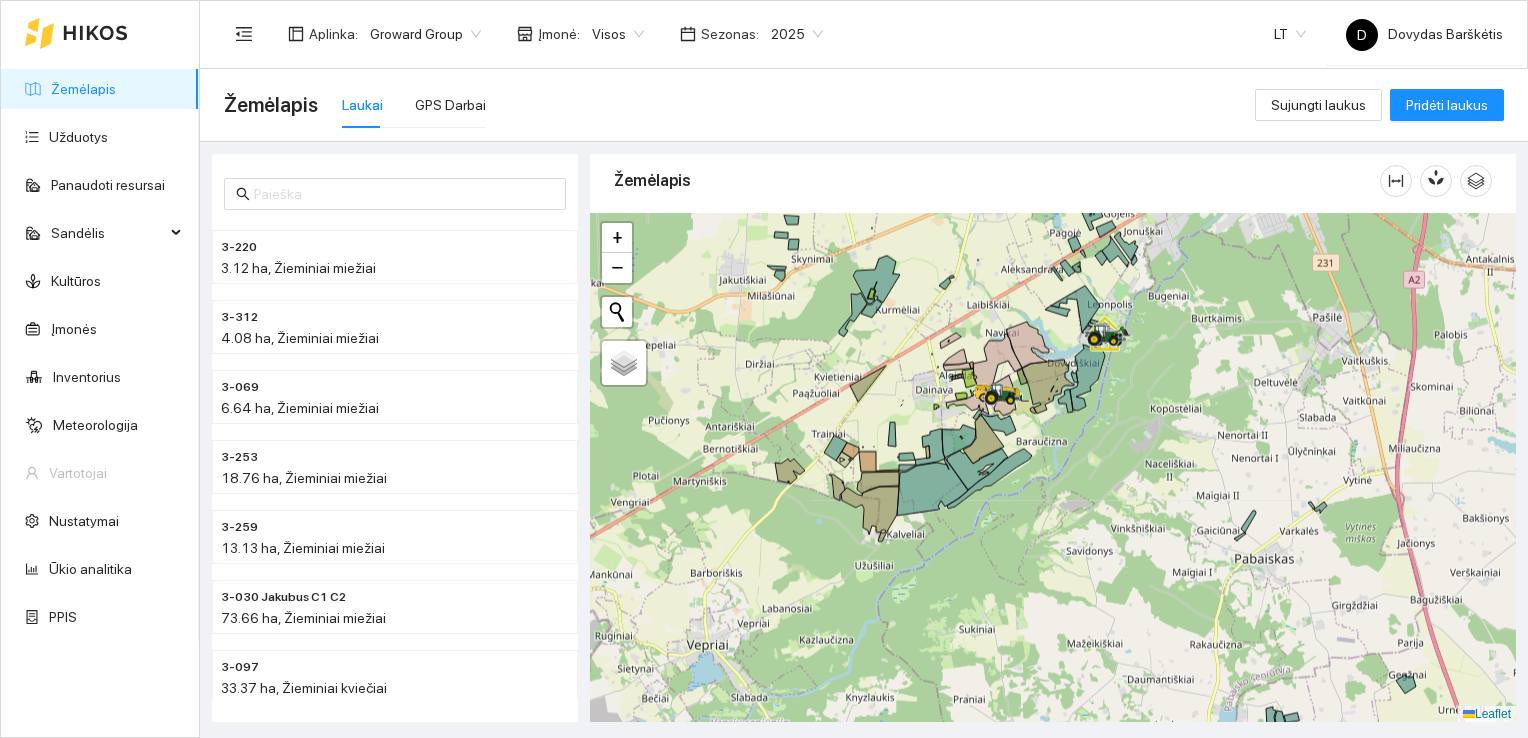 click on "2025" at bounding box center [797, 34] 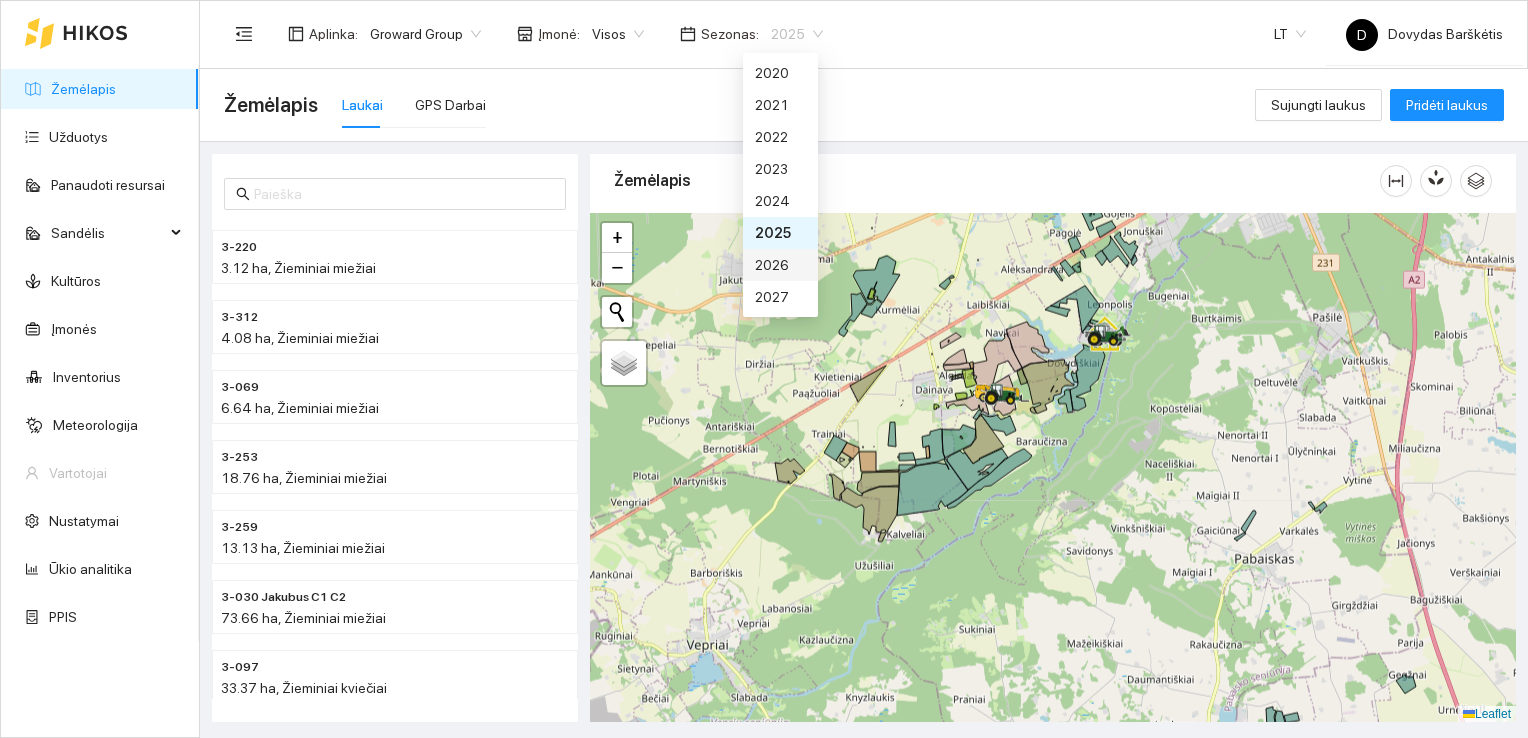 click on "2026" at bounding box center [780, 265] 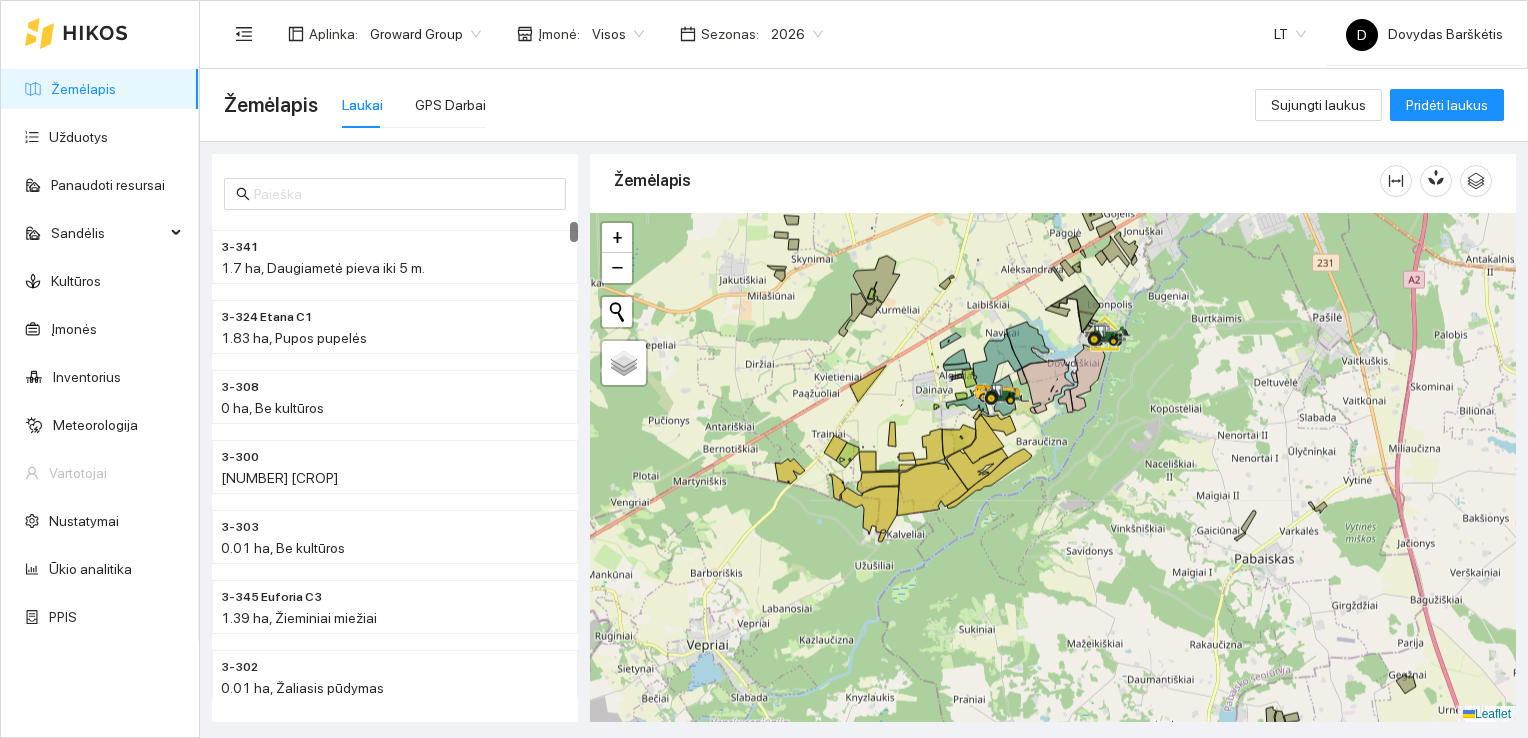 click on "2026" at bounding box center (797, 34) 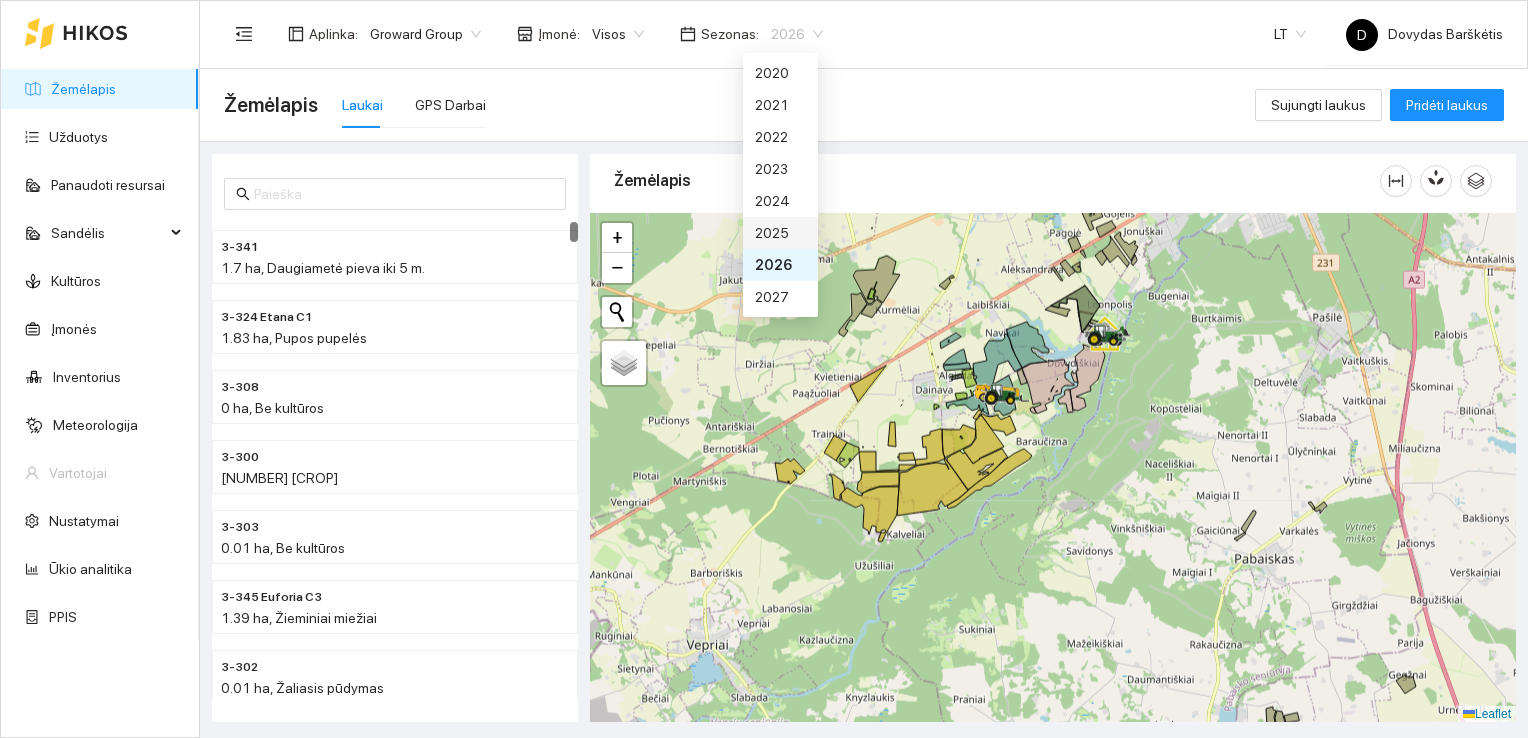 click on "2025" at bounding box center (780, 233) 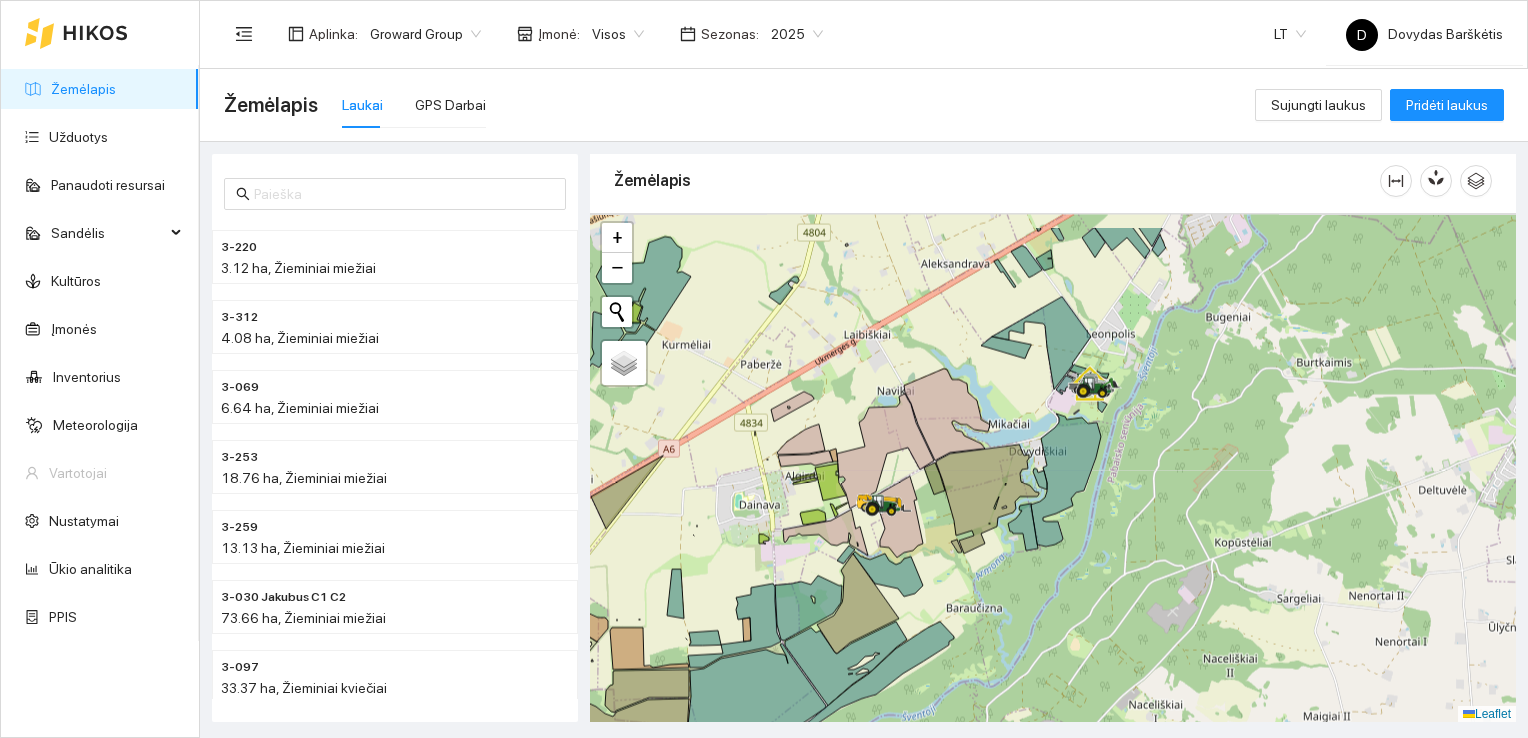 drag, startPoint x: 1121, startPoint y: 322, endPoint x: 1029, endPoint y: 388, distance: 113.22544 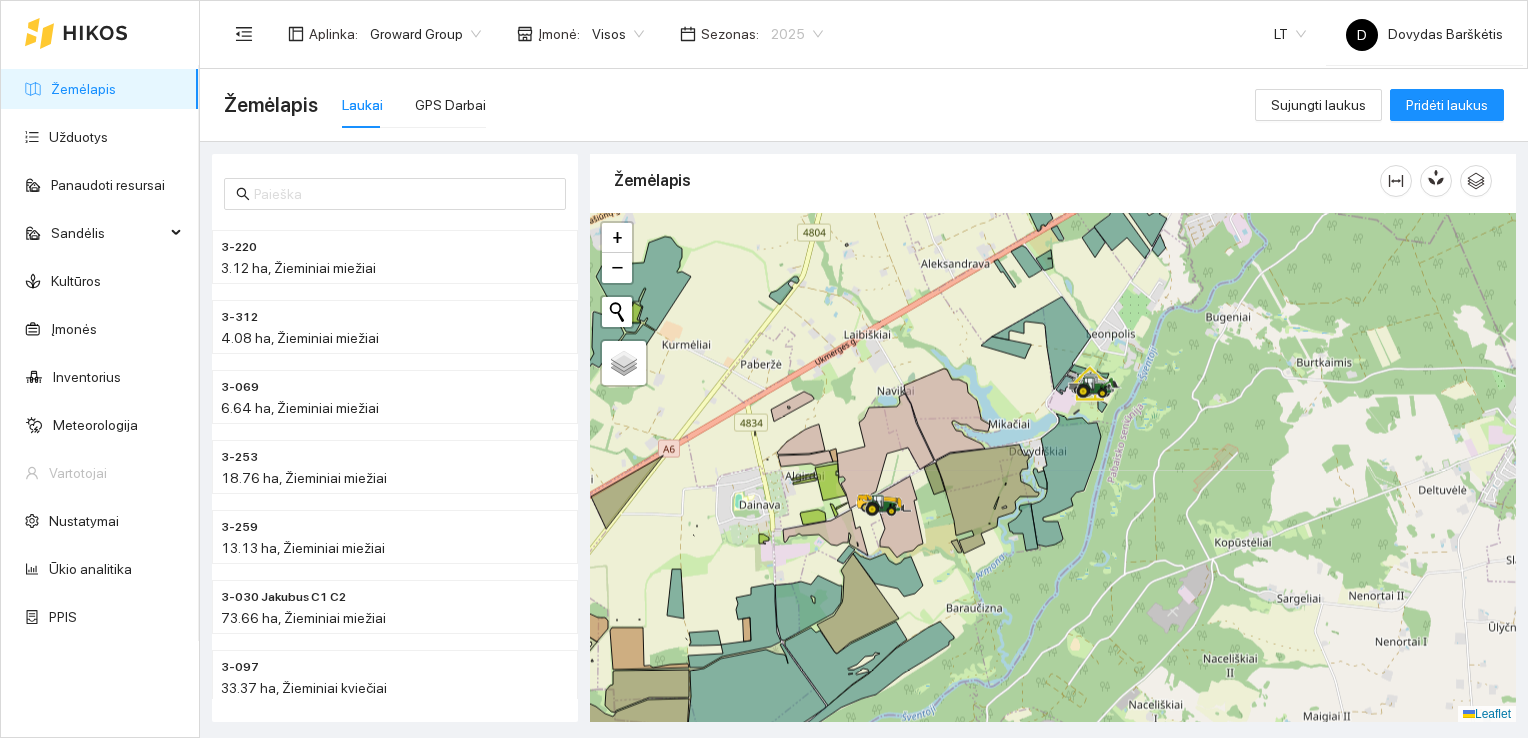 click on "2025" at bounding box center [797, 34] 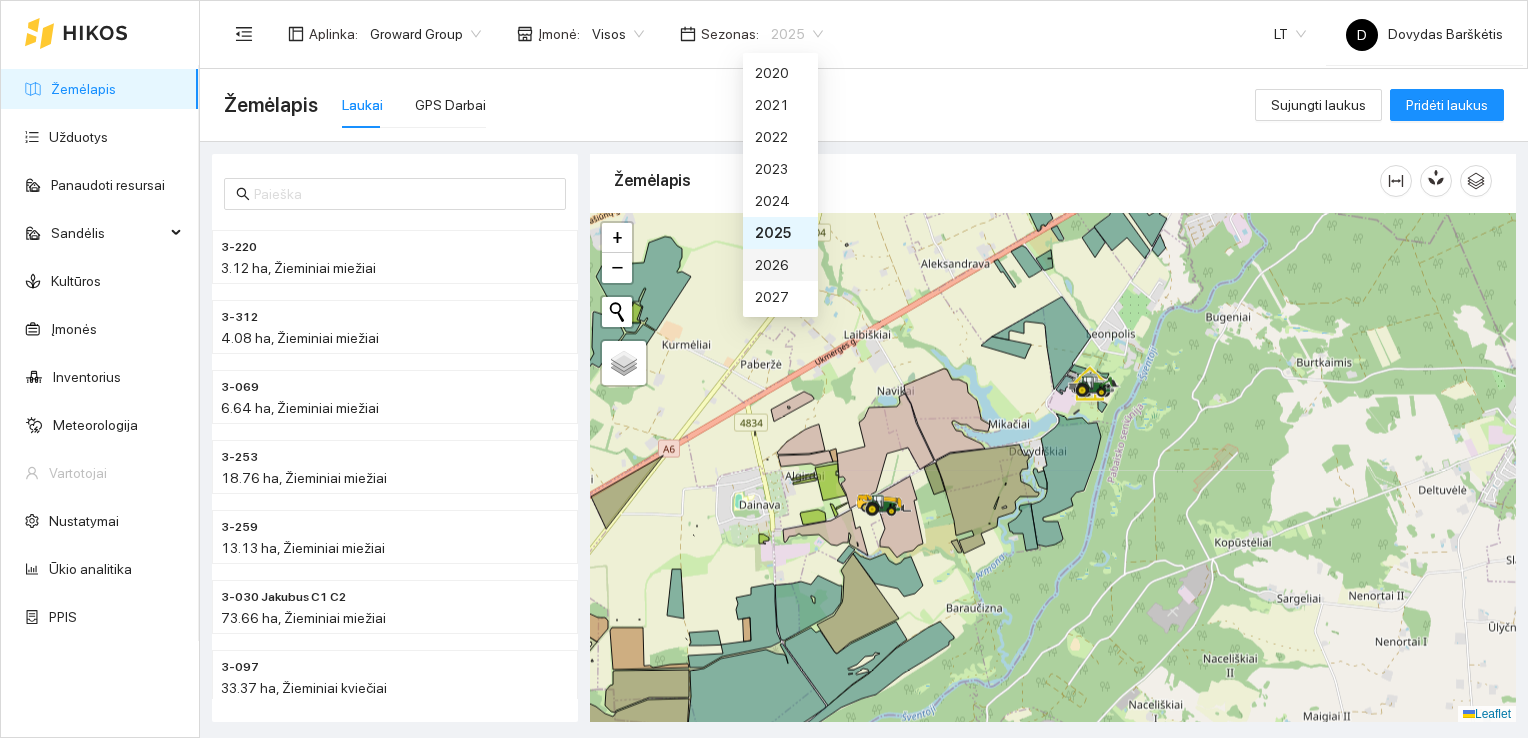 click on "2026" at bounding box center (780, 265) 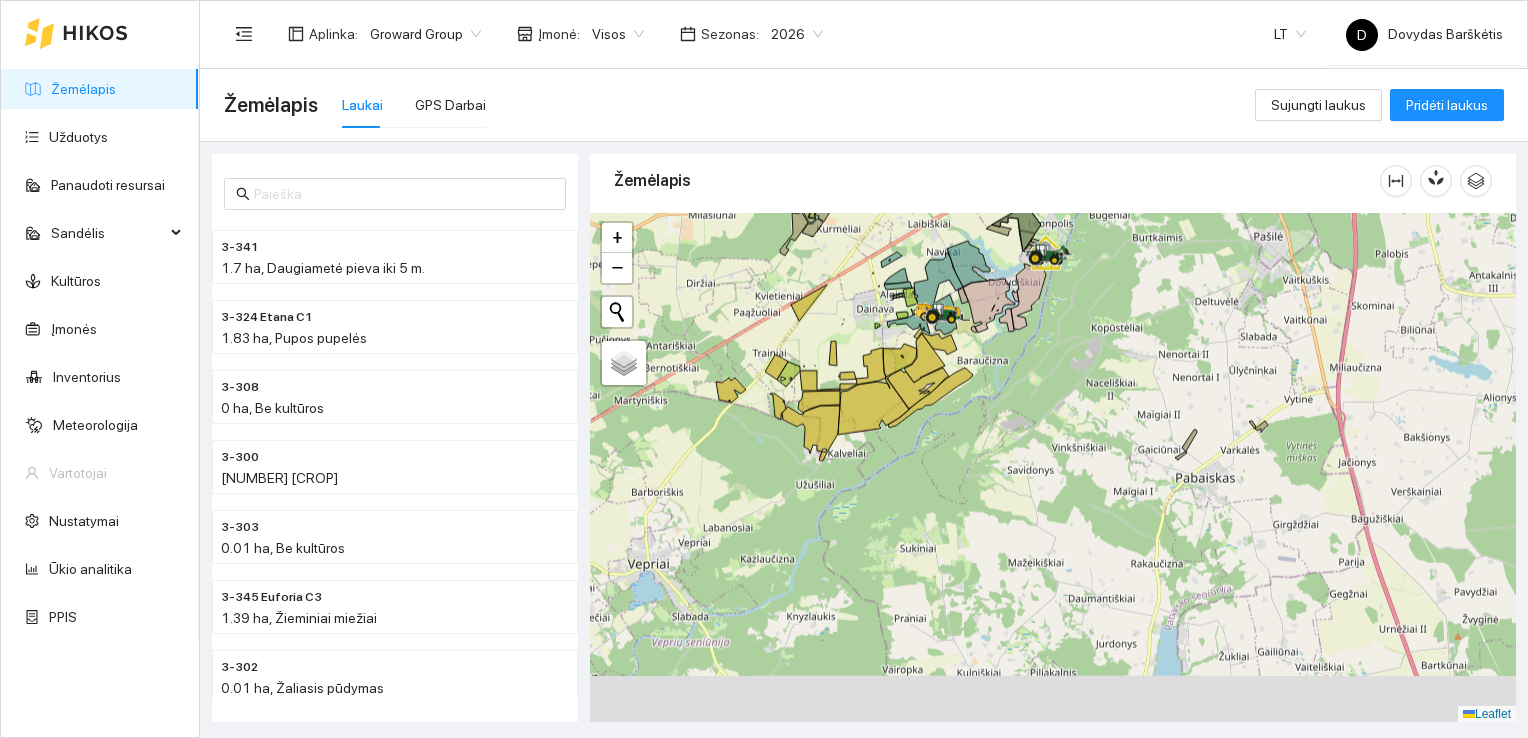 drag, startPoint x: 1136, startPoint y: 461, endPoint x: 1185, endPoint y: 172, distance: 293.12454 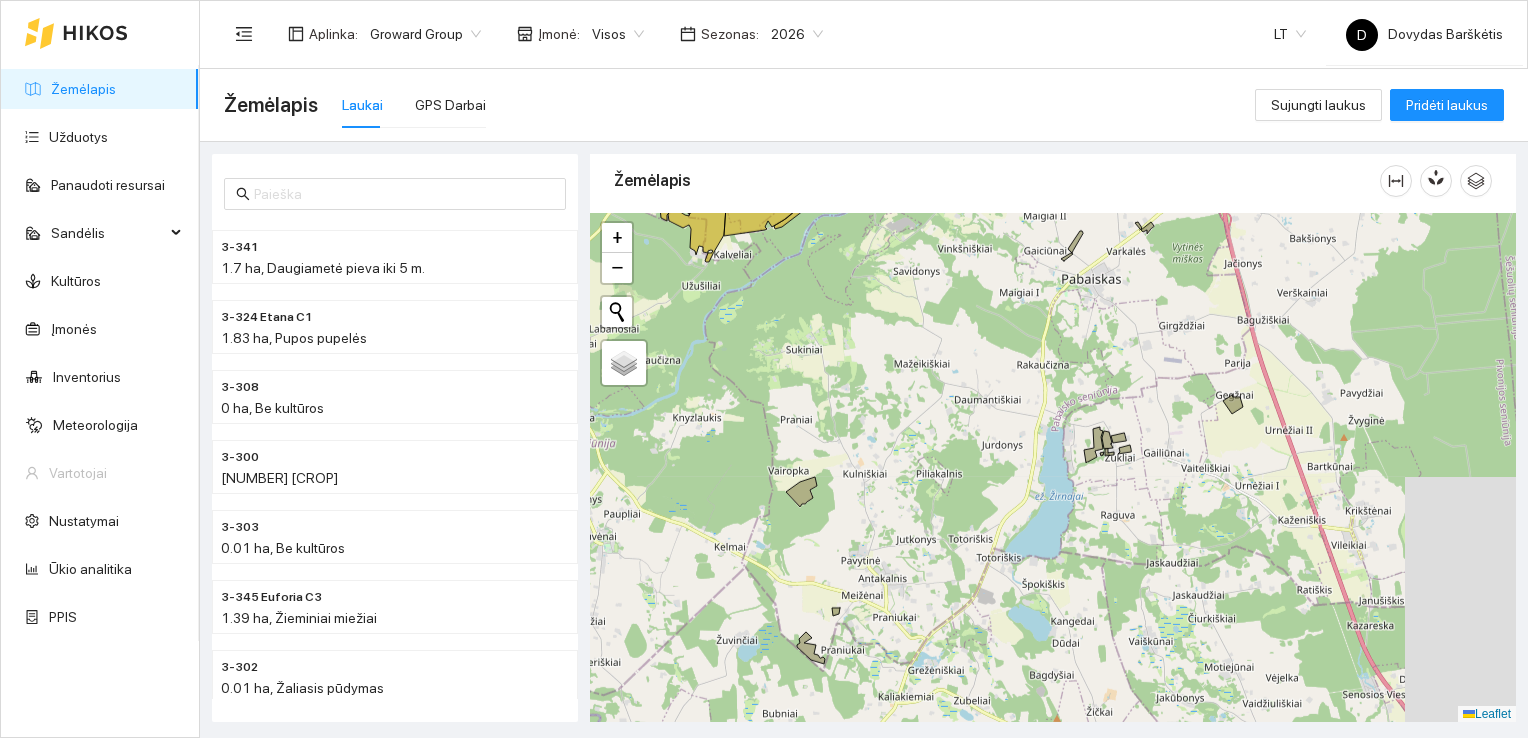 drag, startPoint x: 1363, startPoint y: 525, endPoint x: 1211, endPoint y: 435, distance: 176.64655 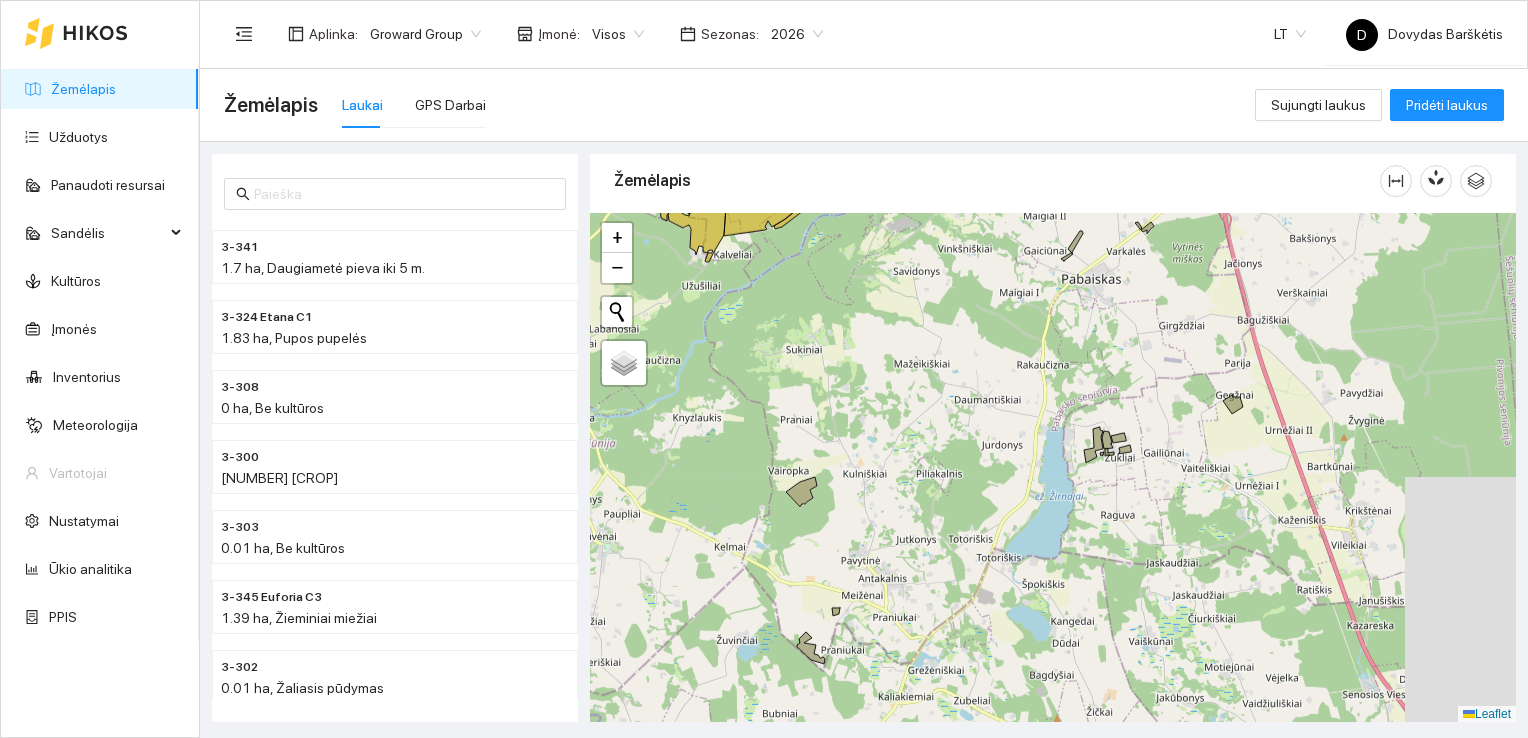 click at bounding box center [1053, 468] 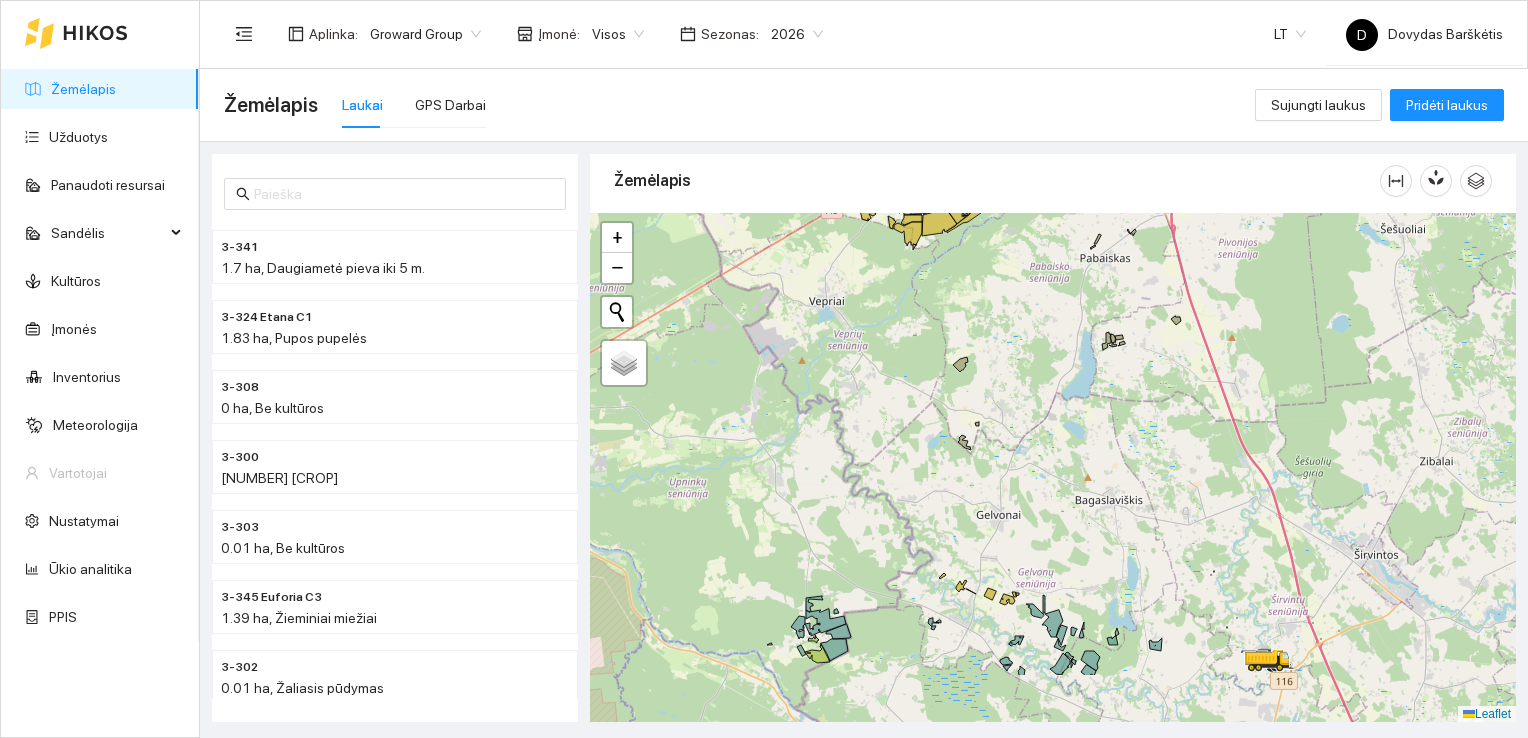 drag, startPoint x: 1189, startPoint y: 566, endPoint x: 1139, endPoint y: 454, distance: 122.653984 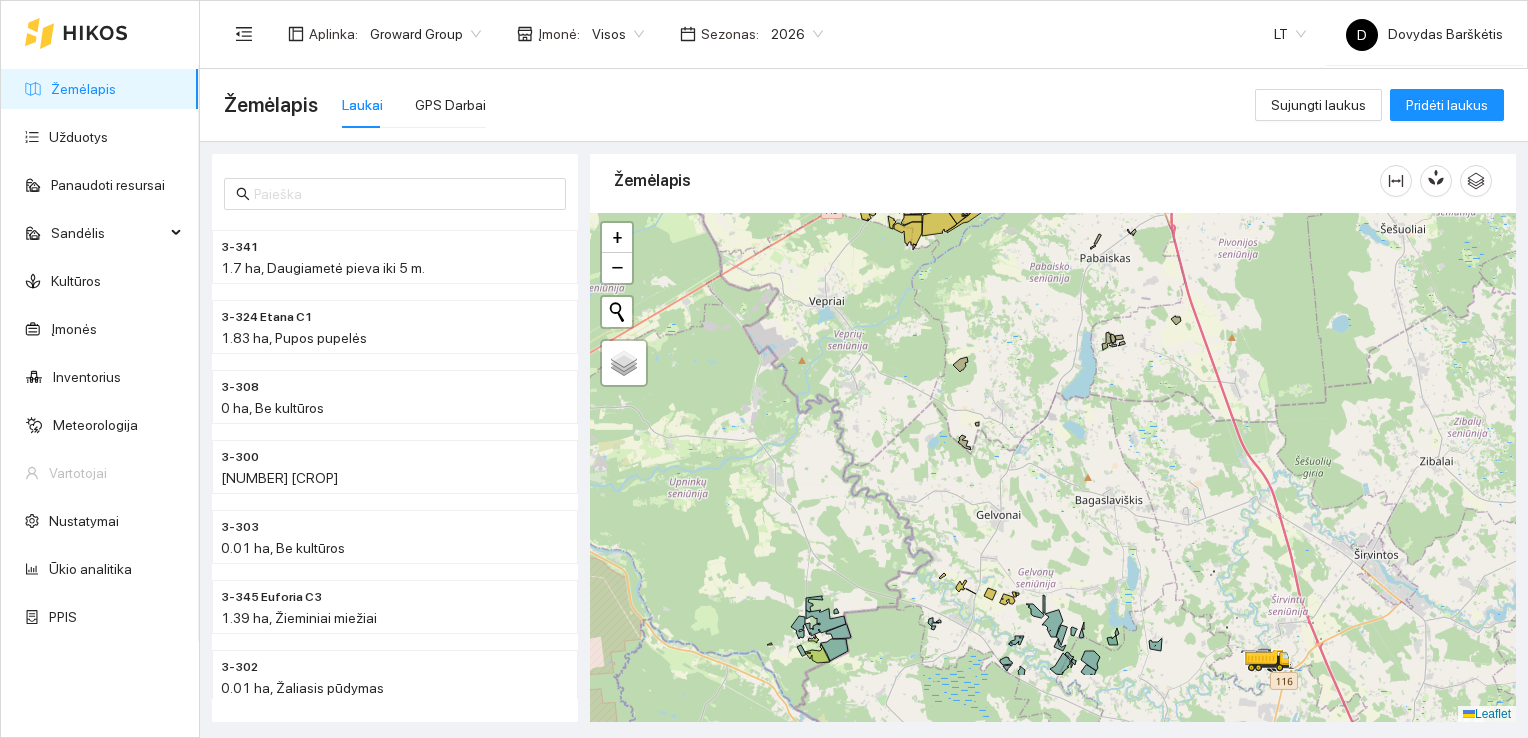 click at bounding box center [1053, 468] 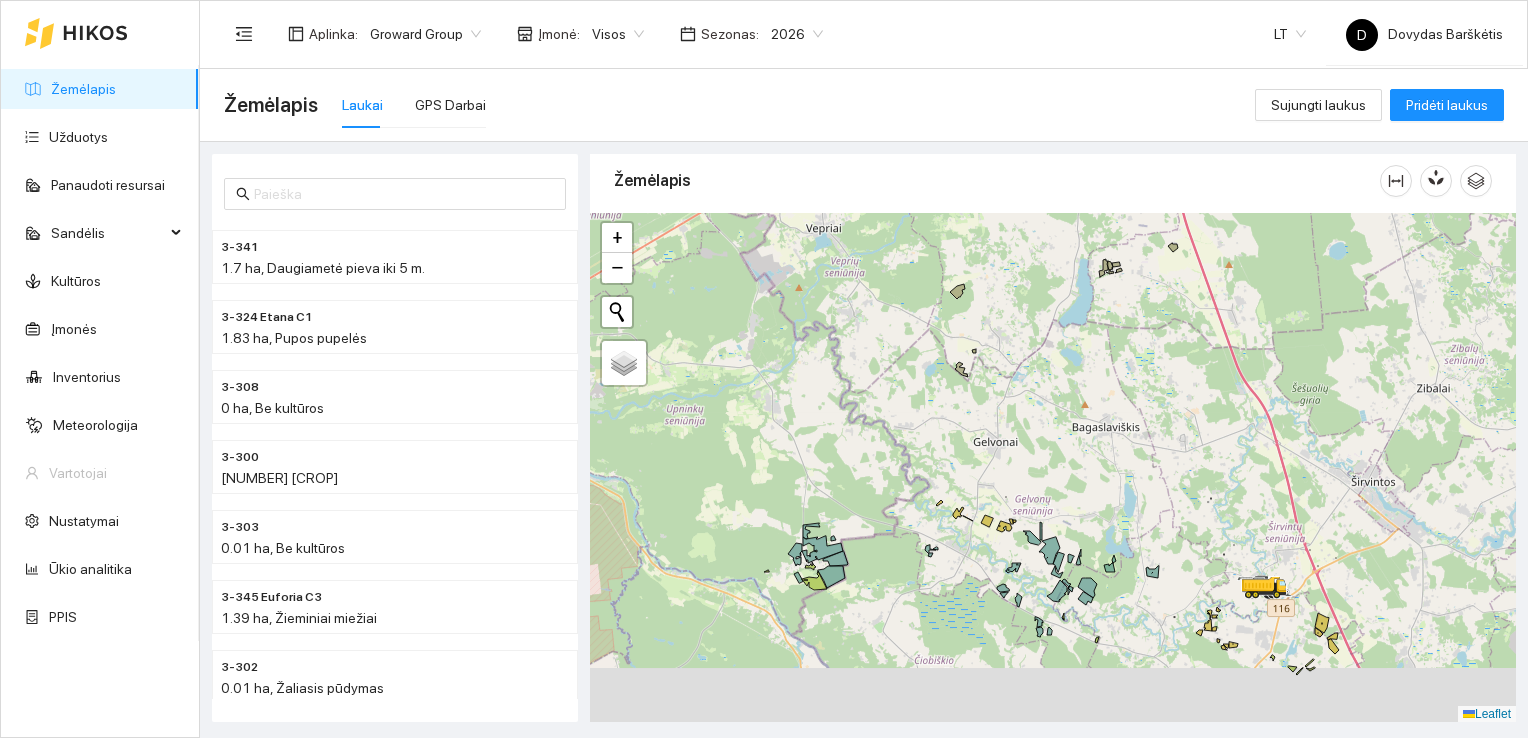 drag, startPoint x: 1159, startPoint y: 510, endPoint x: 1161, endPoint y: 345, distance: 165.01212 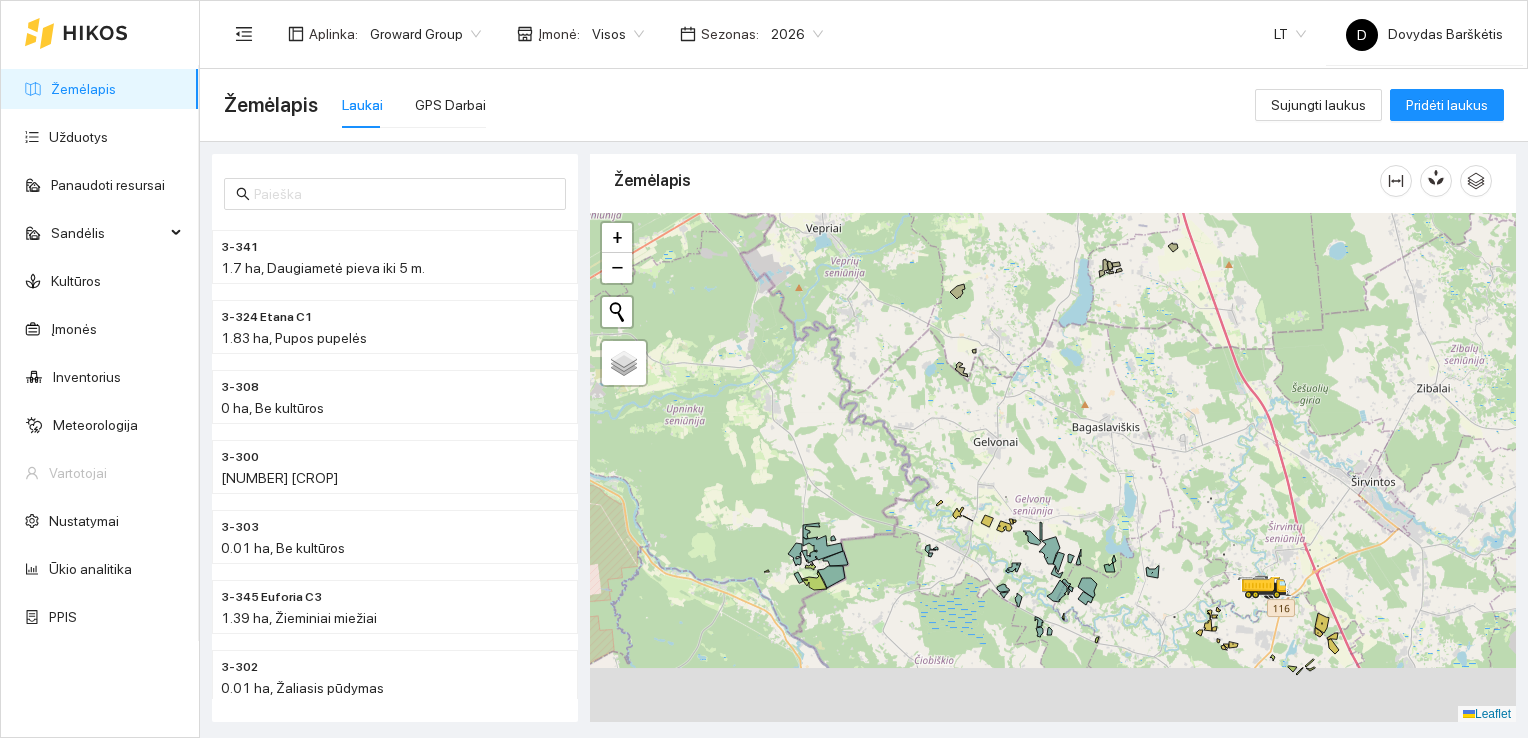 click at bounding box center (1053, 468) 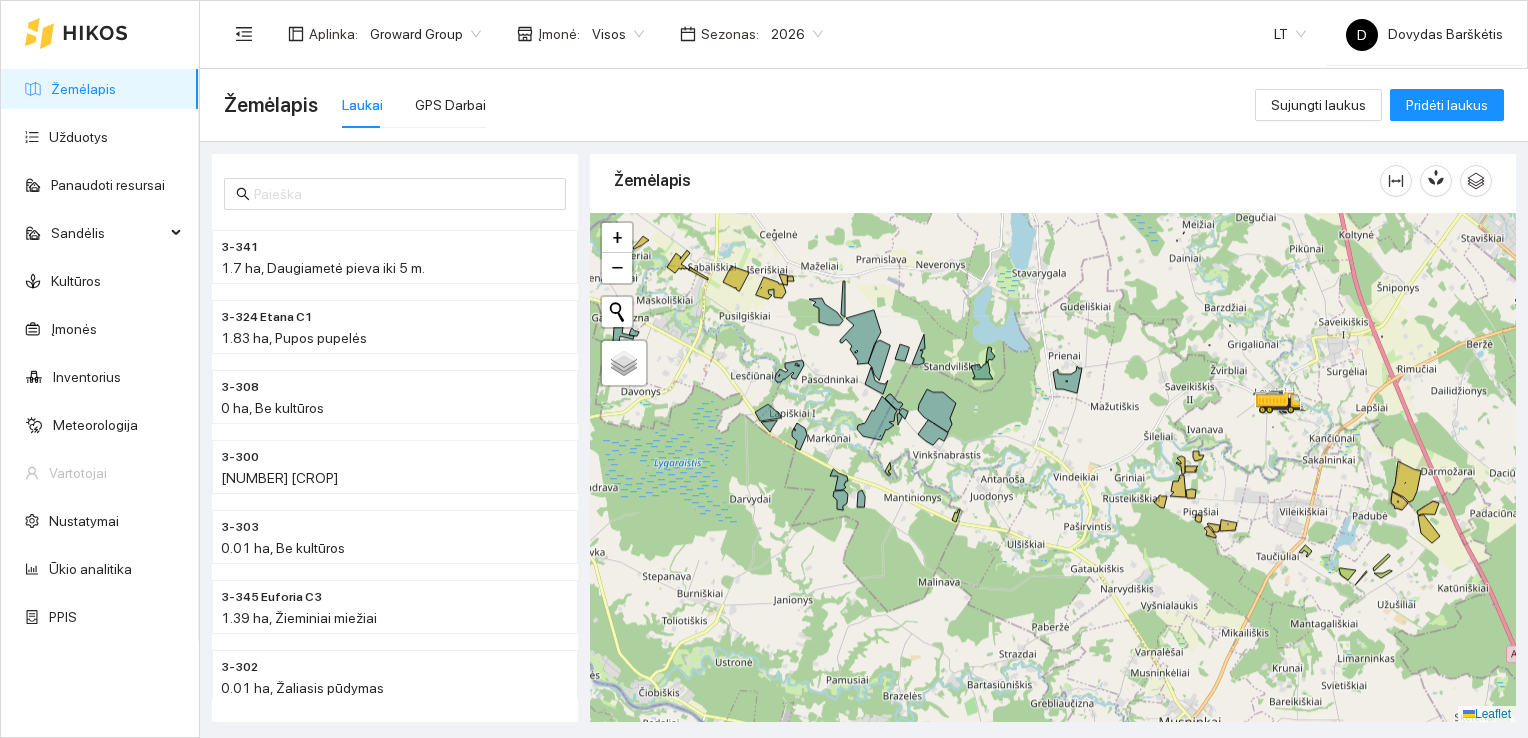 drag, startPoint x: 1390, startPoint y: 492, endPoint x: 1153, endPoint y: 329, distance: 287.64215 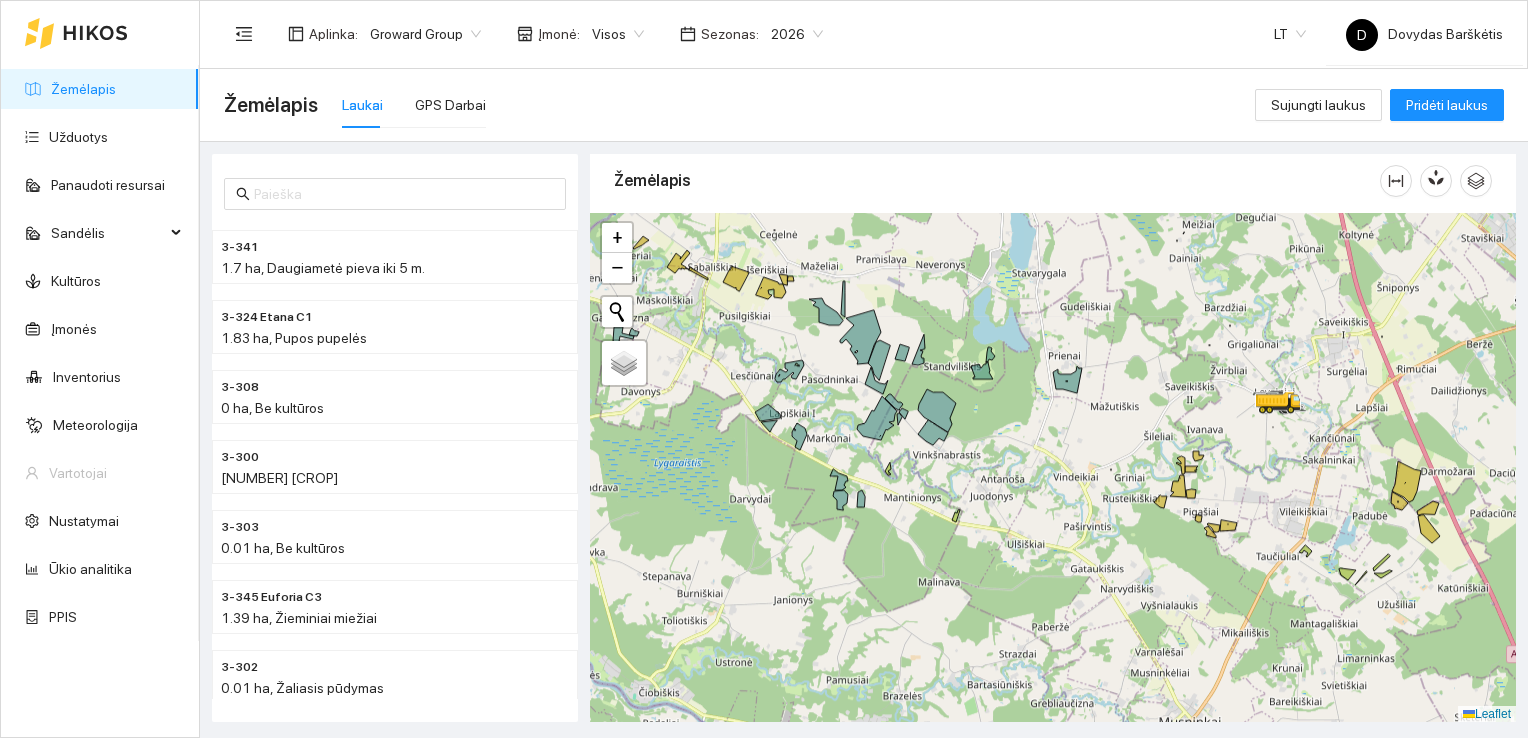 click at bounding box center [1053, 468] 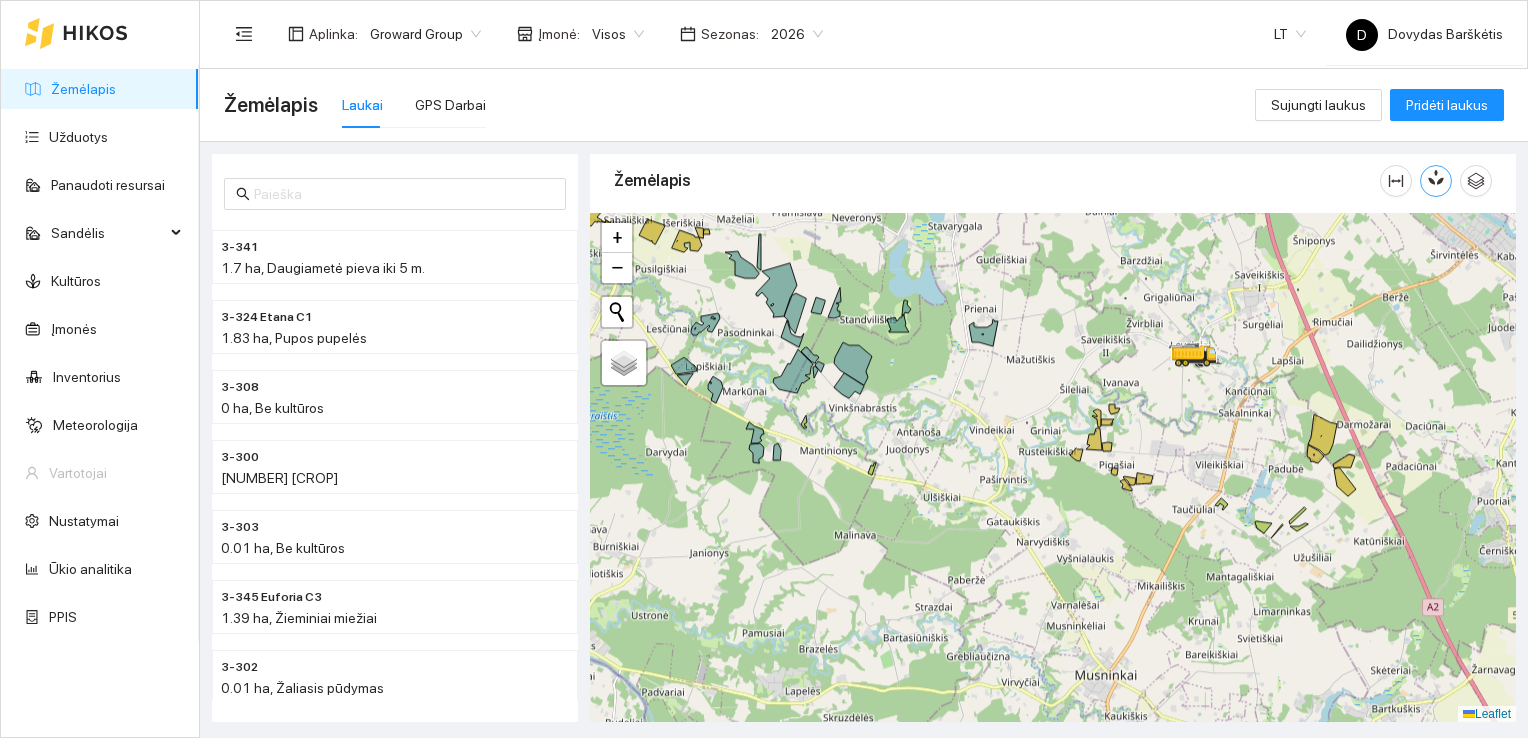 click 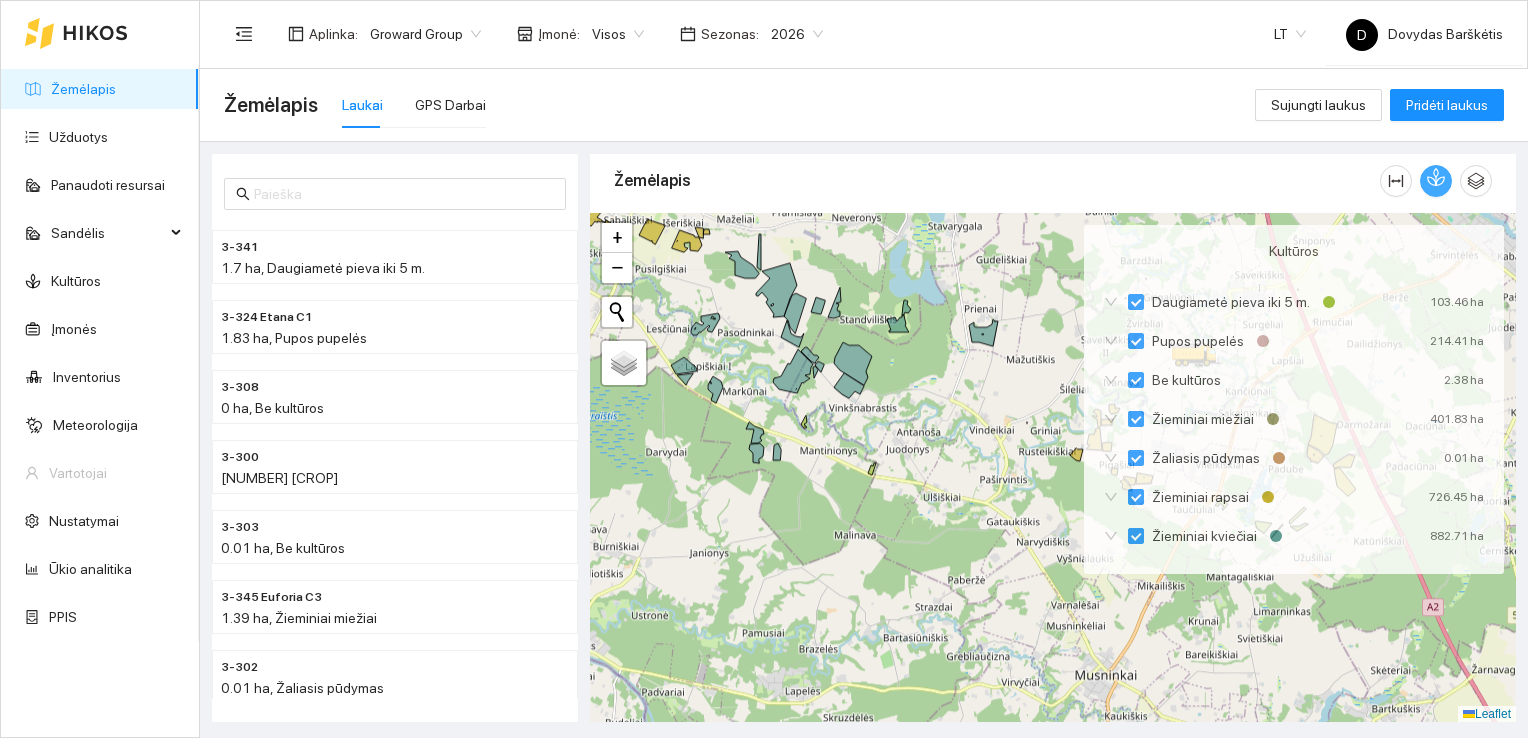 click 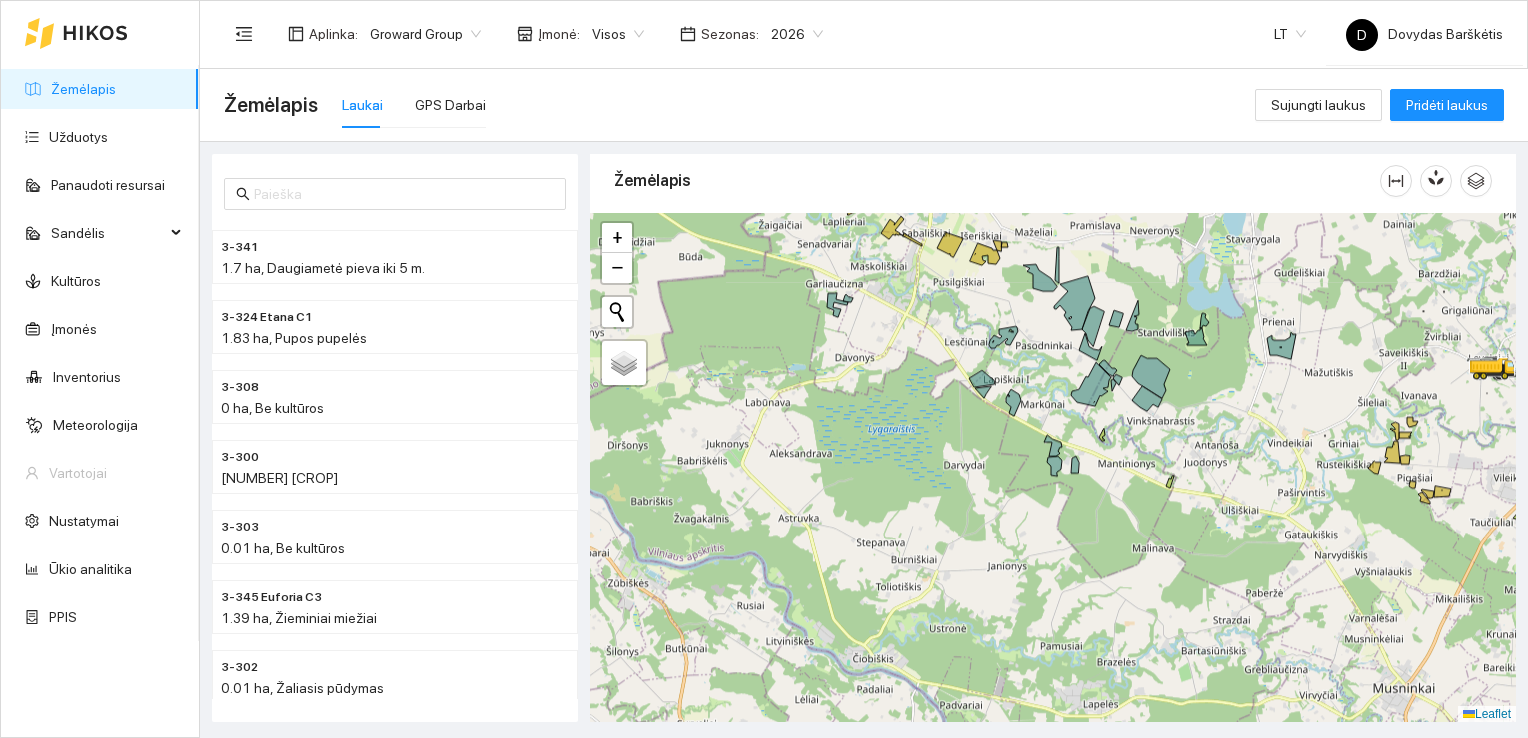 drag, startPoint x: 988, startPoint y: 294, endPoint x: 1290, endPoint y: 305, distance: 302.20026 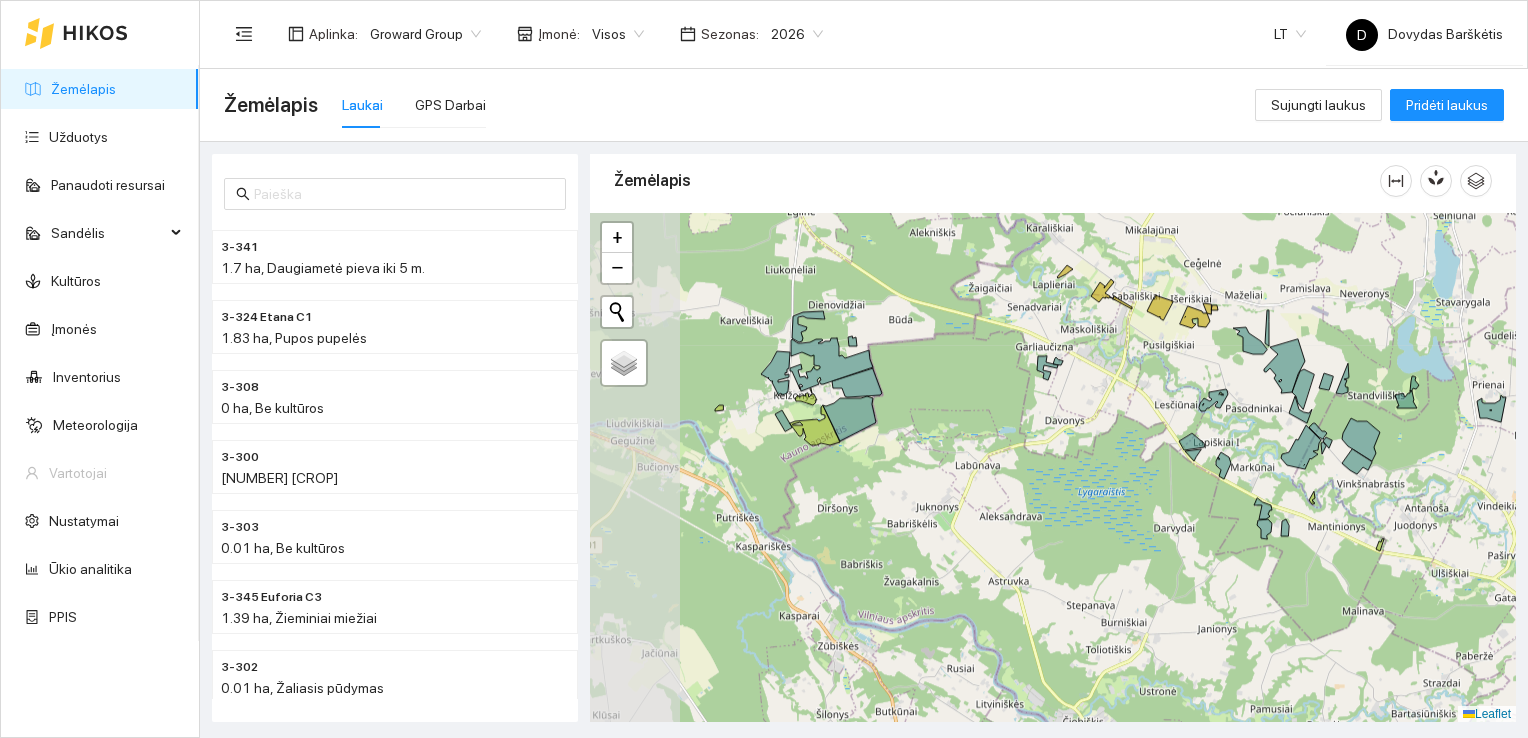 drag, startPoint x: 780, startPoint y: 433, endPoint x: 986, endPoint y: 498, distance: 216.01157 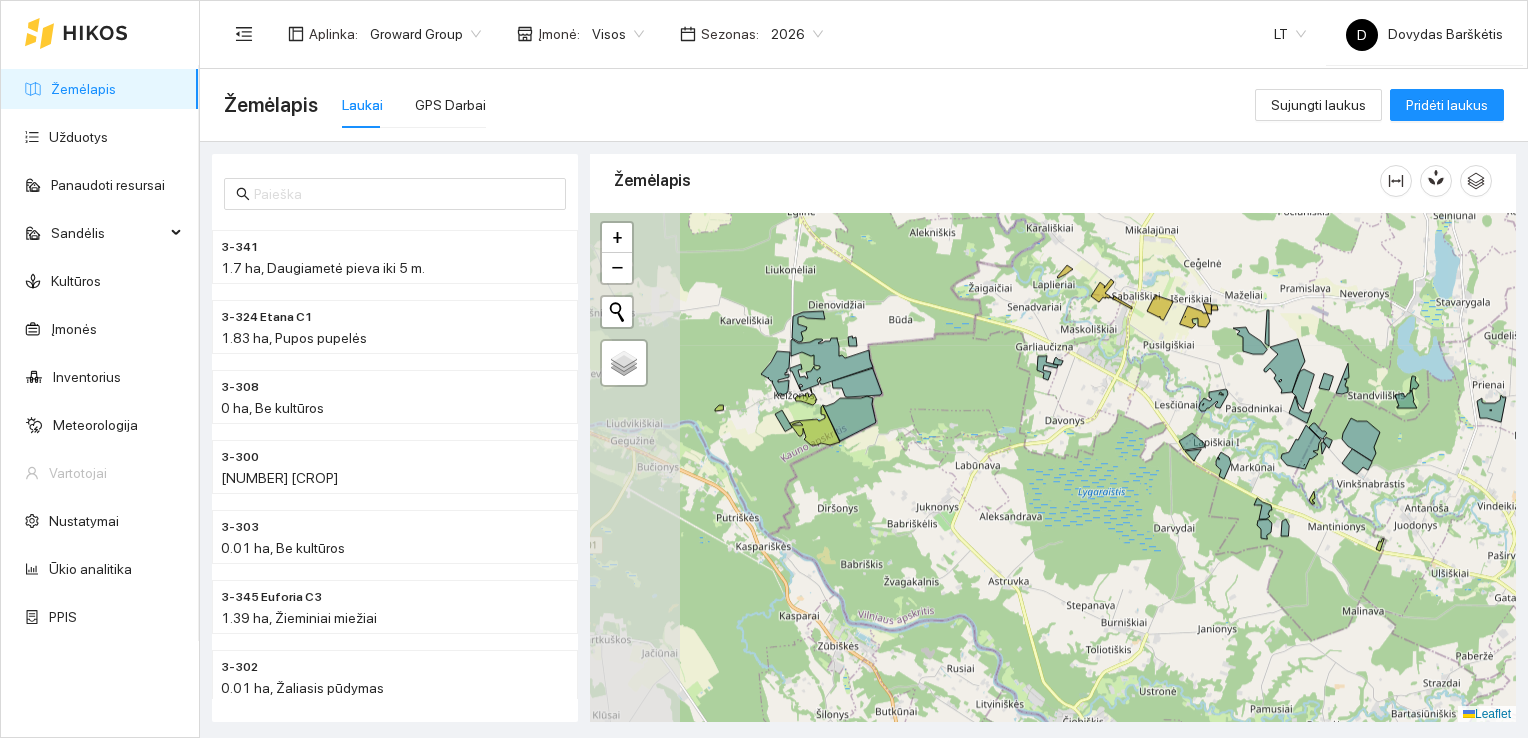 click at bounding box center [1053, 468] 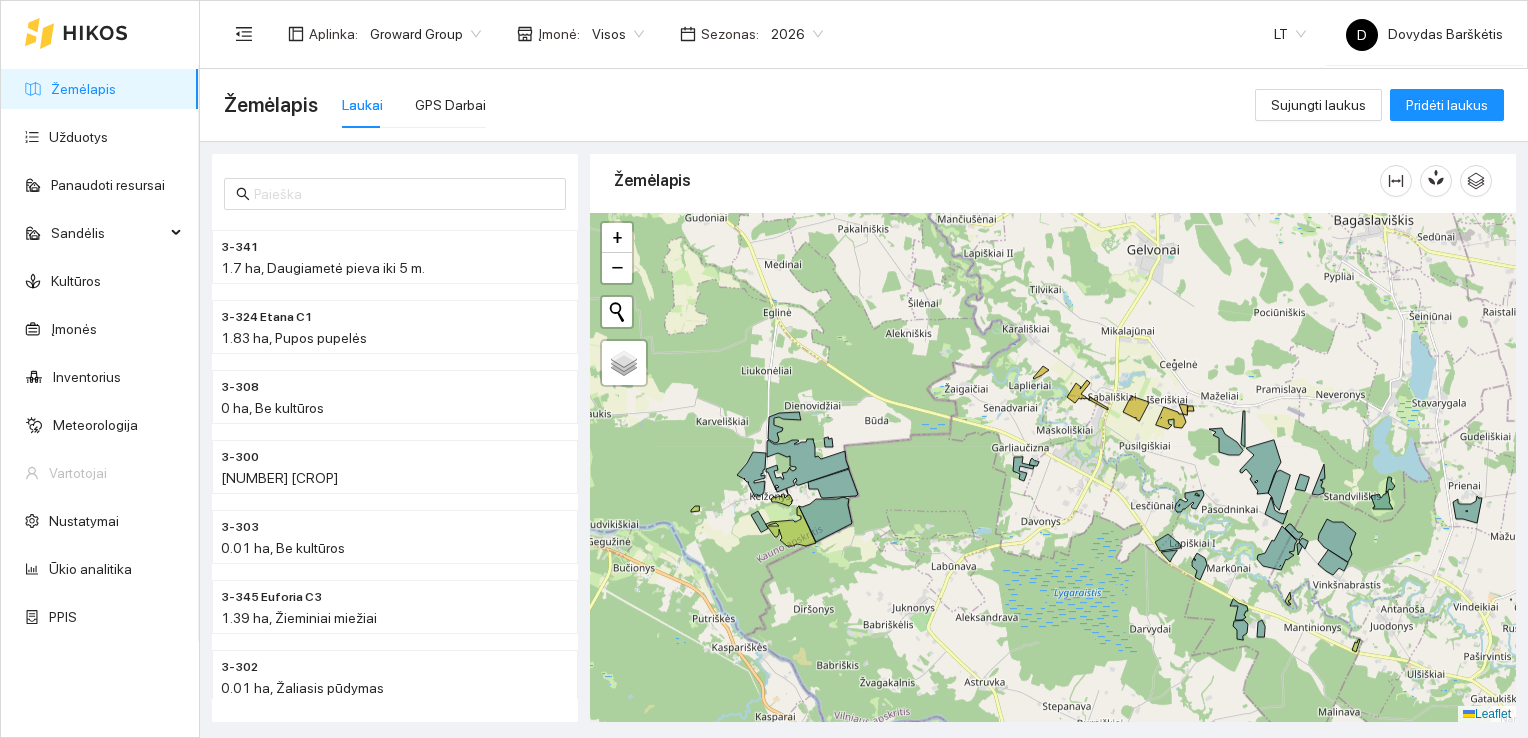 drag, startPoint x: 983, startPoint y: 414, endPoint x: 958, endPoint y: 515, distance: 104.048065 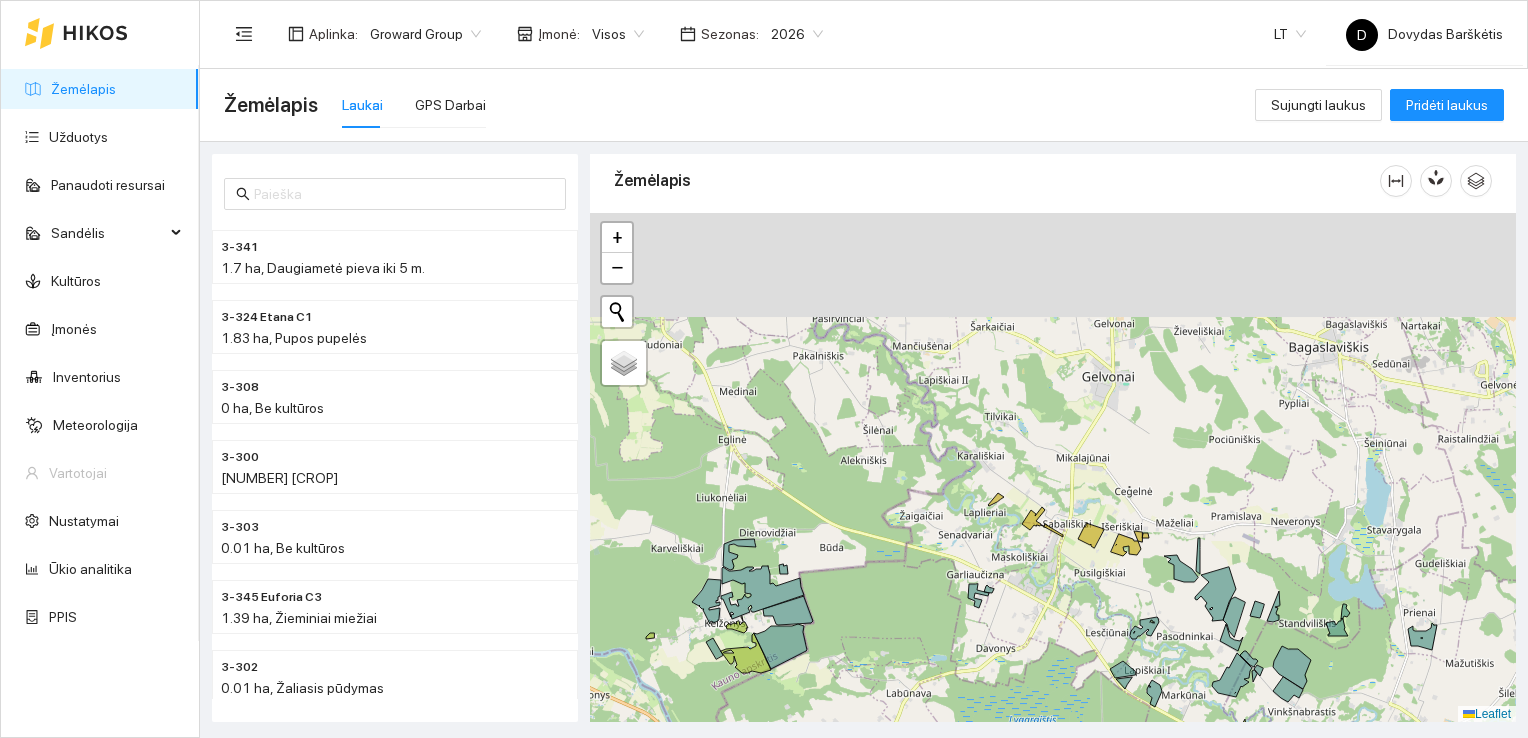 drag, startPoint x: 1133, startPoint y: 458, endPoint x: 1076, endPoint y: 590, distance: 143.78108 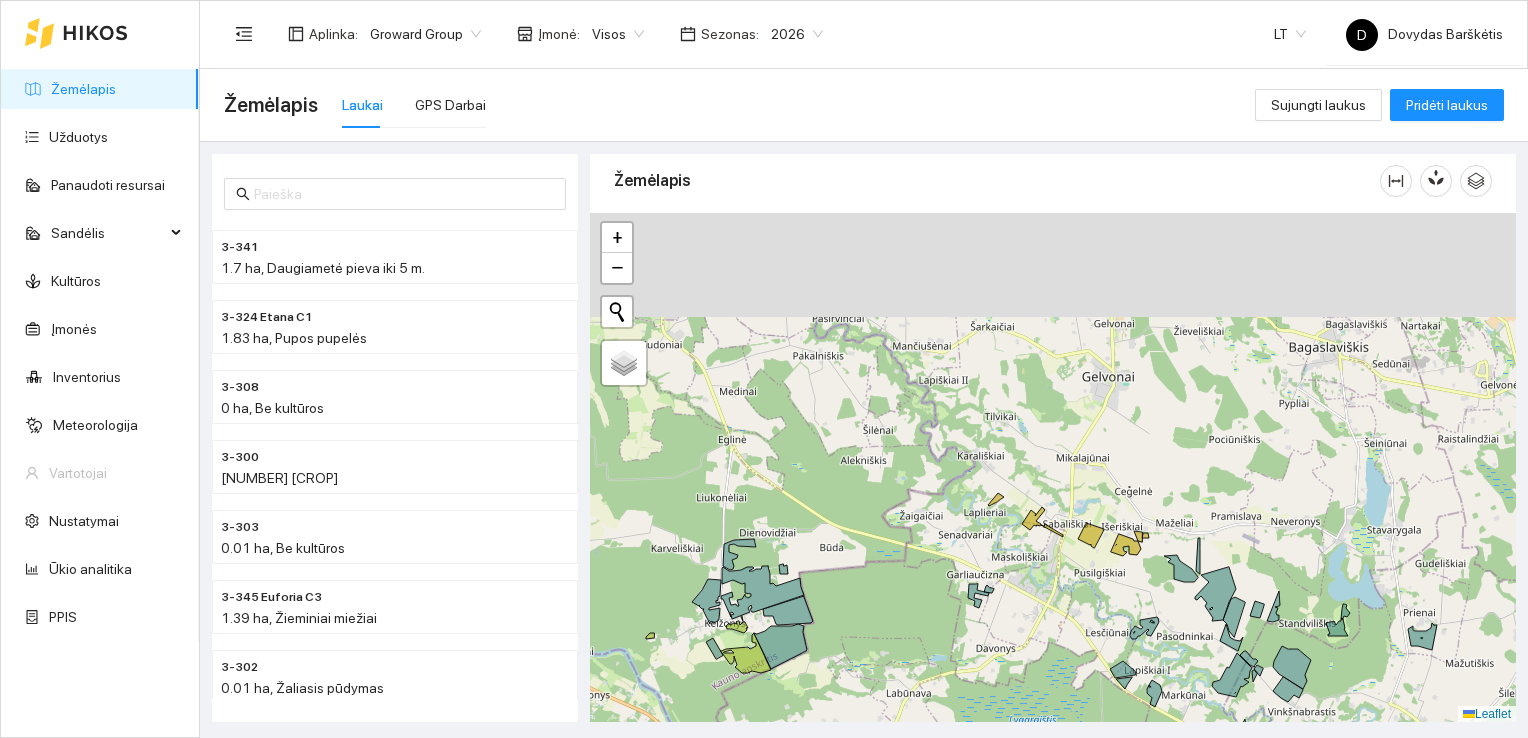 click at bounding box center [1053, 468] 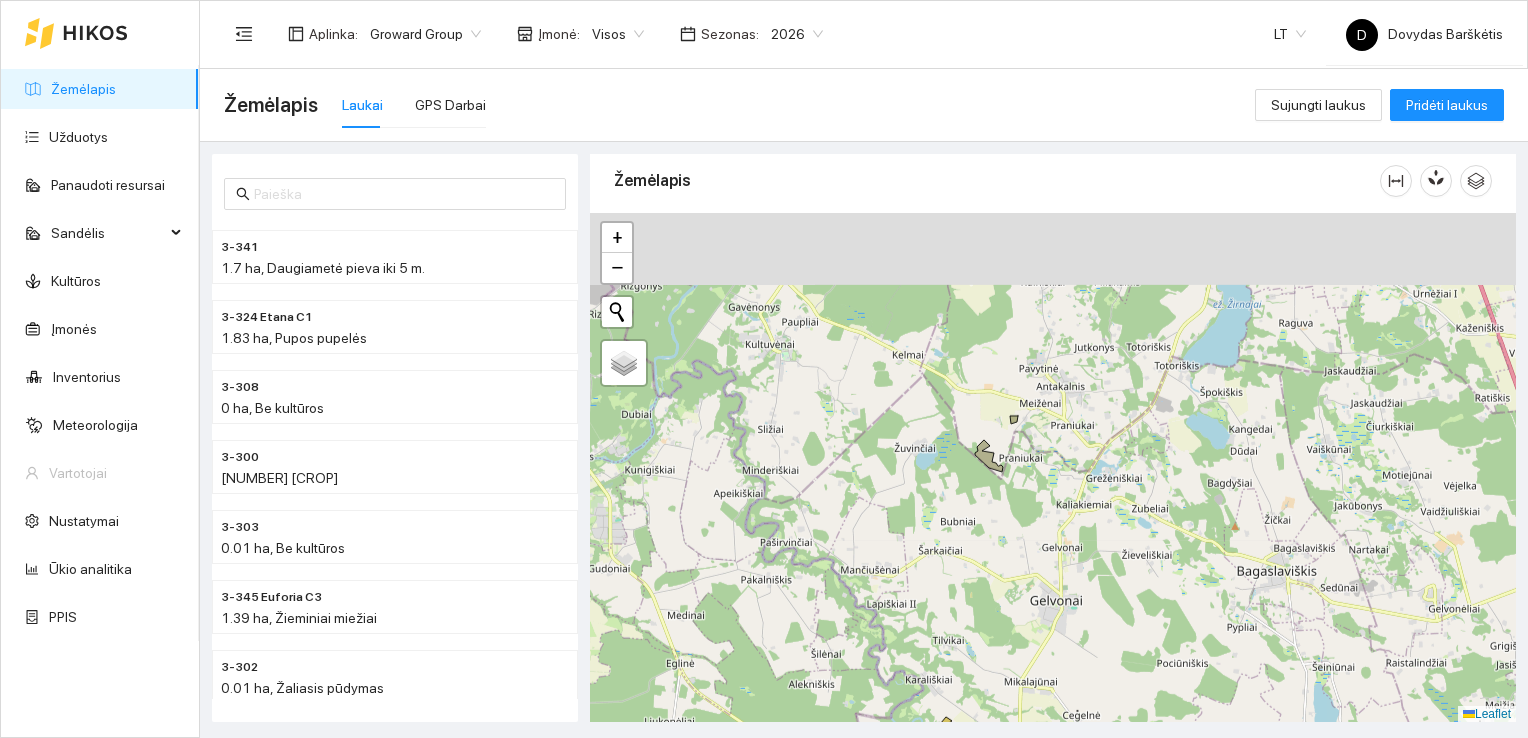 drag, startPoint x: 1110, startPoint y: 330, endPoint x: 1069, endPoint y: 512, distance: 186.56099 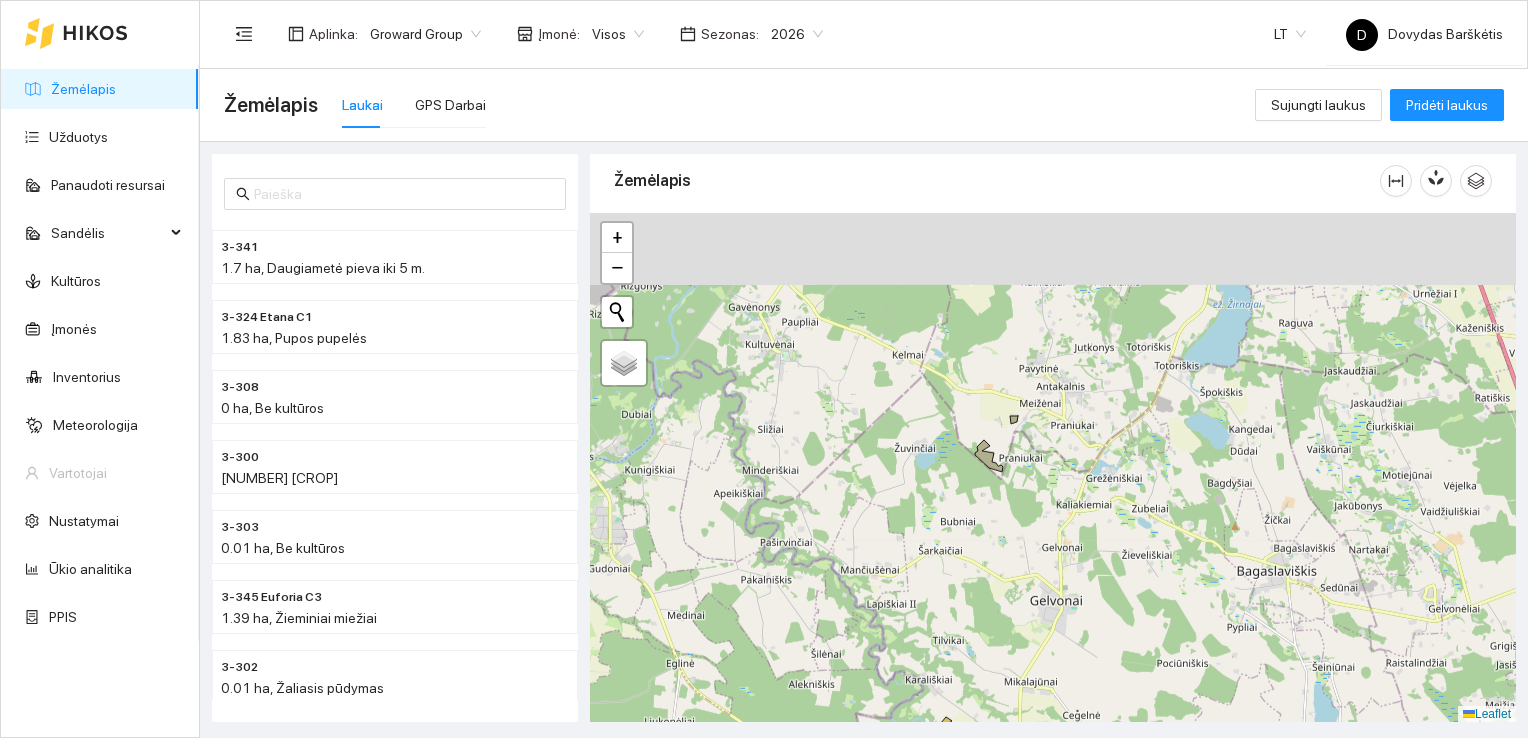 click at bounding box center [1053, 468] 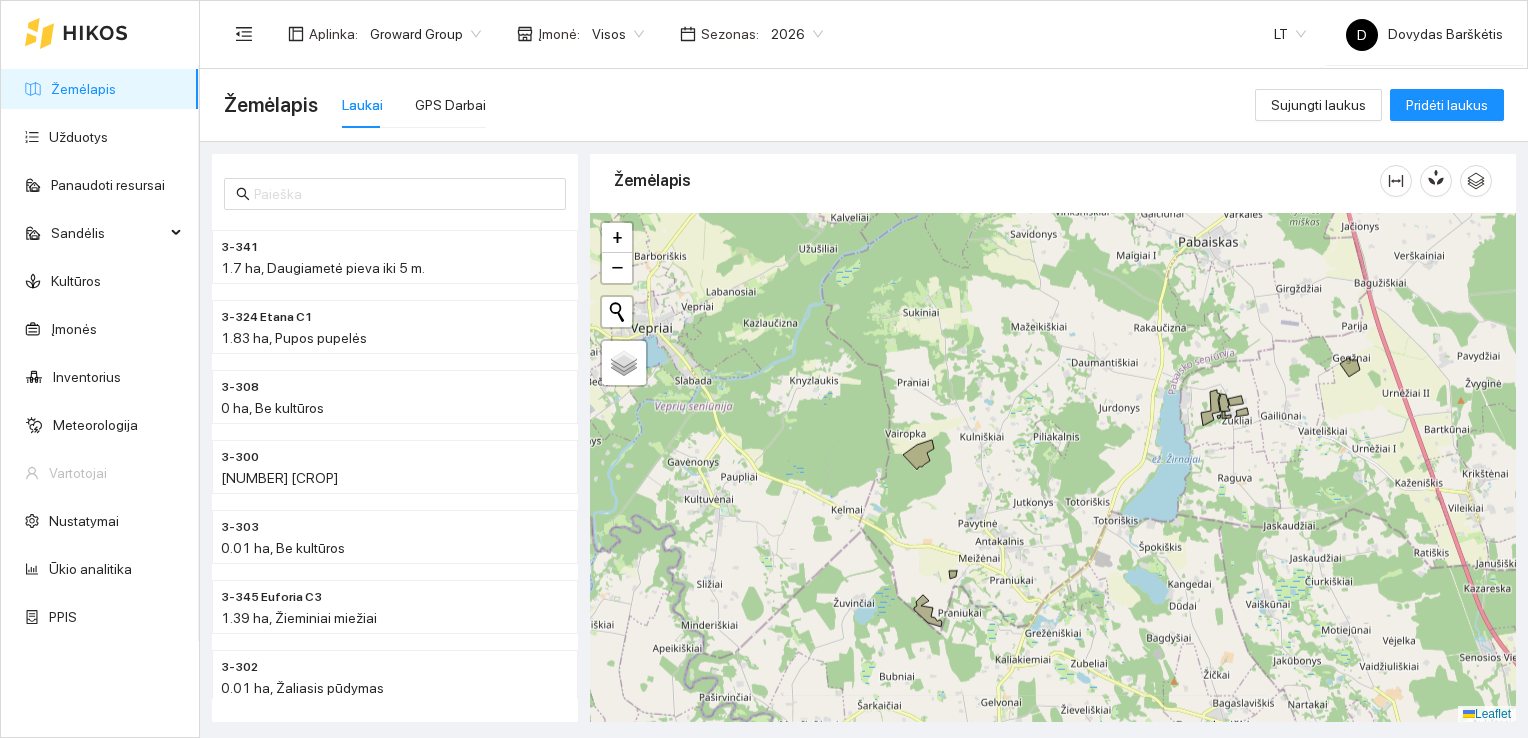 drag, startPoint x: 1097, startPoint y: 396, endPoint x: 1060, endPoint y: 462, distance: 75.66373 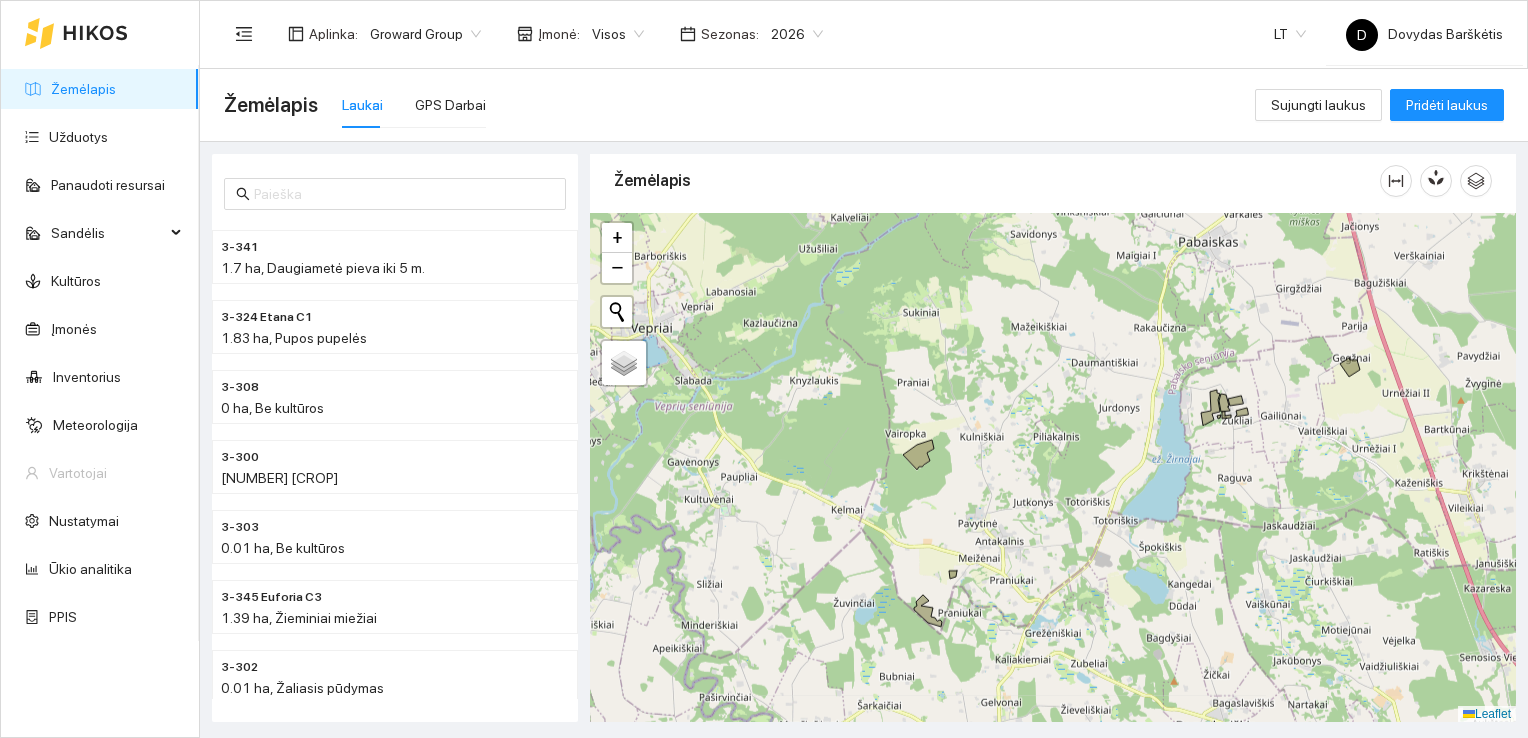 click at bounding box center [1053, 468] 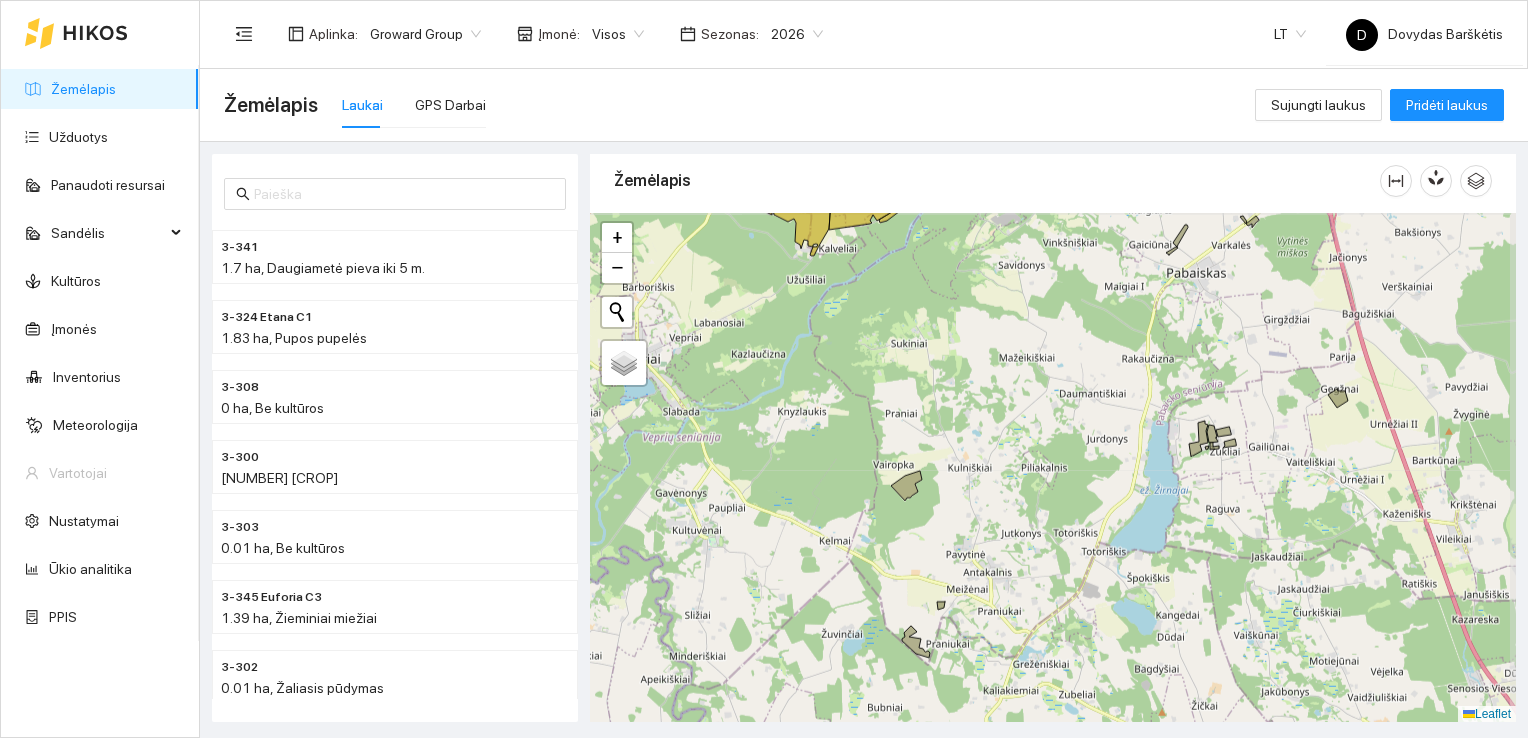drag, startPoint x: 1066, startPoint y: 429, endPoint x: 1062, endPoint y: 446, distance: 17.464249 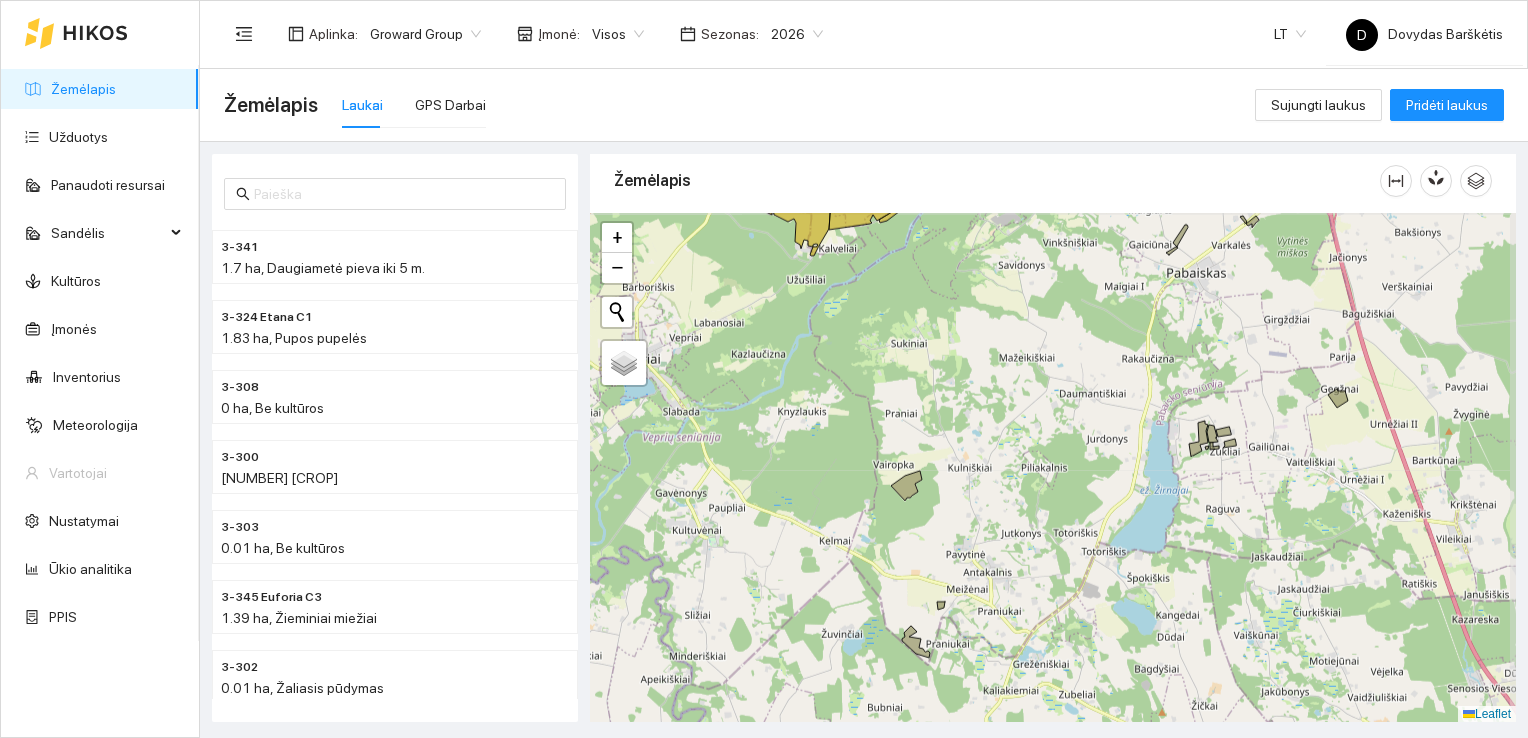 click at bounding box center [1053, 468] 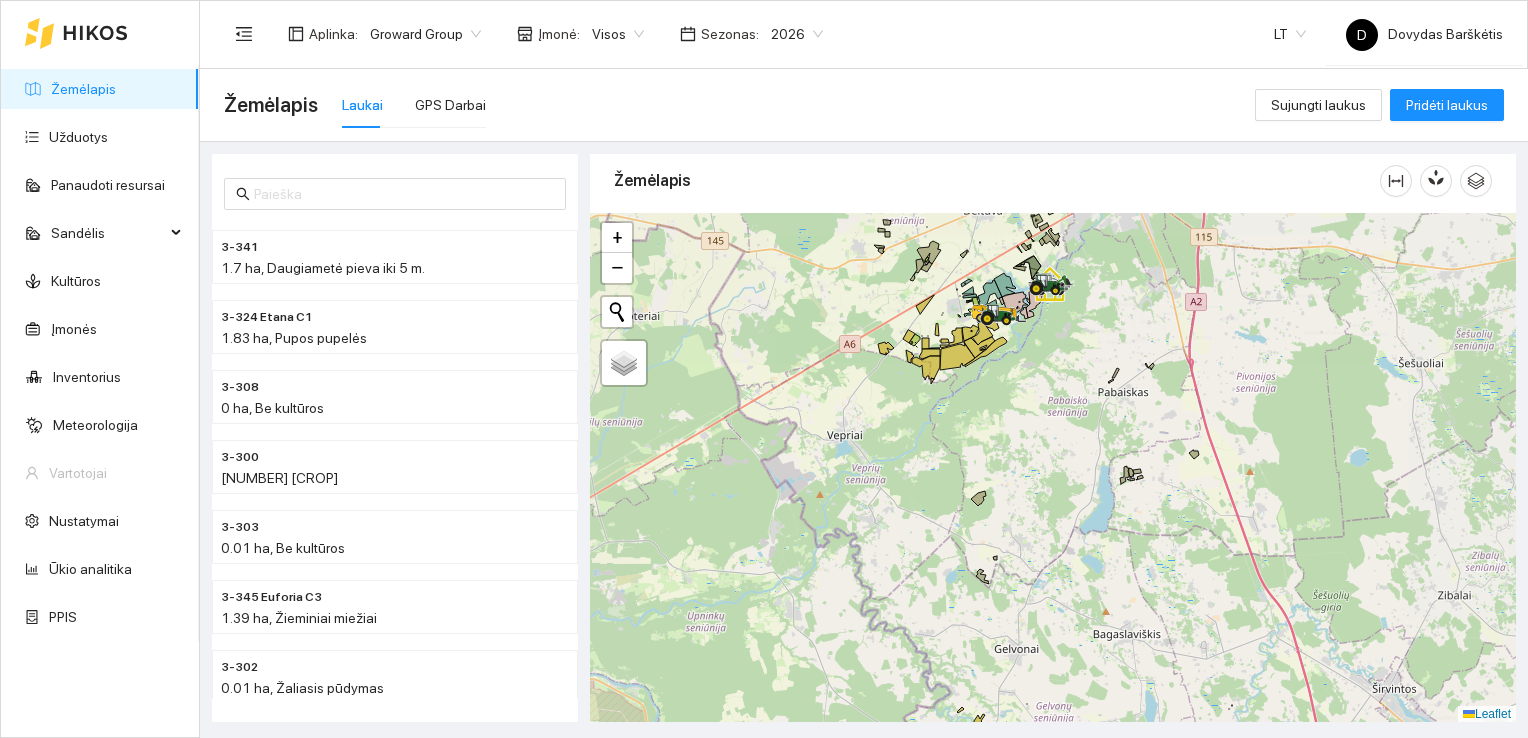 drag, startPoint x: 1076, startPoint y: 422, endPoint x: 1036, endPoint y: 696, distance: 276.90433 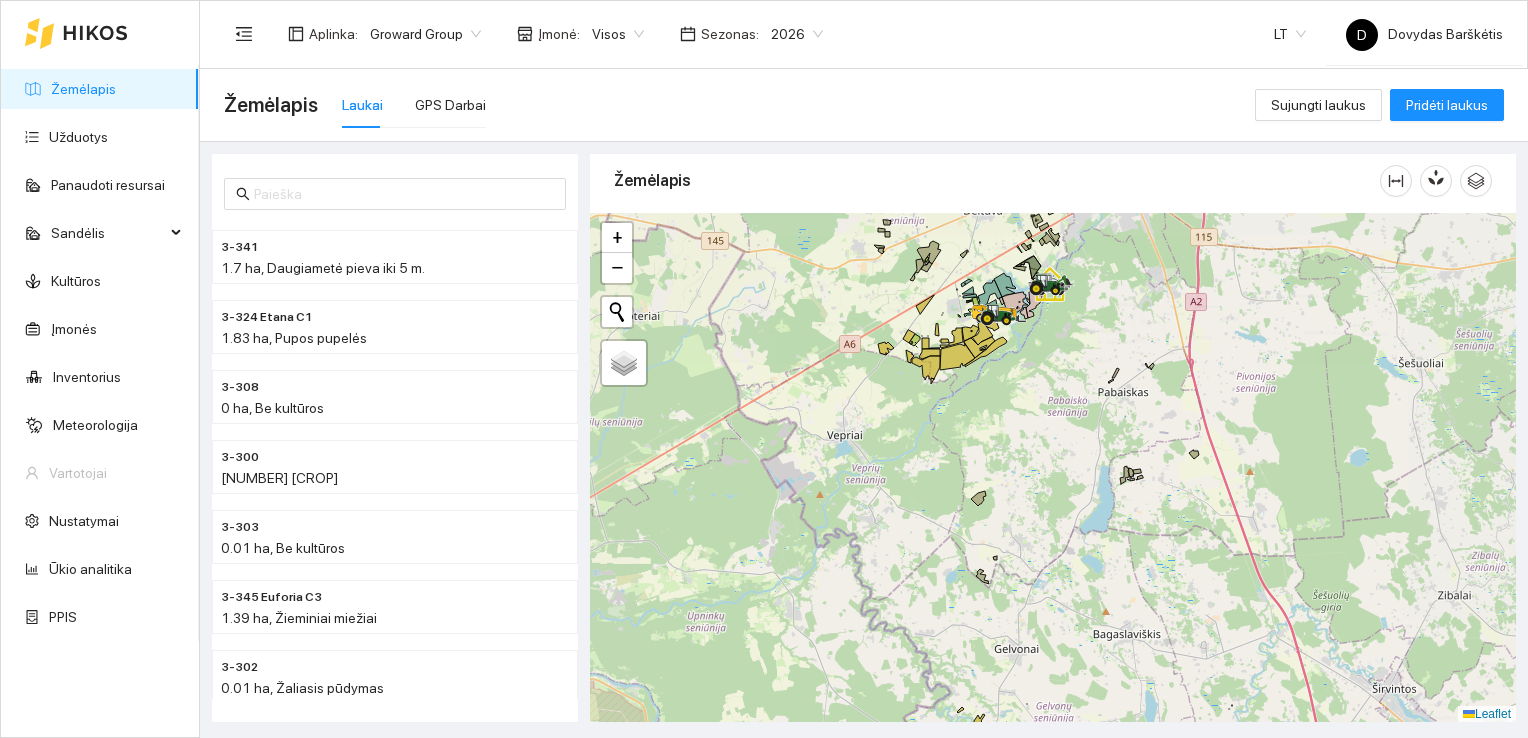 click at bounding box center (1053, 468) 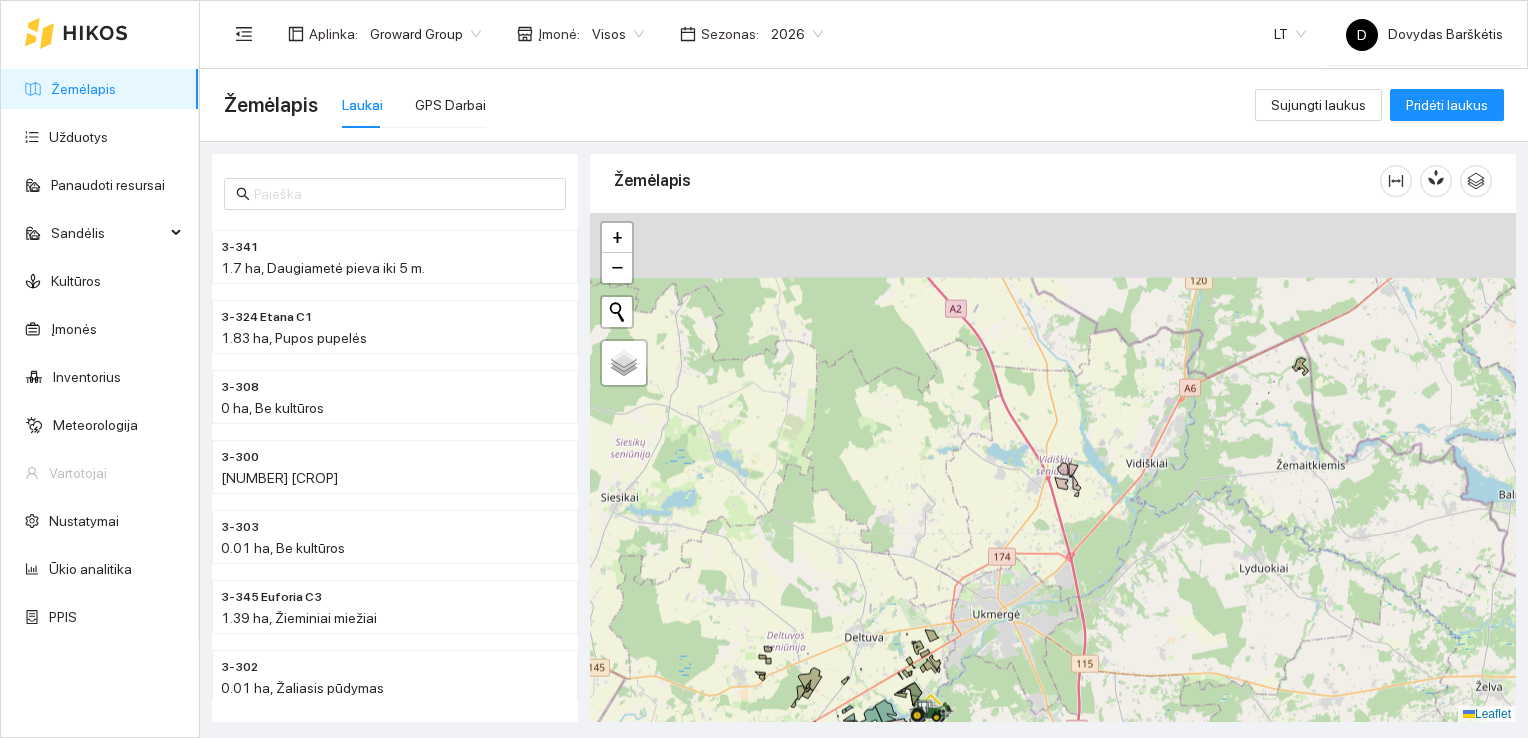 drag, startPoint x: 1308, startPoint y: 259, endPoint x: 1218, endPoint y: 448, distance: 209.33466 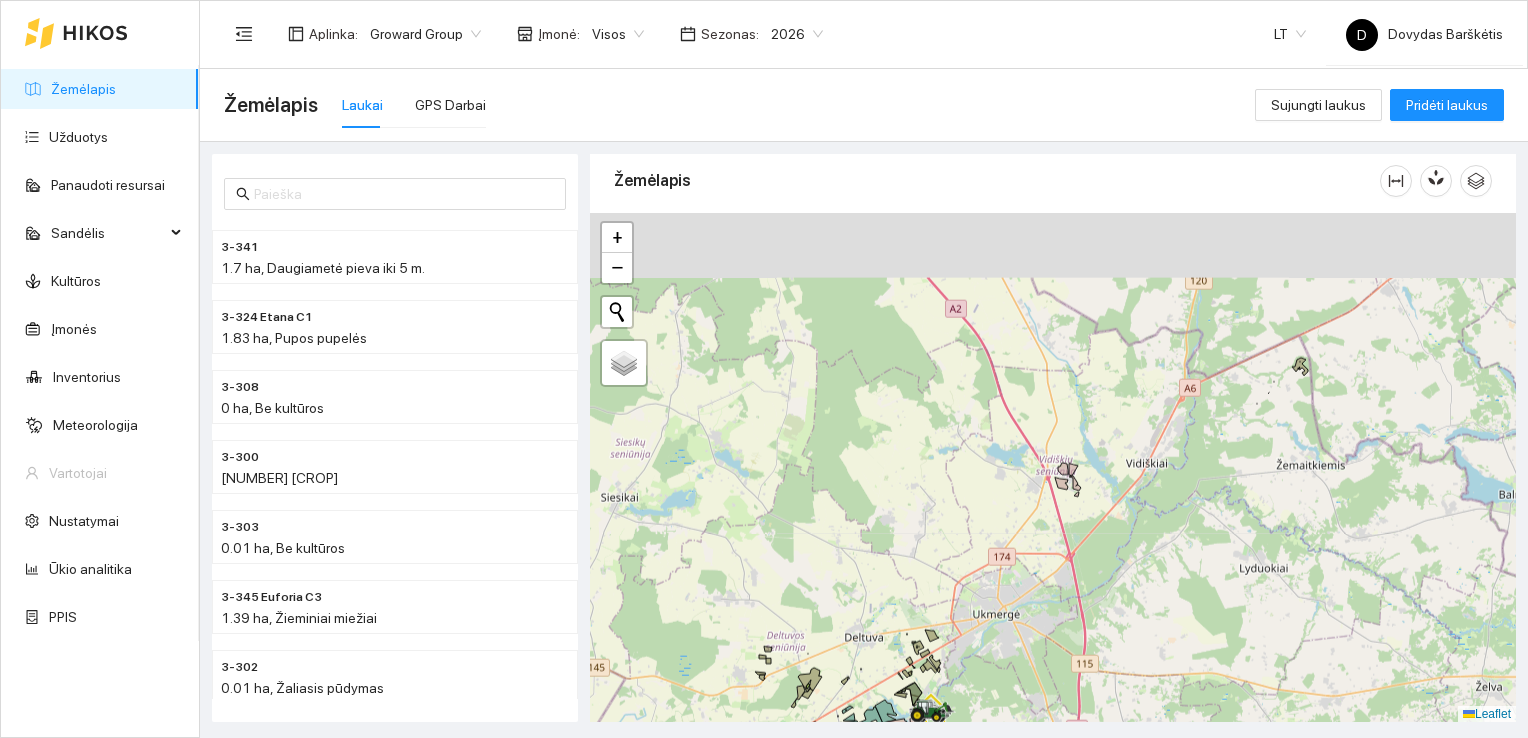 click at bounding box center [1053, 468] 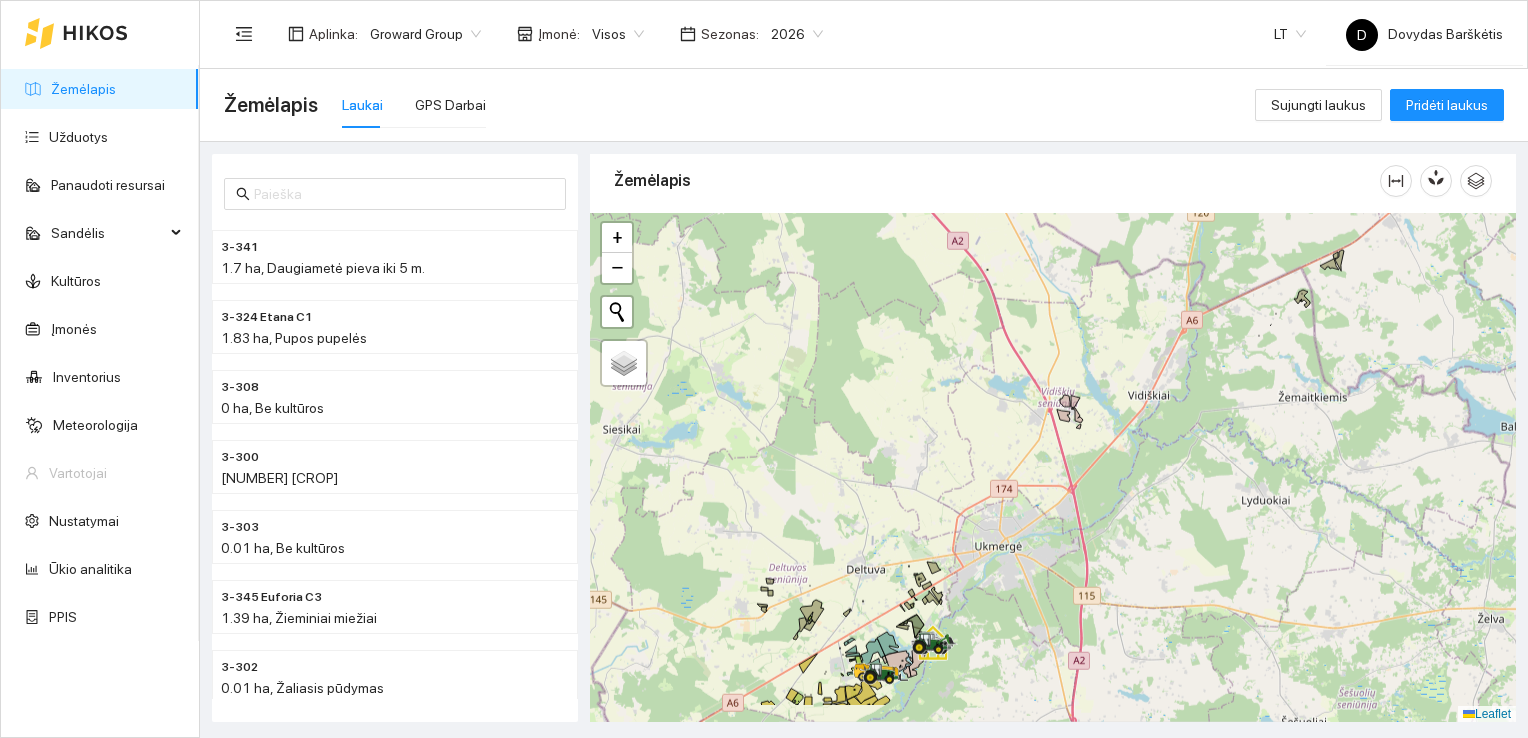 drag, startPoint x: 1245, startPoint y: 477, endPoint x: 1310, endPoint y: 245, distance: 240.9336 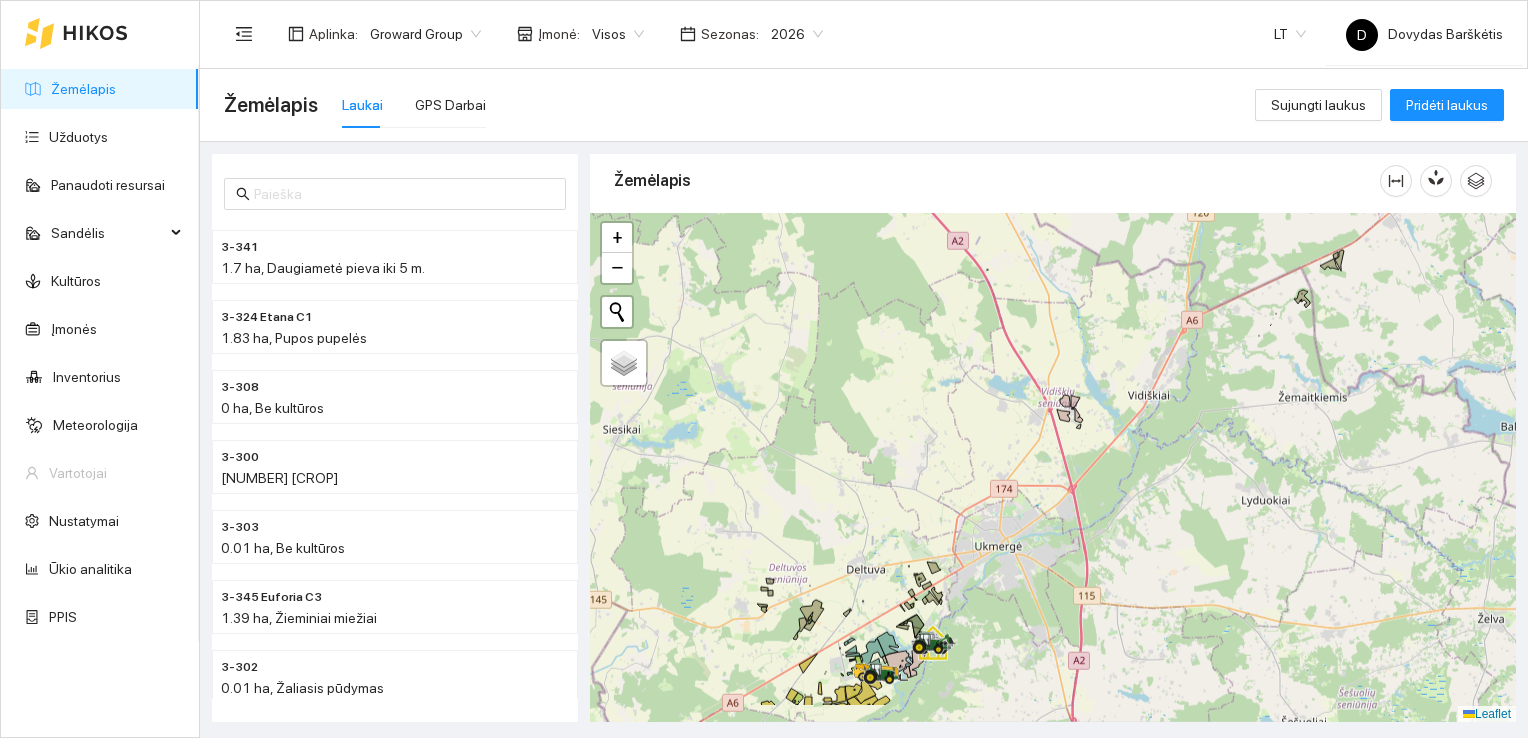 click at bounding box center (1053, 468) 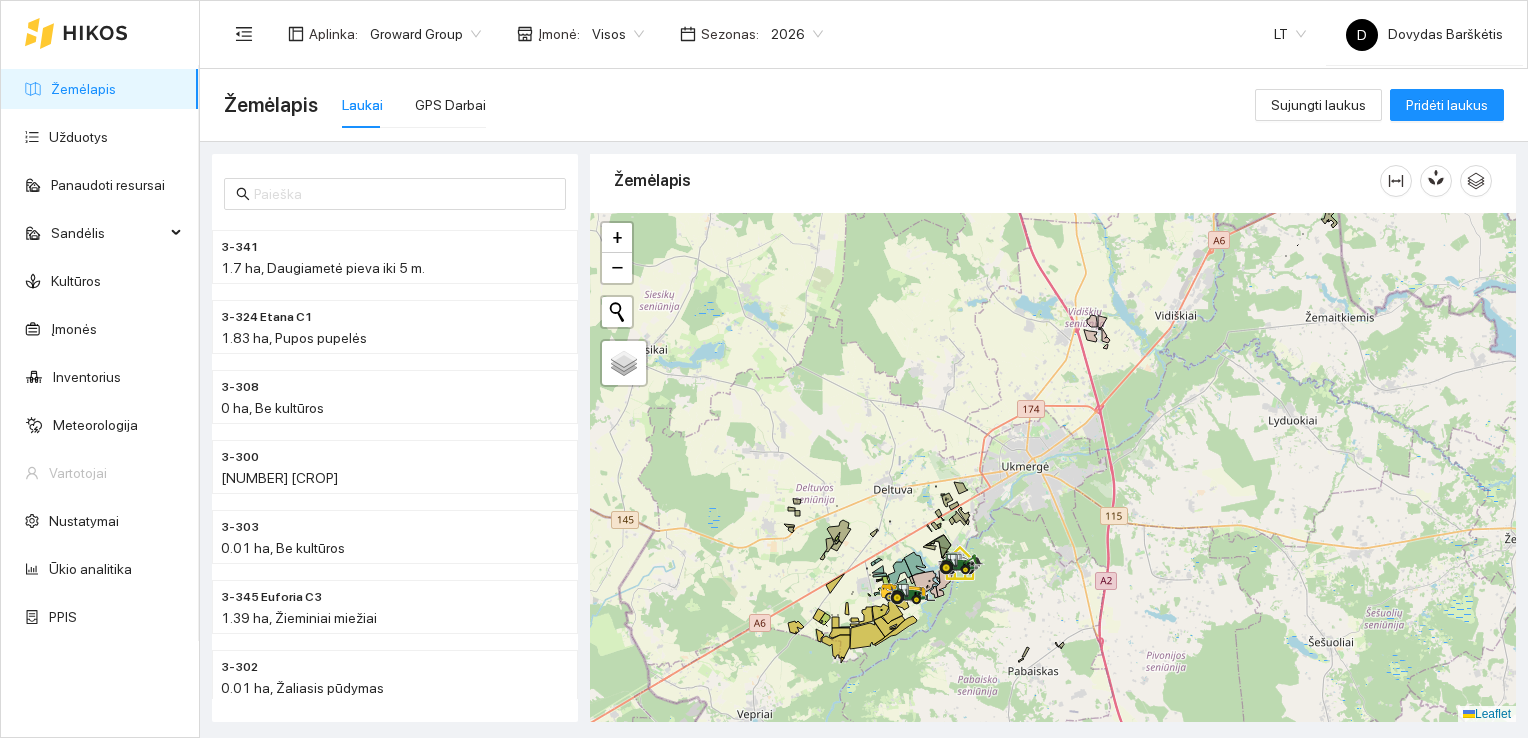 click on "2026" at bounding box center (797, 34) 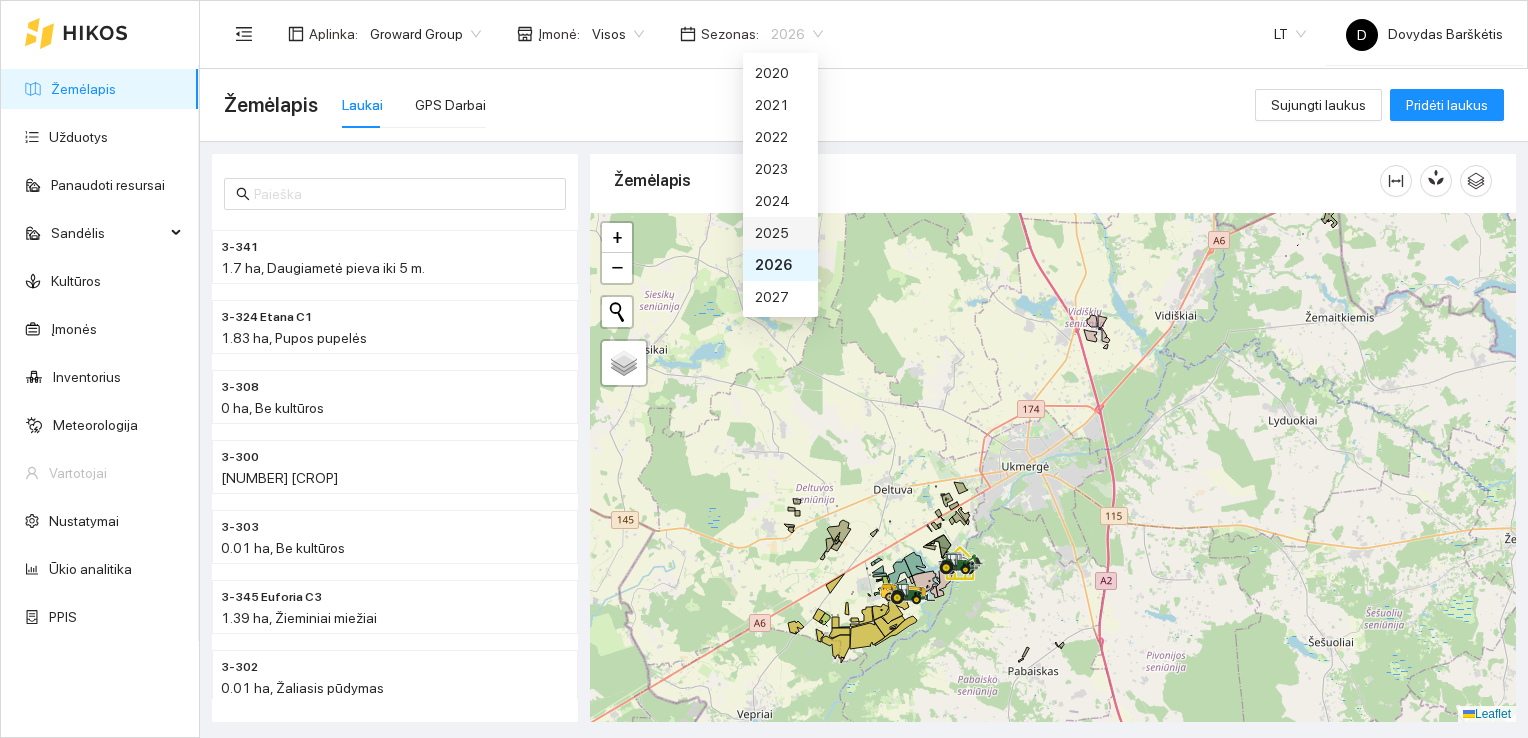 click on "2025" at bounding box center (780, 233) 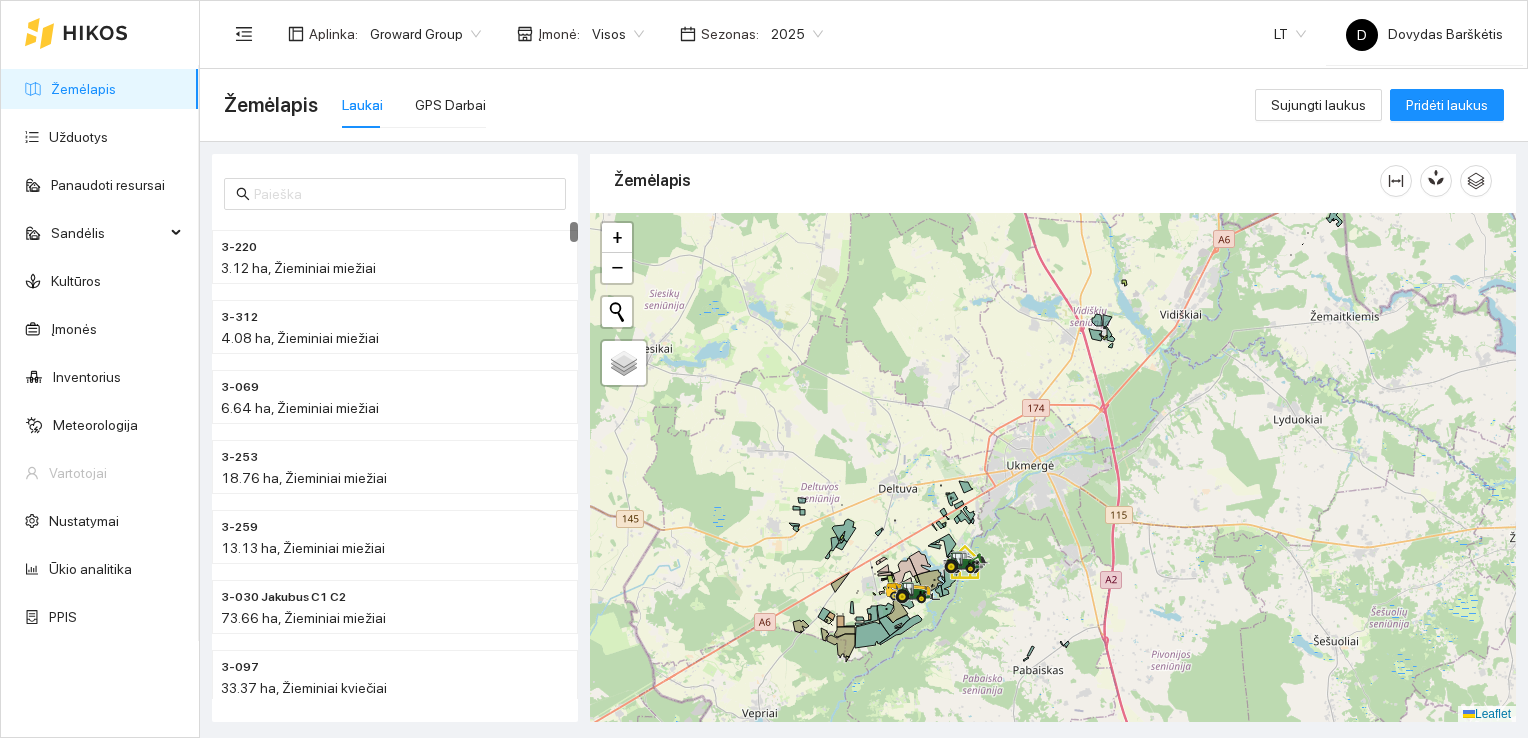 drag, startPoint x: 974, startPoint y: 511, endPoint x: 1035, endPoint y: 299, distance: 220.60146 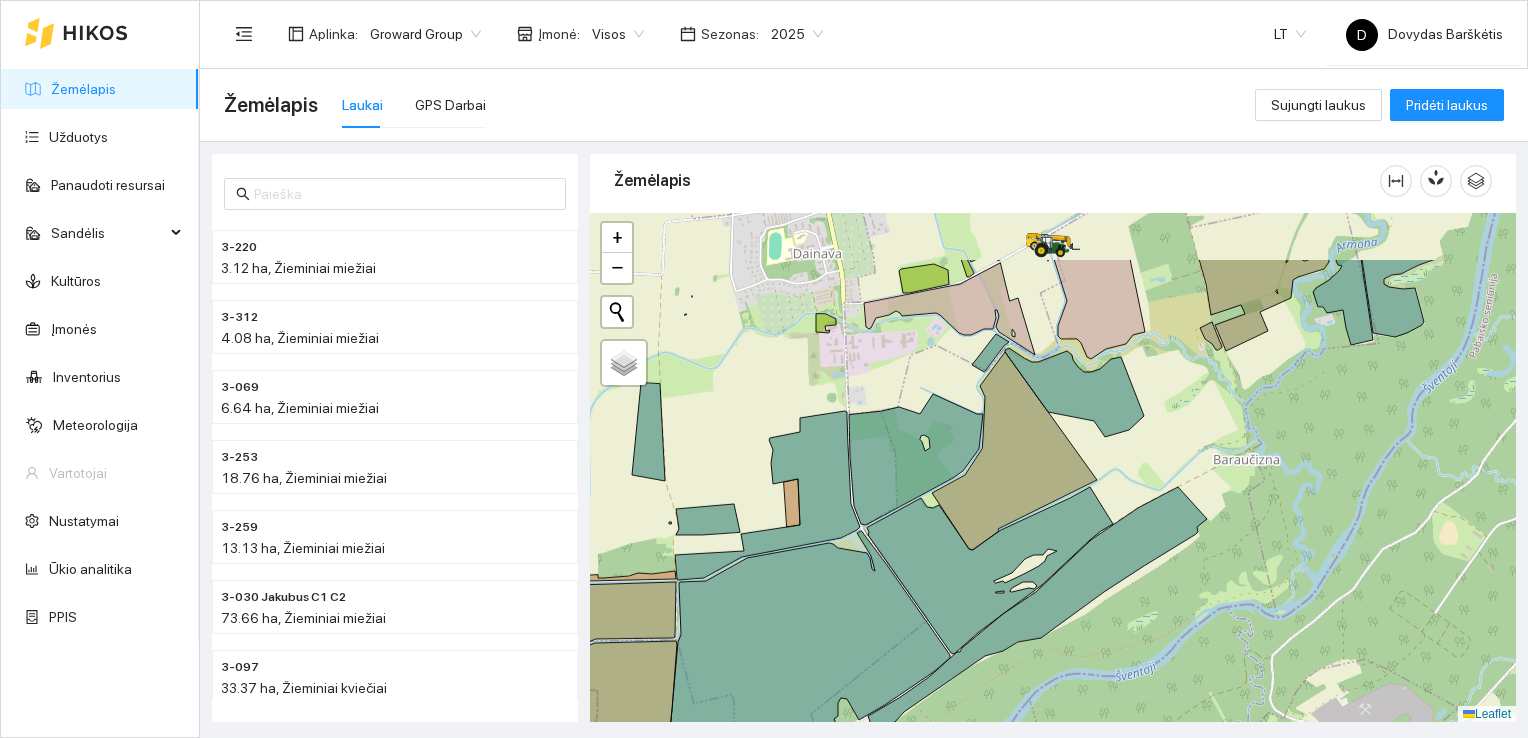 drag, startPoint x: 1132, startPoint y: 389, endPoint x: 1186, endPoint y: 494, distance: 118.072014 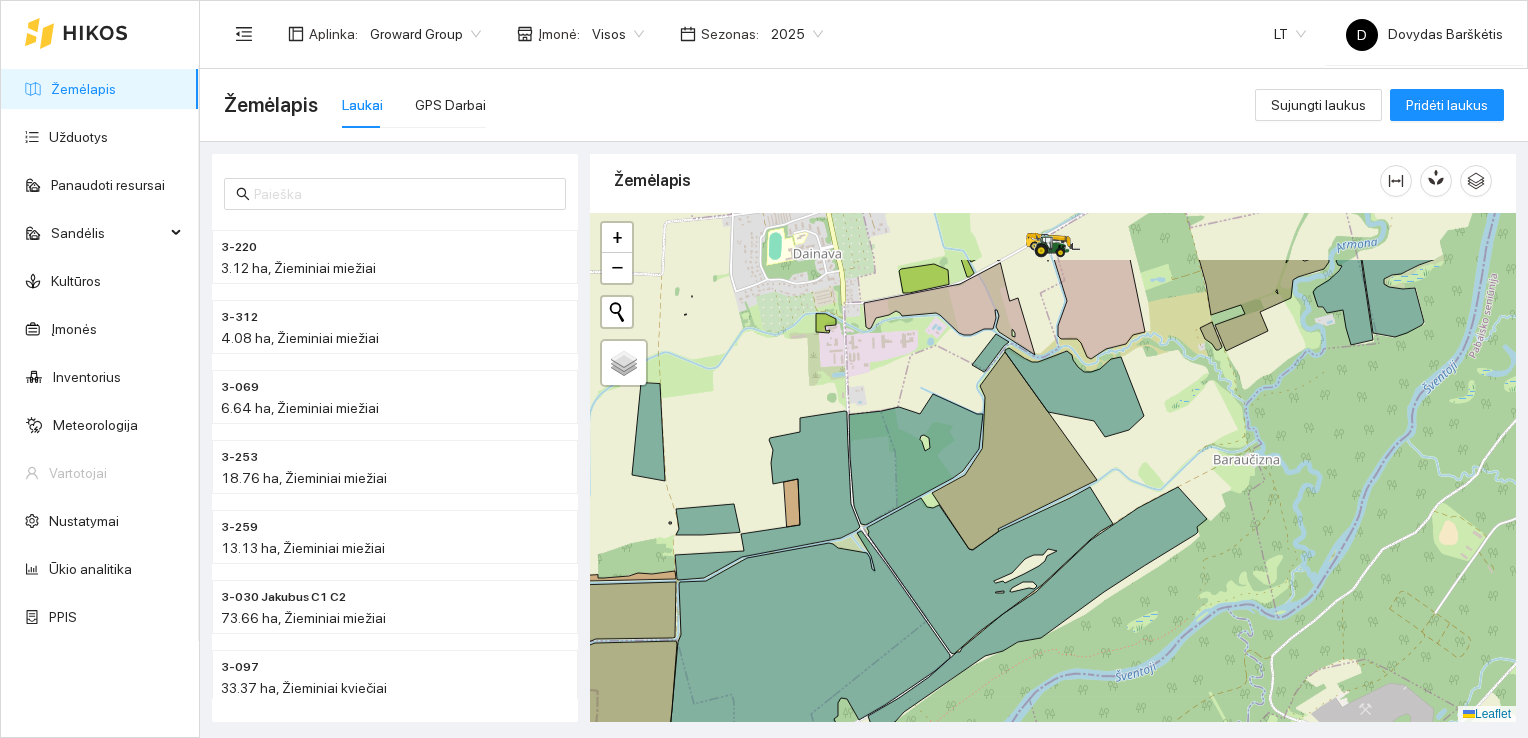 click at bounding box center (1053, 468) 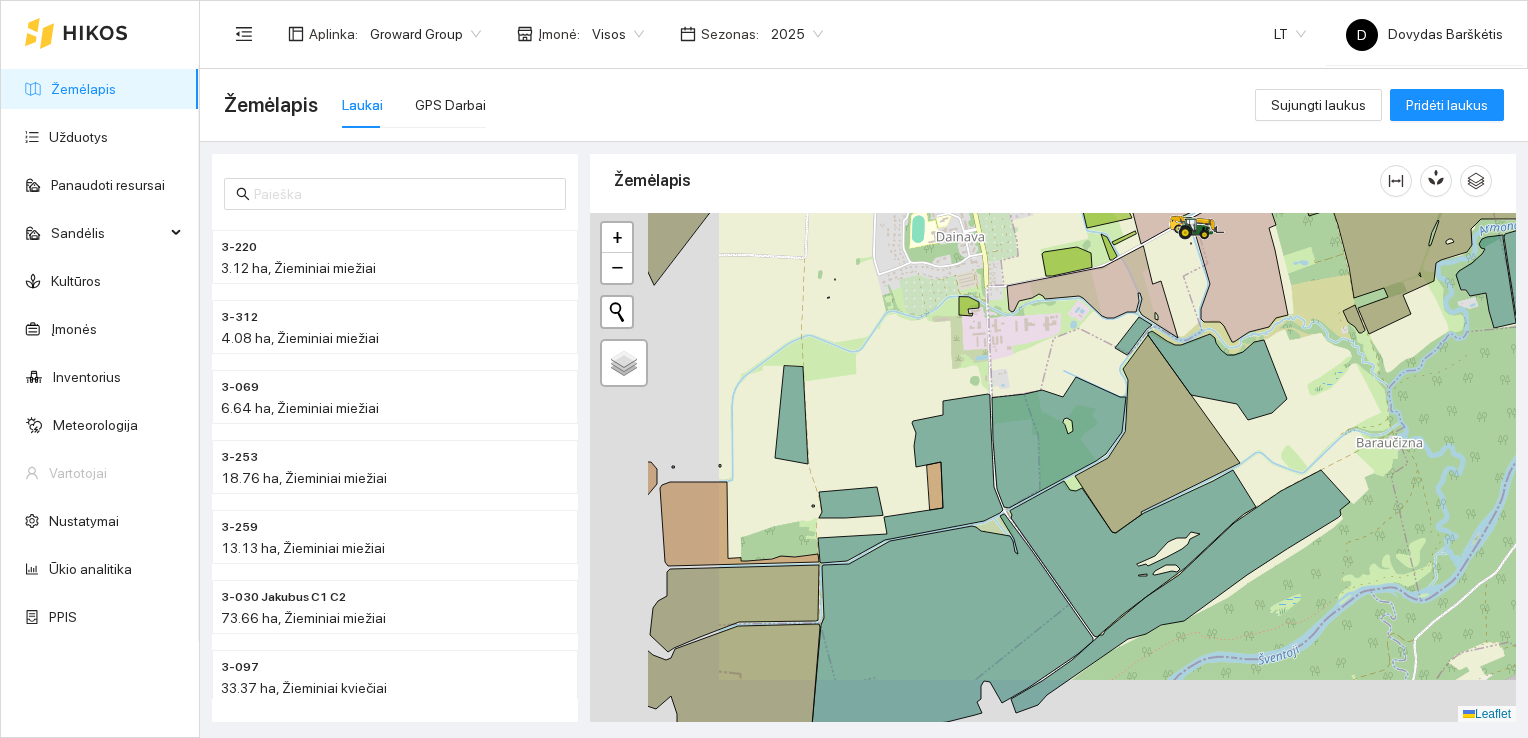 drag, startPoint x: 754, startPoint y: 442, endPoint x: 944, endPoint y: 373, distance: 202.14104 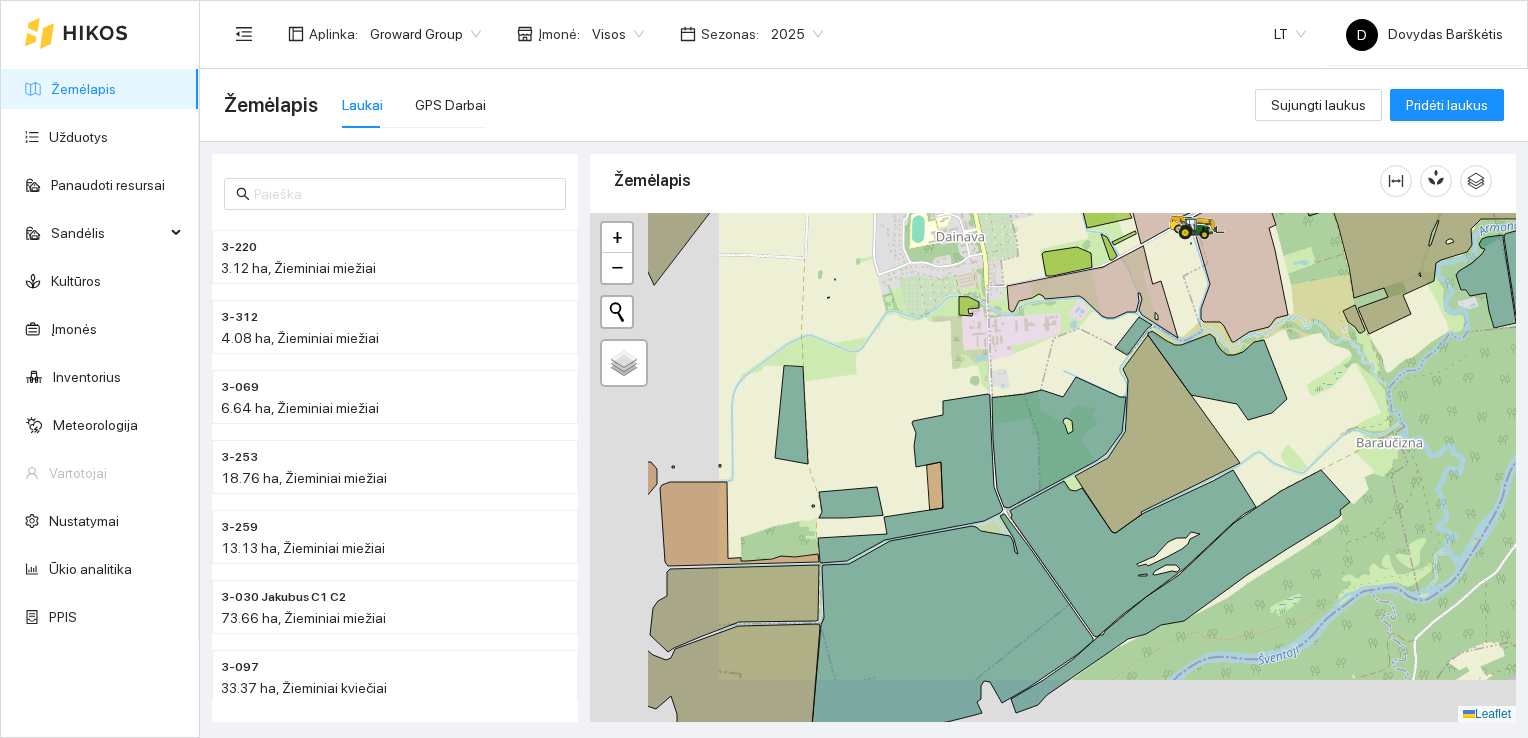 click at bounding box center (1053, 468) 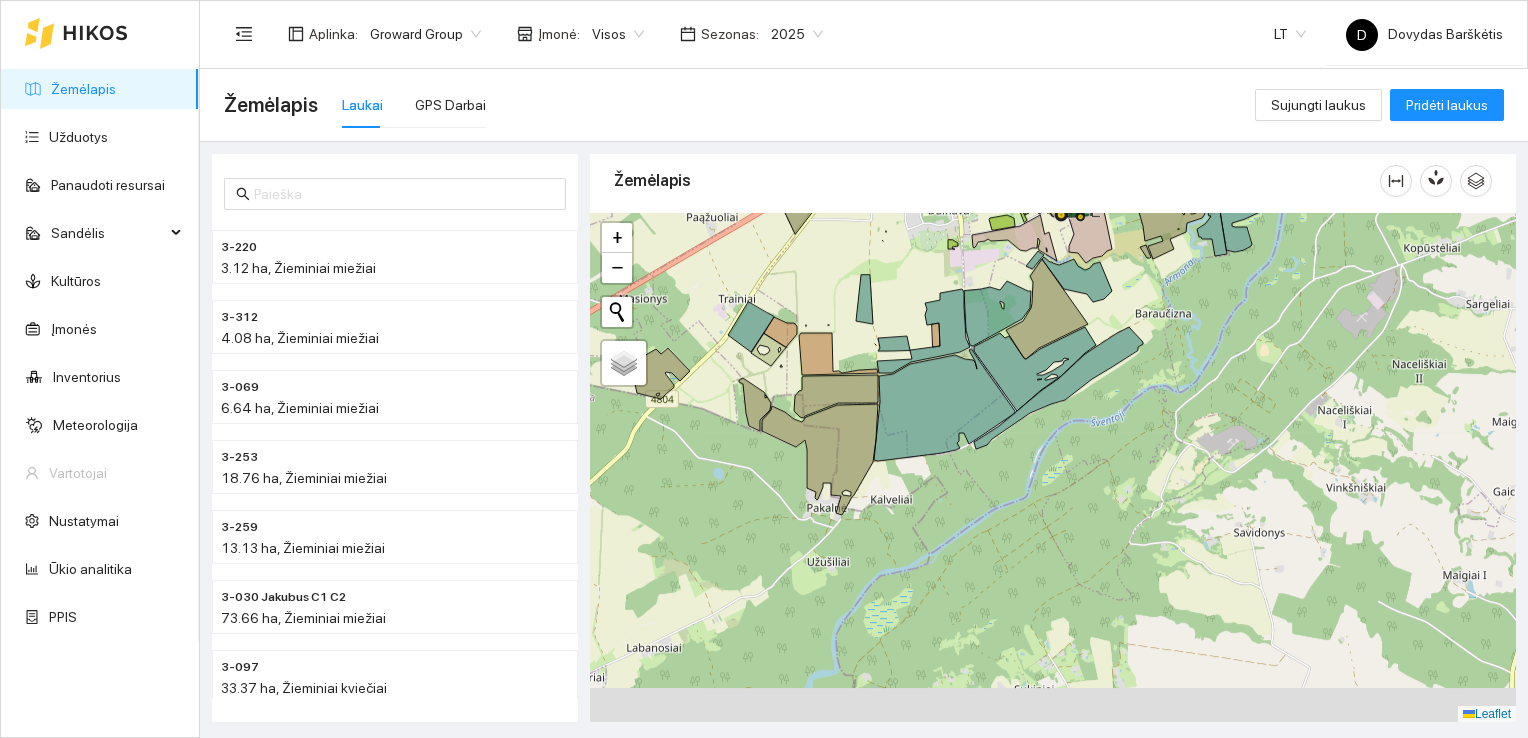 drag, startPoint x: 804, startPoint y: 448, endPoint x: 841, endPoint y: 340, distance: 114.16216 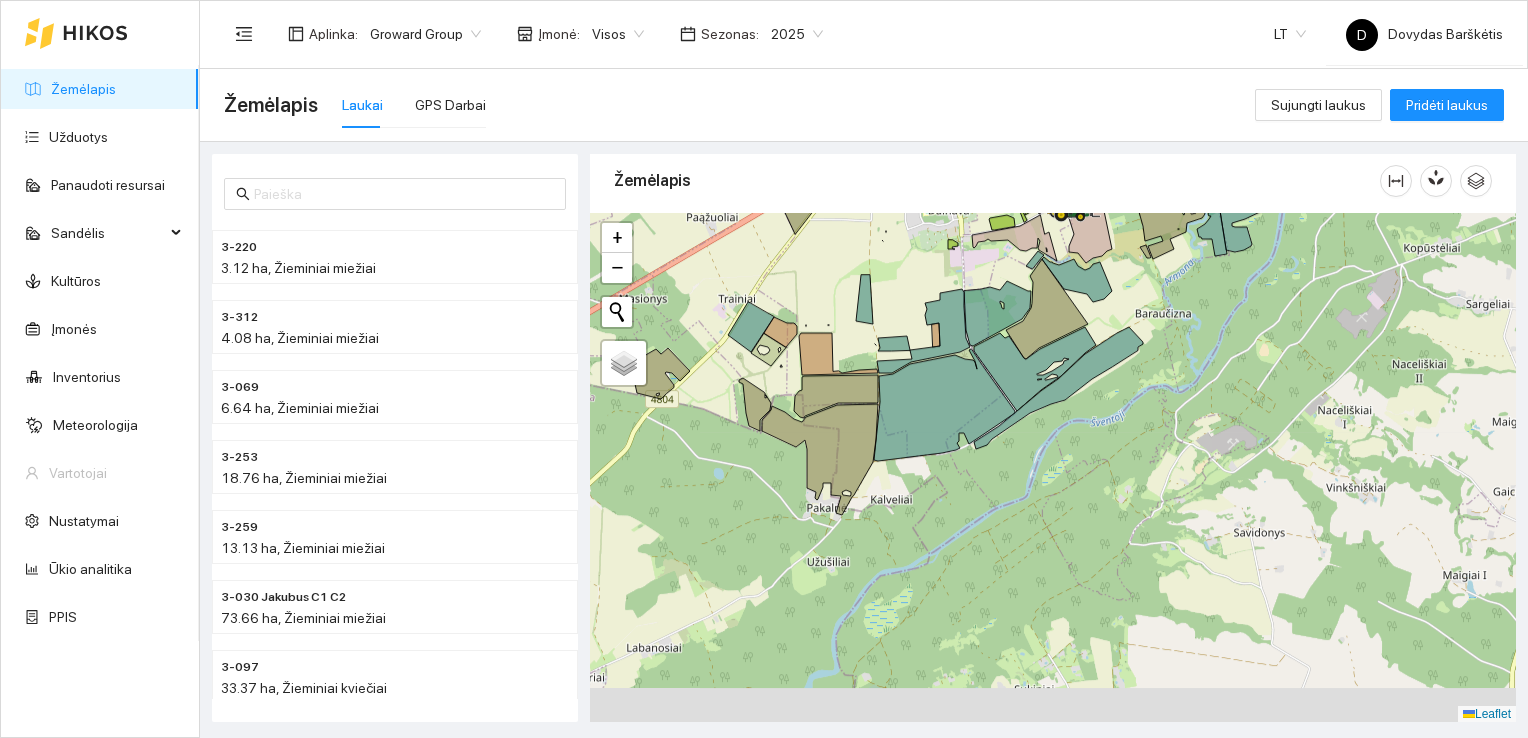 click at bounding box center [1053, 468] 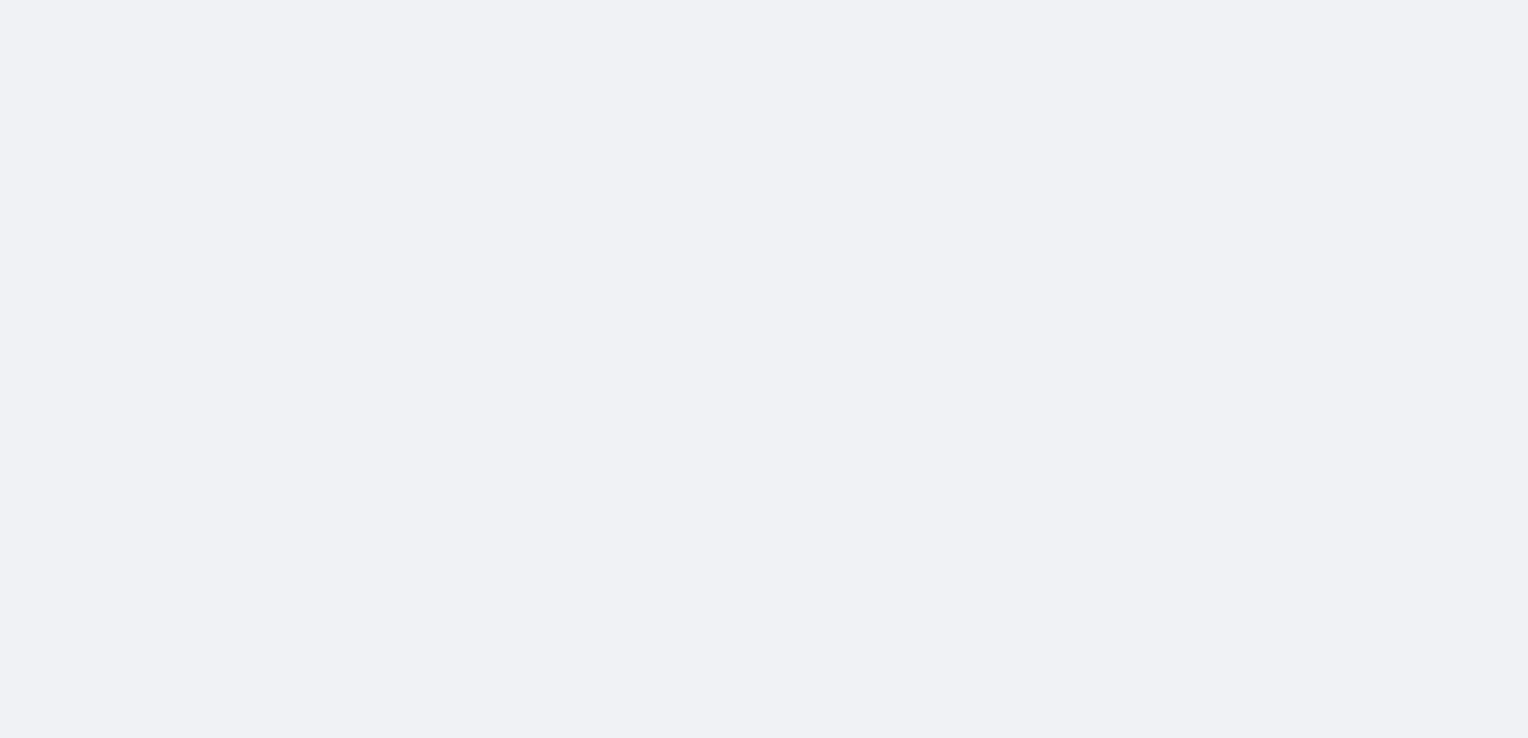 scroll, scrollTop: 0, scrollLeft: 0, axis: both 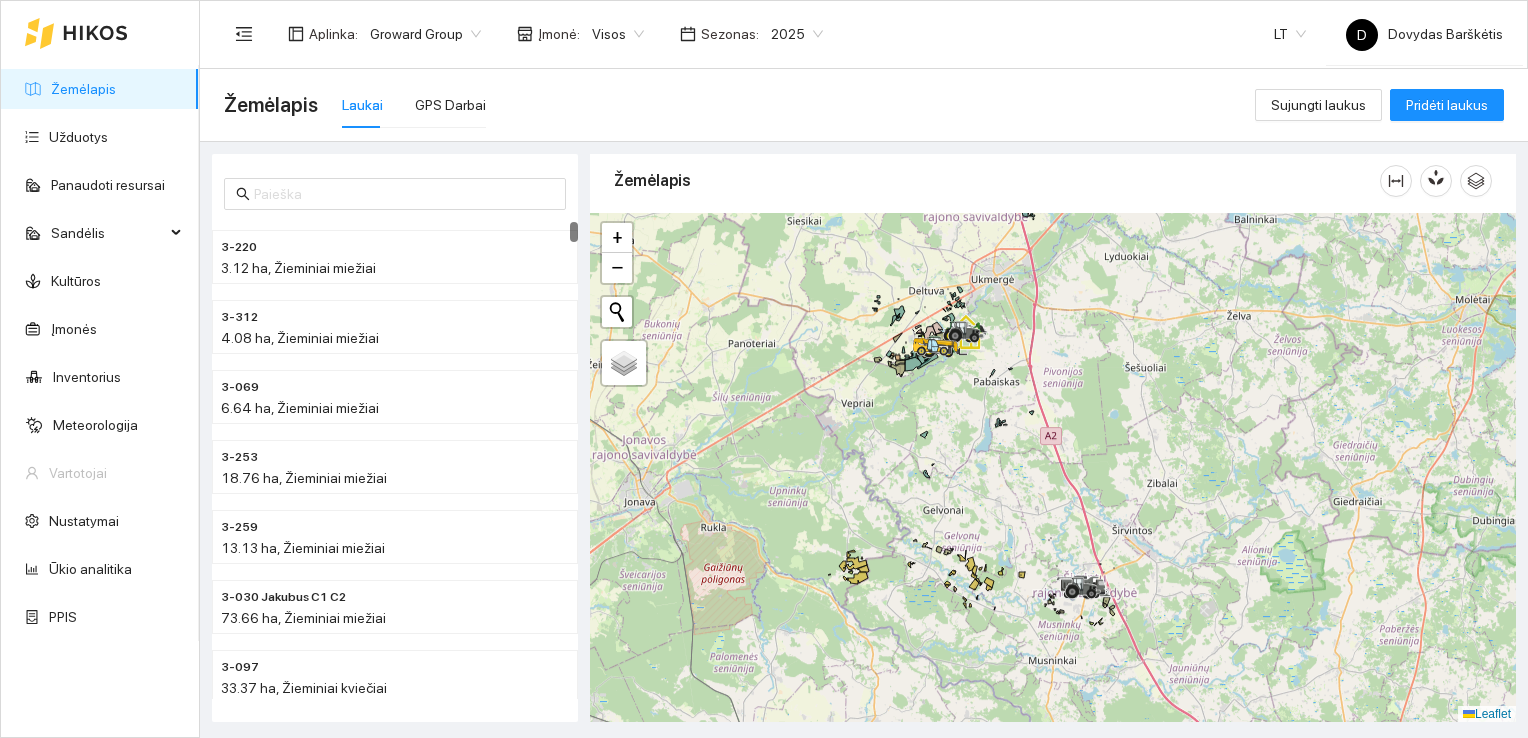 drag, startPoint x: 936, startPoint y: 531, endPoint x: 823, endPoint y: 367, distance: 199.16074 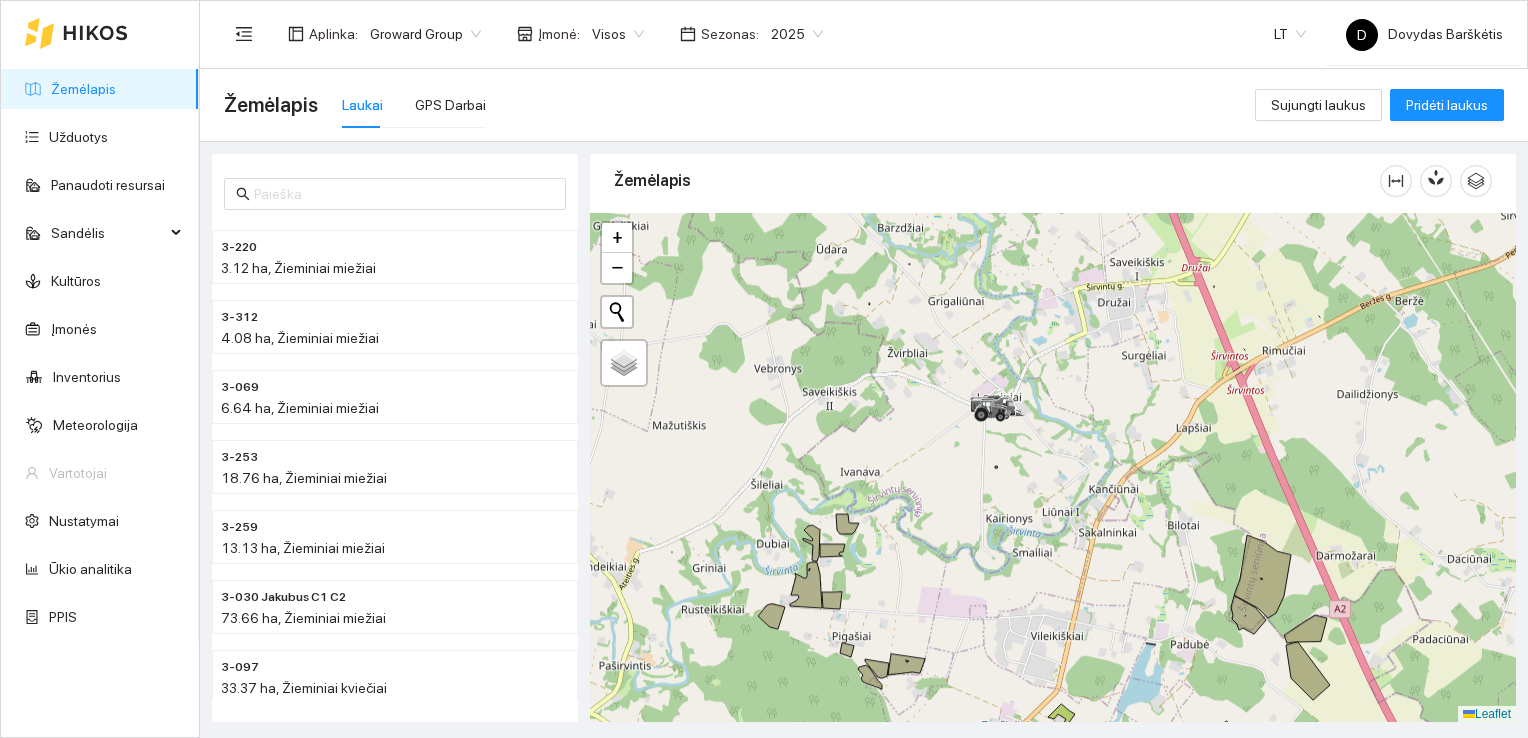 drag, startPoint x: 962, startPoint y: 442, endPoint x: 984, endPoint y: 426, distance: 27.202942 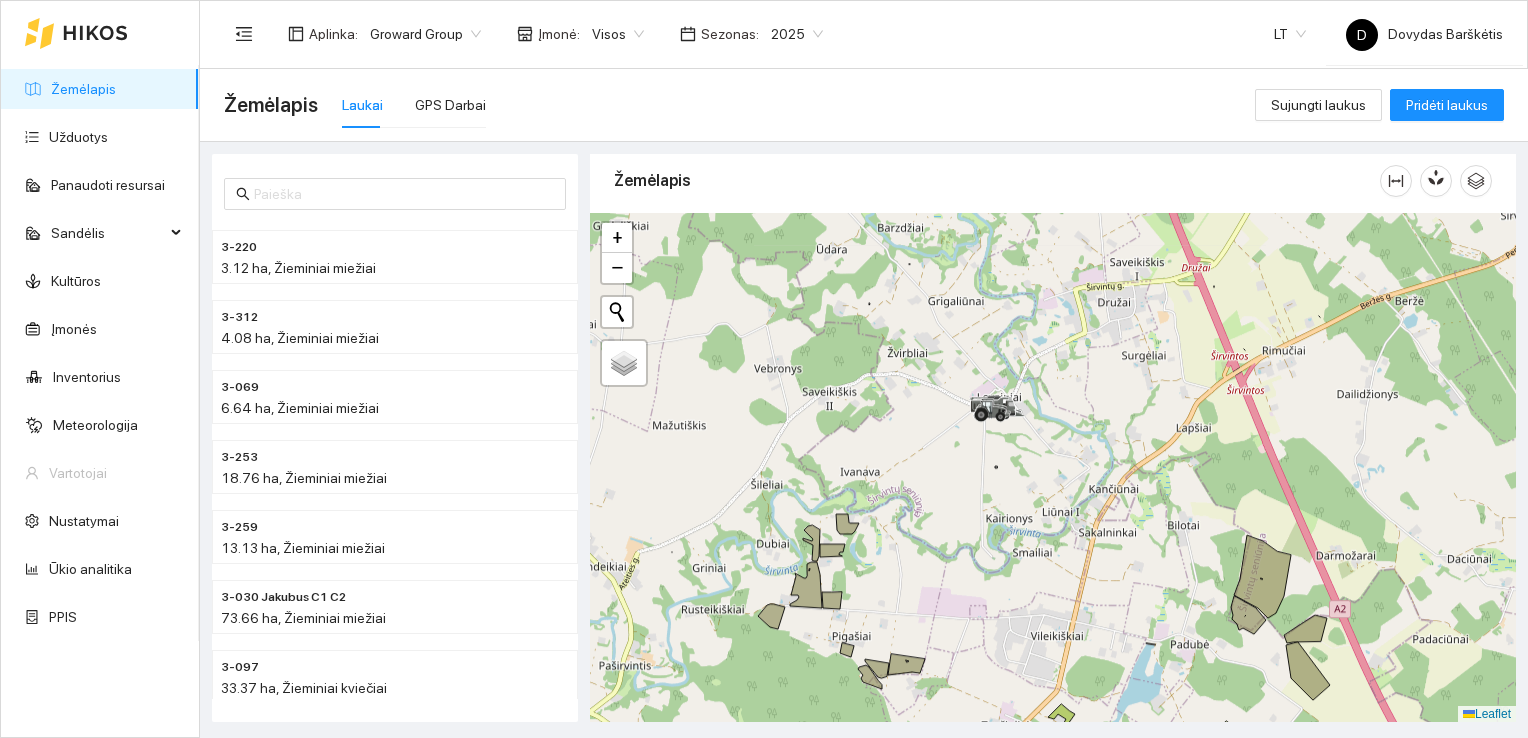 click at bounding box center [980, 421] 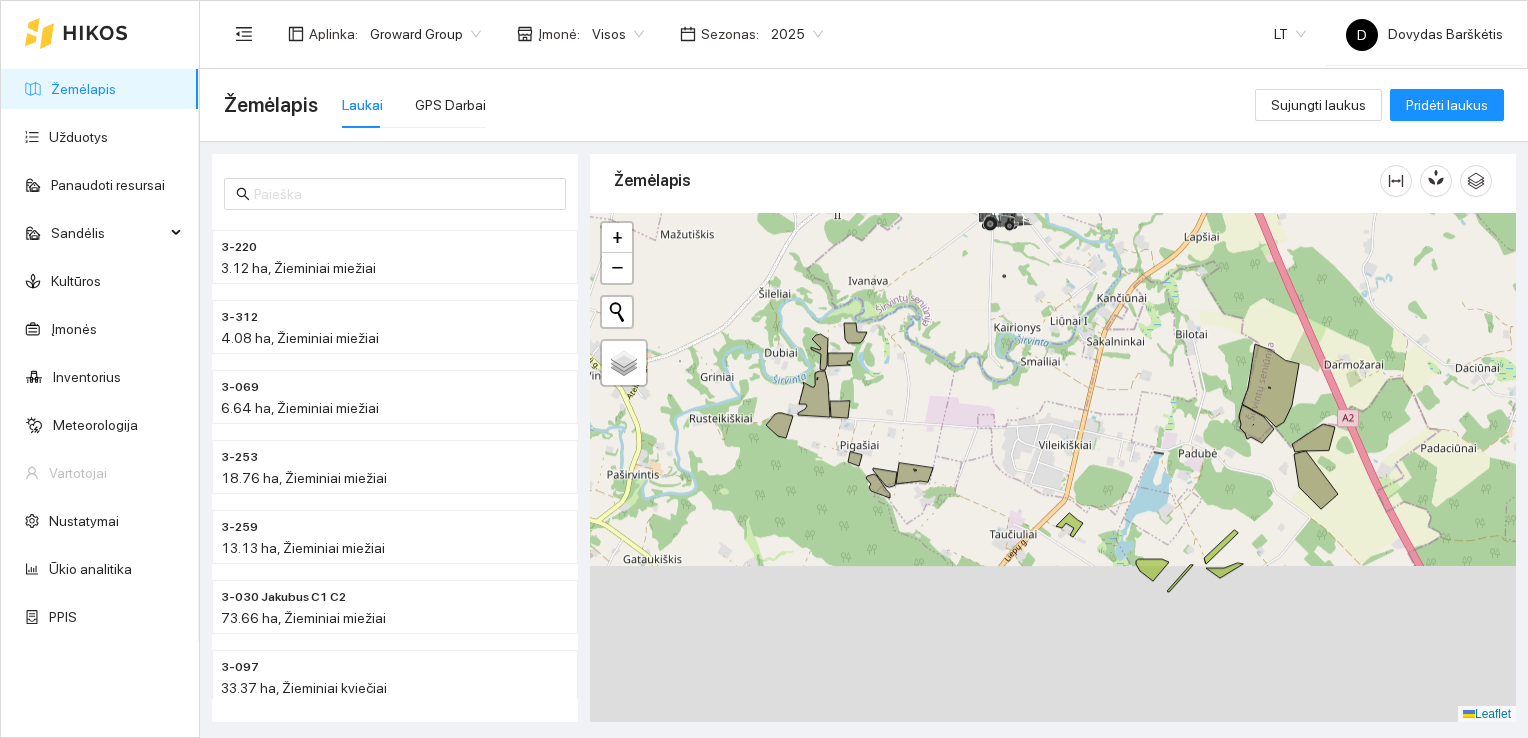 drag, startPoint x: 971, startPoint y: 521, endPoint x: 982, endPoint y: 354, distance: 167.36188 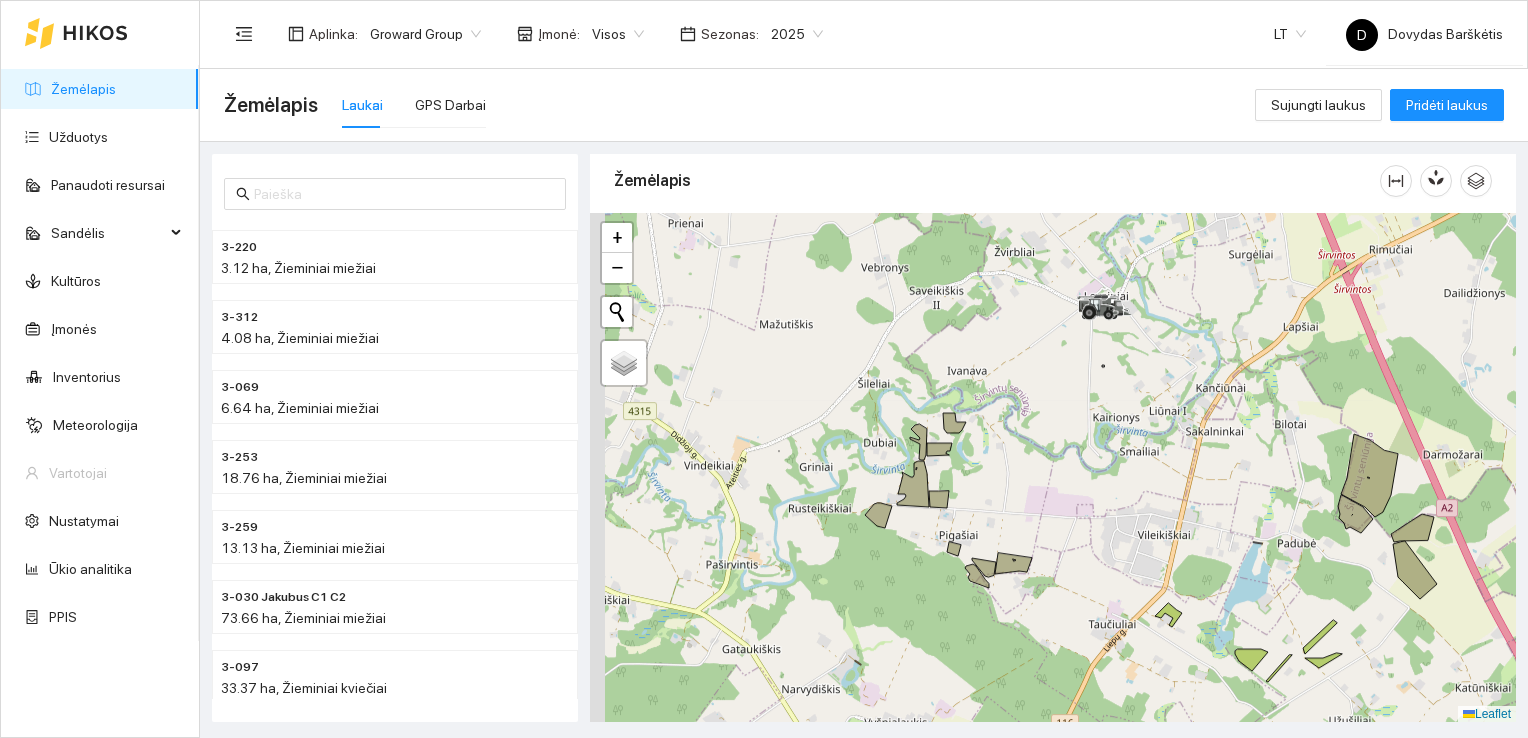 drag, startPoint x: 997, startPoint y: 336, endPoint x: 1012, endPoint y: 420, distance: 85.32877 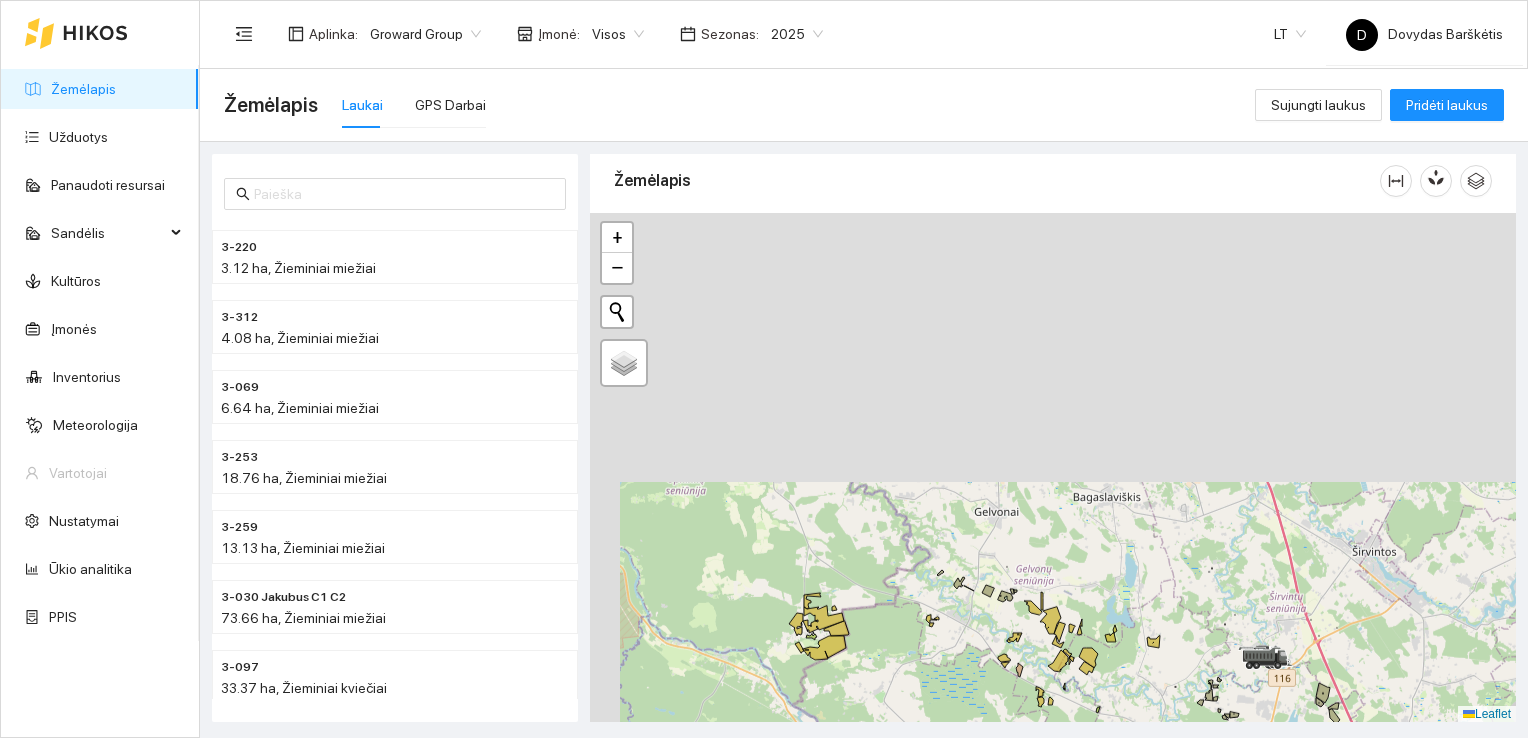 drag, startPoint x: 869, startPoint y: 273, endPoint x: 1149, endPoint y: 578, distance: 414.03503 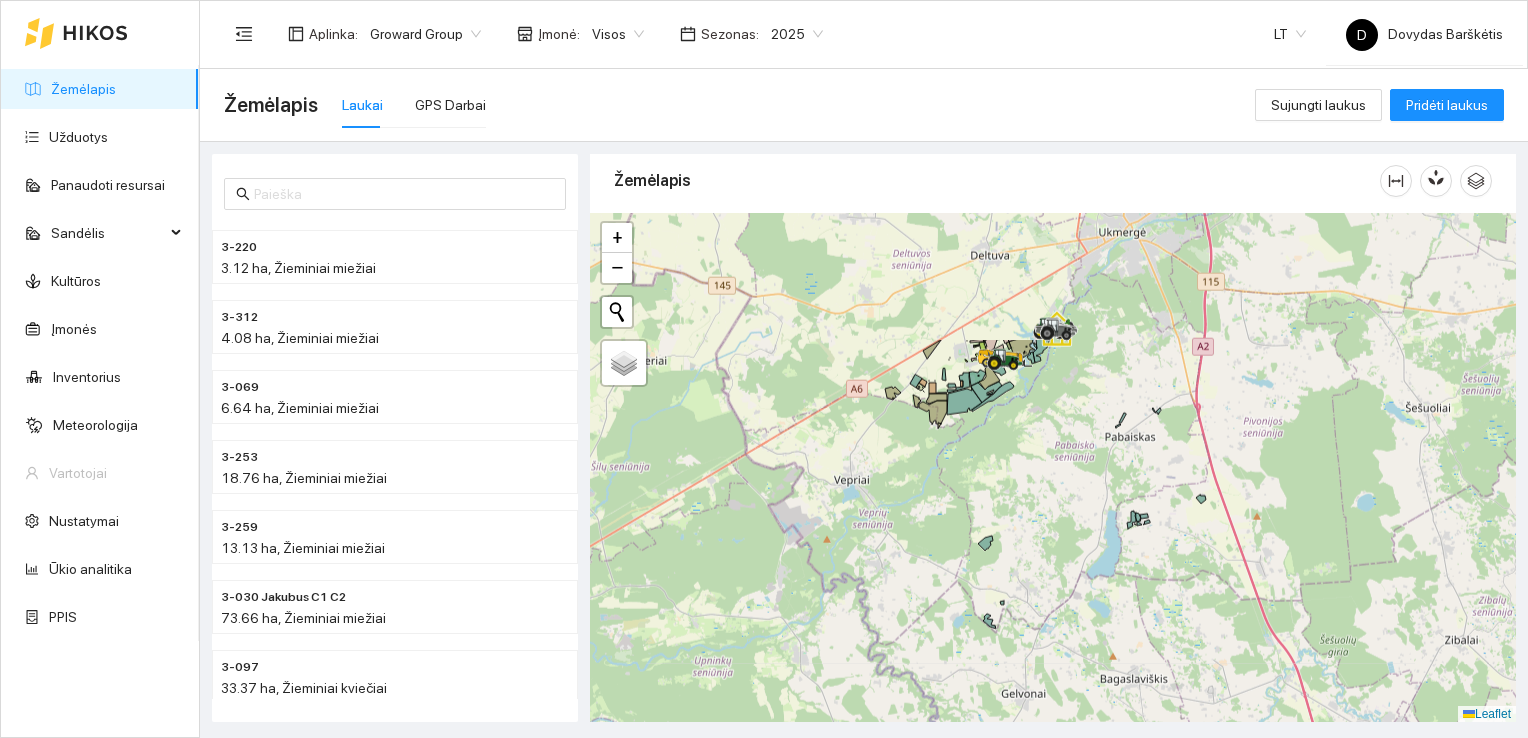 drag, startPoint x: 1063, startPoint y: 399, endPoint x: 1088, endPoint y: 586, distance: 188.66373 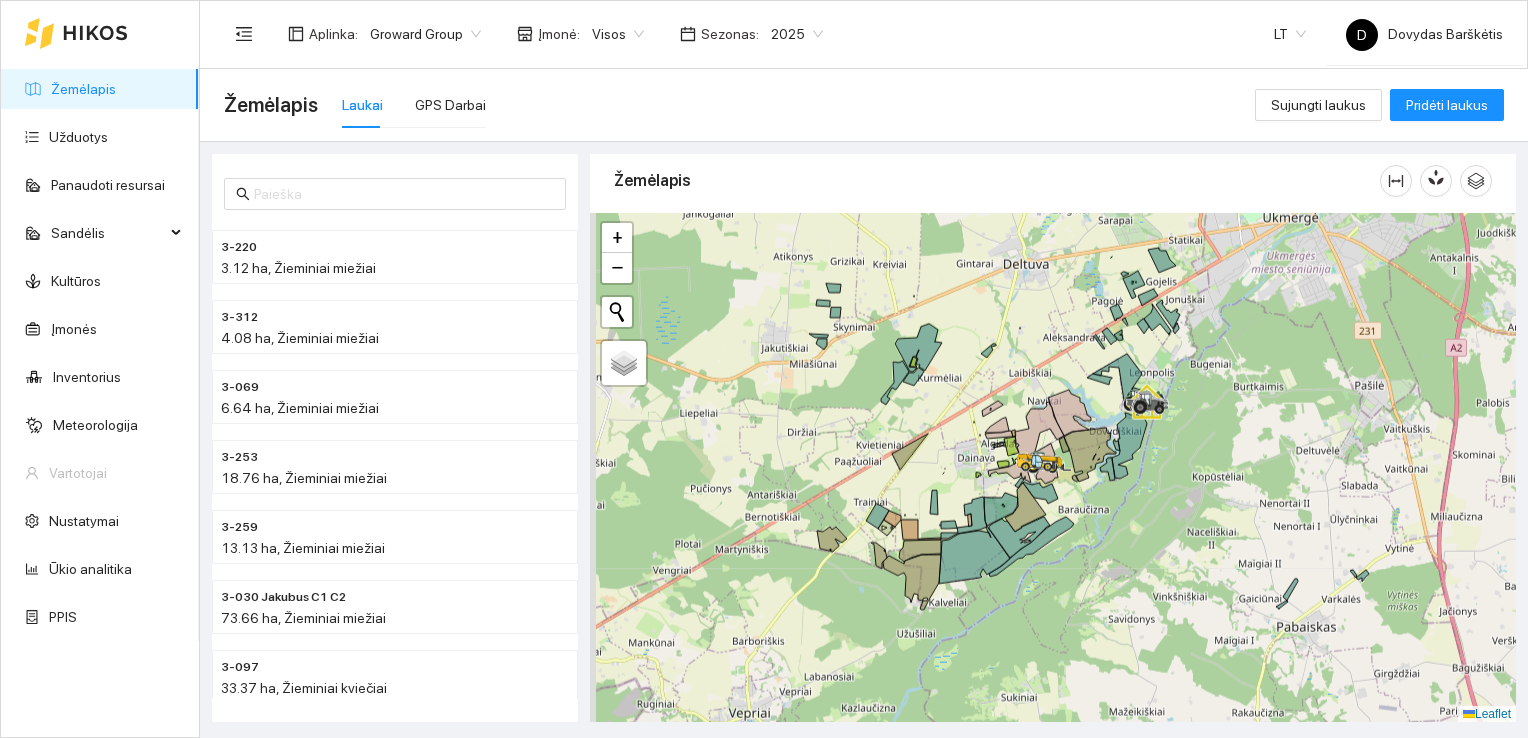 drag, startPoint x: 976, startPoint y: 296, endPoint x: 992, endPoint y: 334, distance: 41.231056 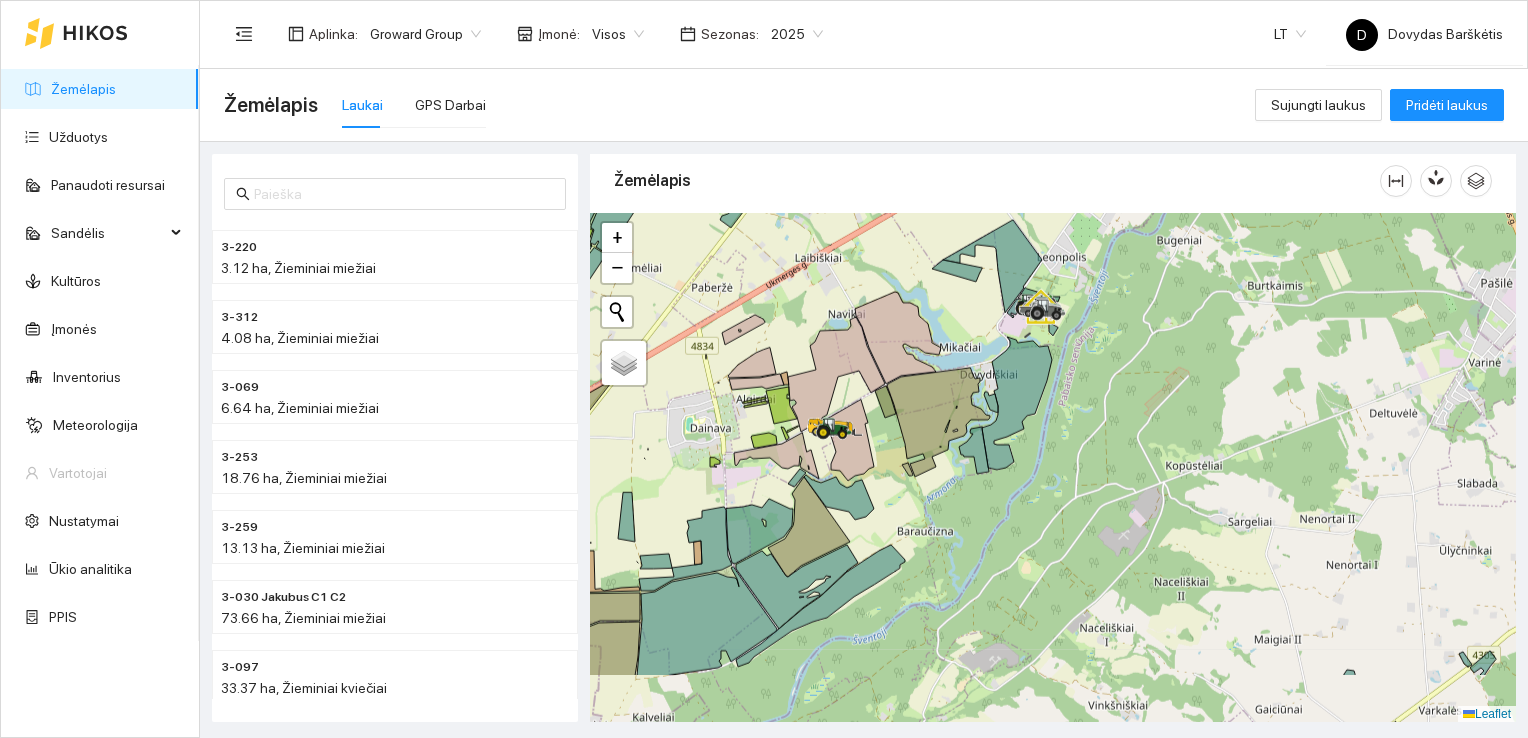 drag, startPoint x: 1063, startPoint y: 388, endPoint x: 960, endPoint y: 291, distance: 141.48499 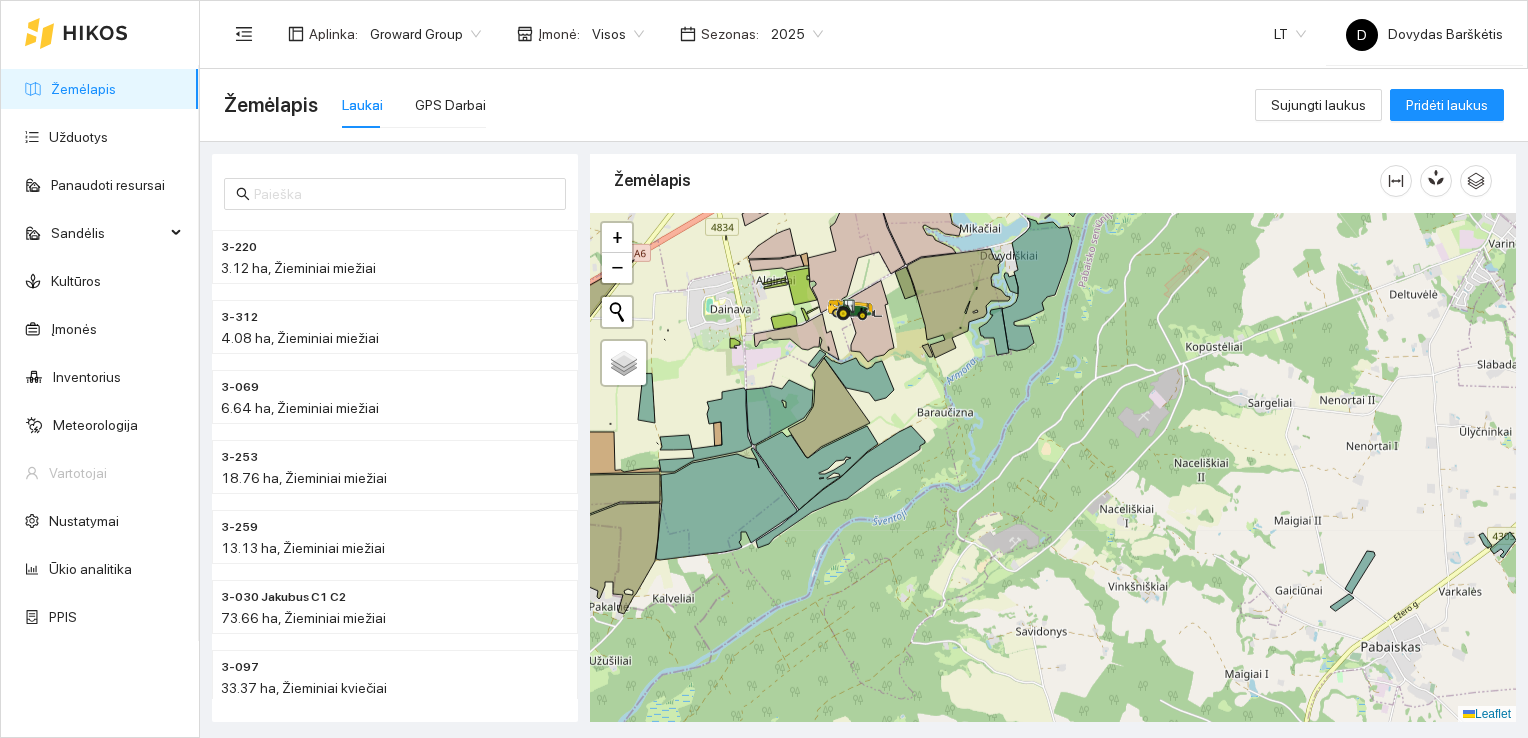 drag, startPoint x: 1113, startPoint y: 445, endPoint x: 1145, endPoint y: 338, distance: 111.68259 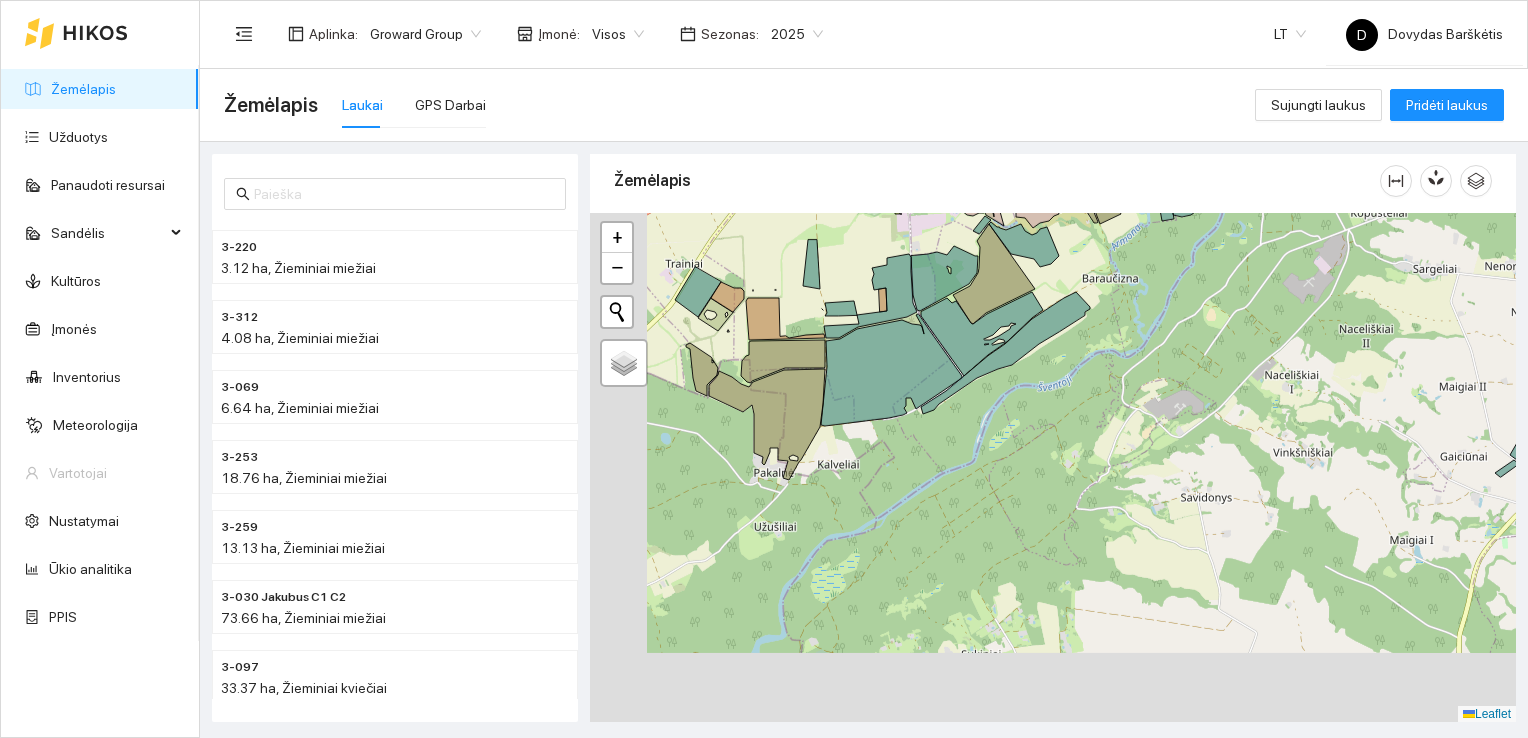 drag, startPoint x: 1121, startPoint y: 454, endPoint x: 1272, endPoint y: 342, distance: 188.00266 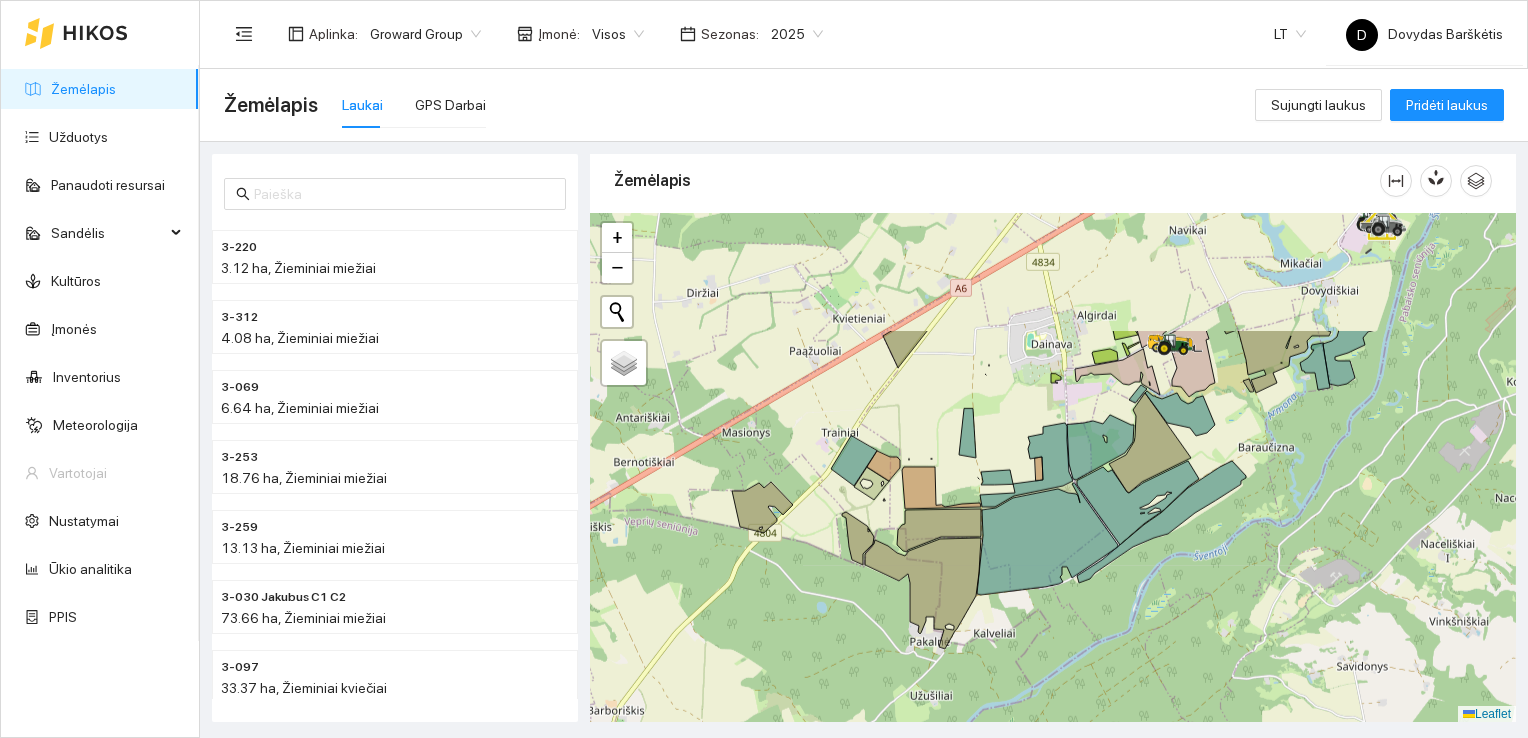 drag, startPoint x: 941, startPoint y: 512, endPoint x: 1115, endPoint y: 639, distance: 215.4182 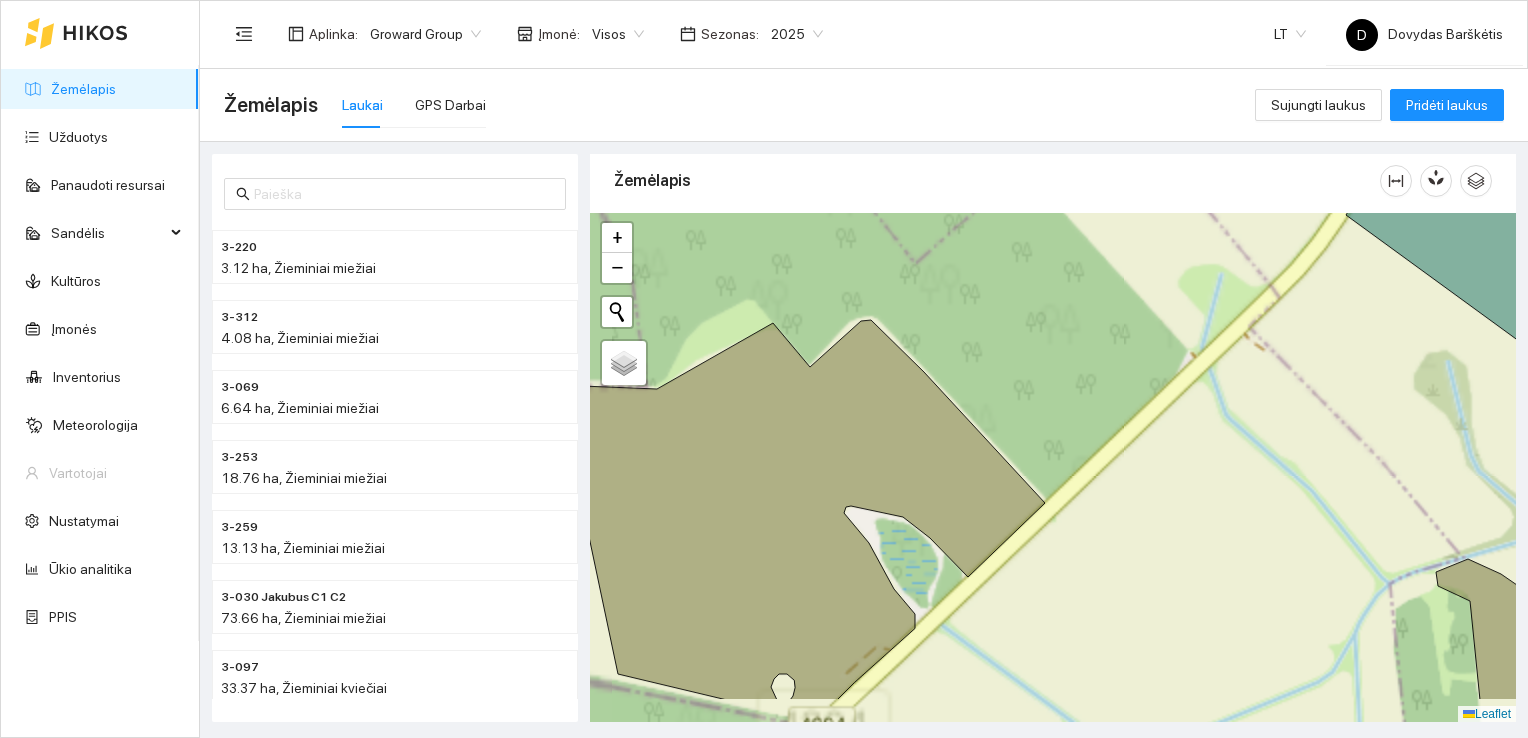 drag, startPoint x: 1160, startPoint y: 388, endPoint x: 1208, endPoint y: 270, distance: 127.38917 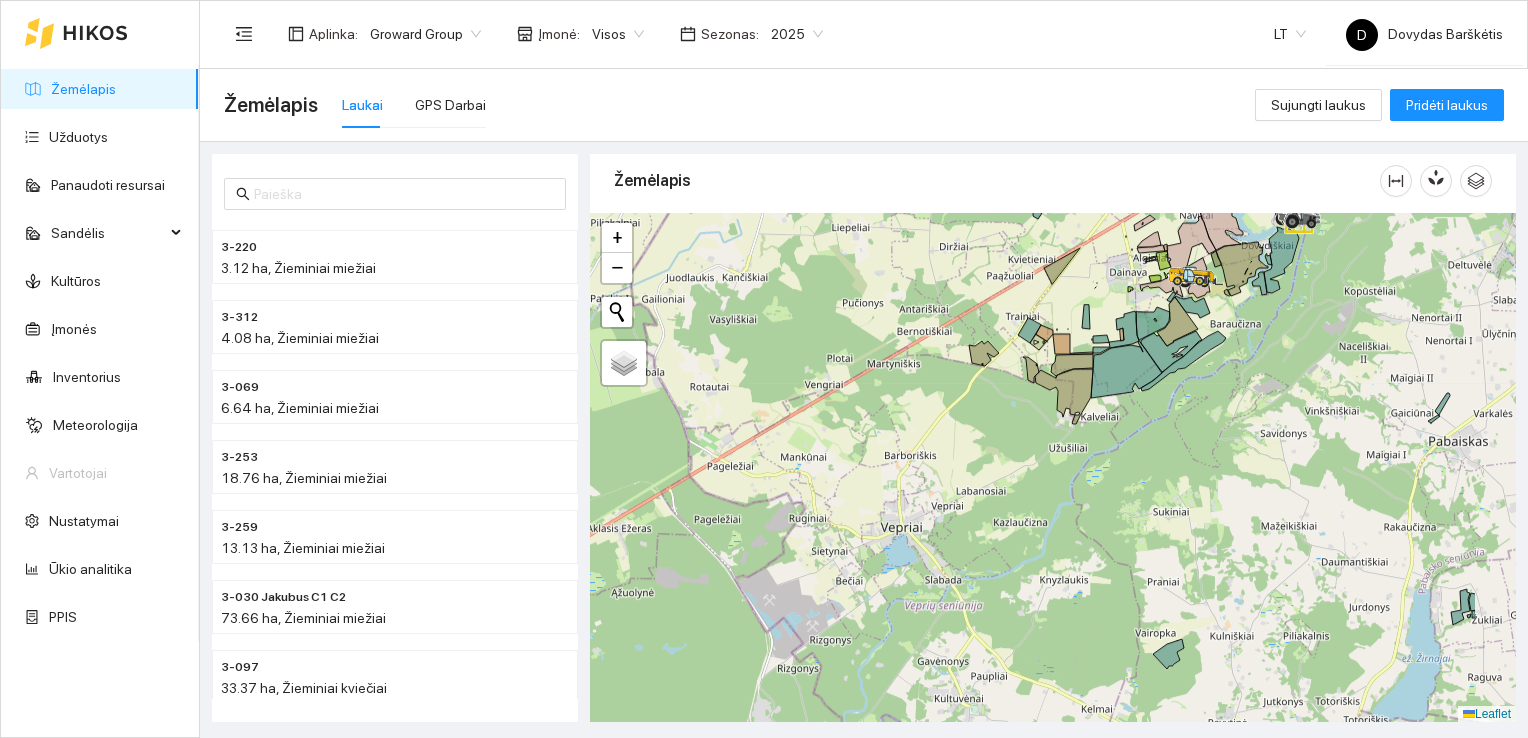 drag, startPoint x: 1065, startPoint y: 412, endPoint x: 748, endPoint y: 373, distance: 319.39005 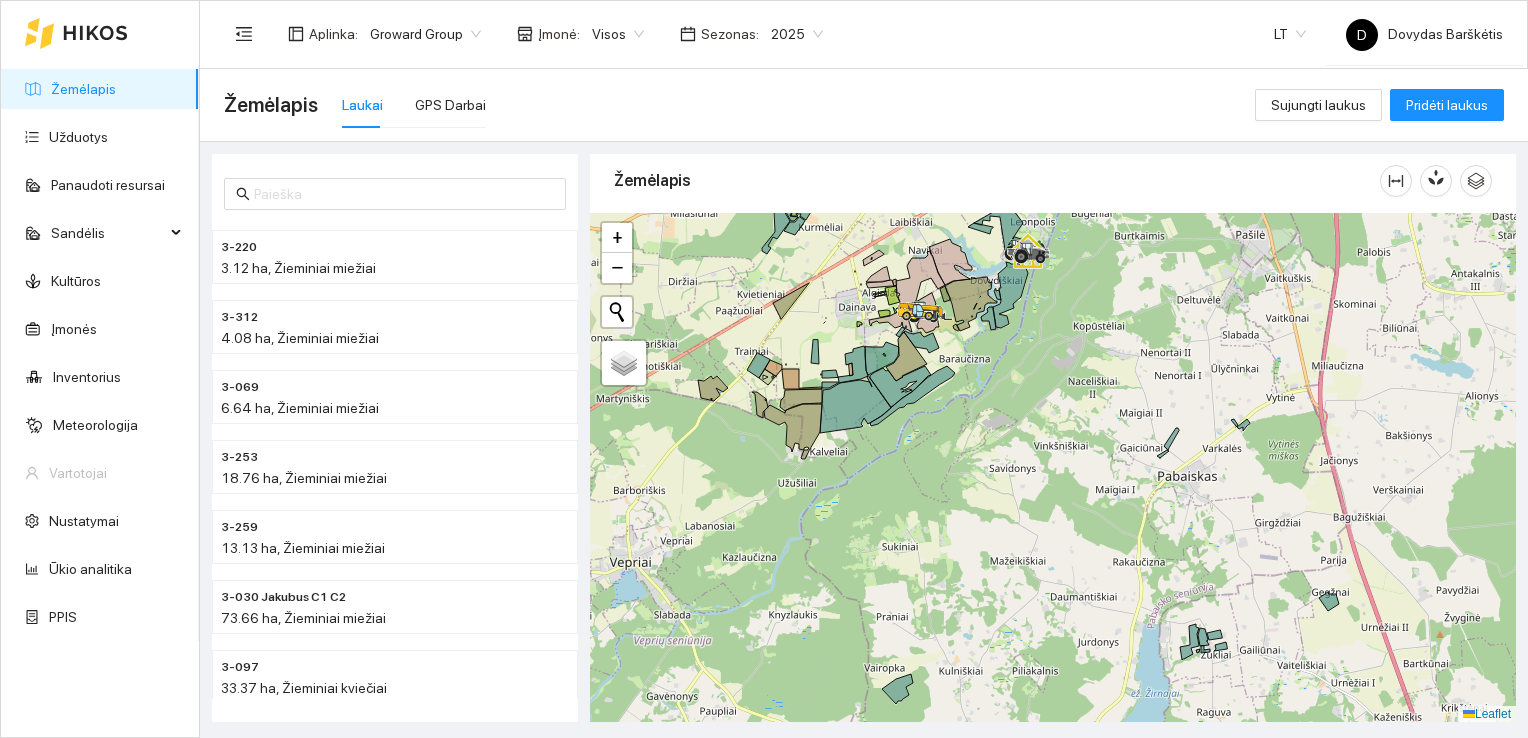 click at bounding box center [1053, 468] 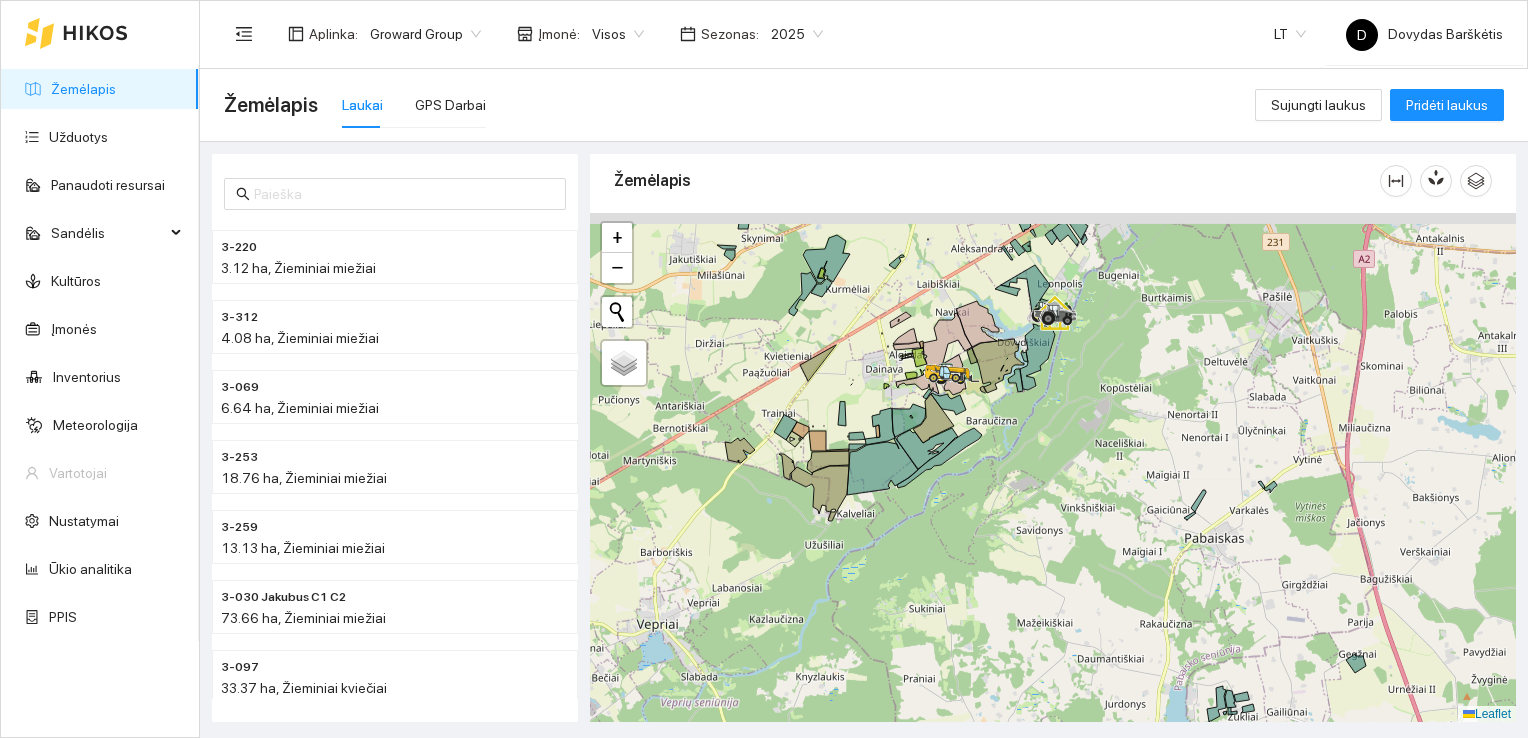 drag, startPoint x: 1050, startPoint y: 410, endPoint x: 1080, endPoint y: 493, distance: 88.25531 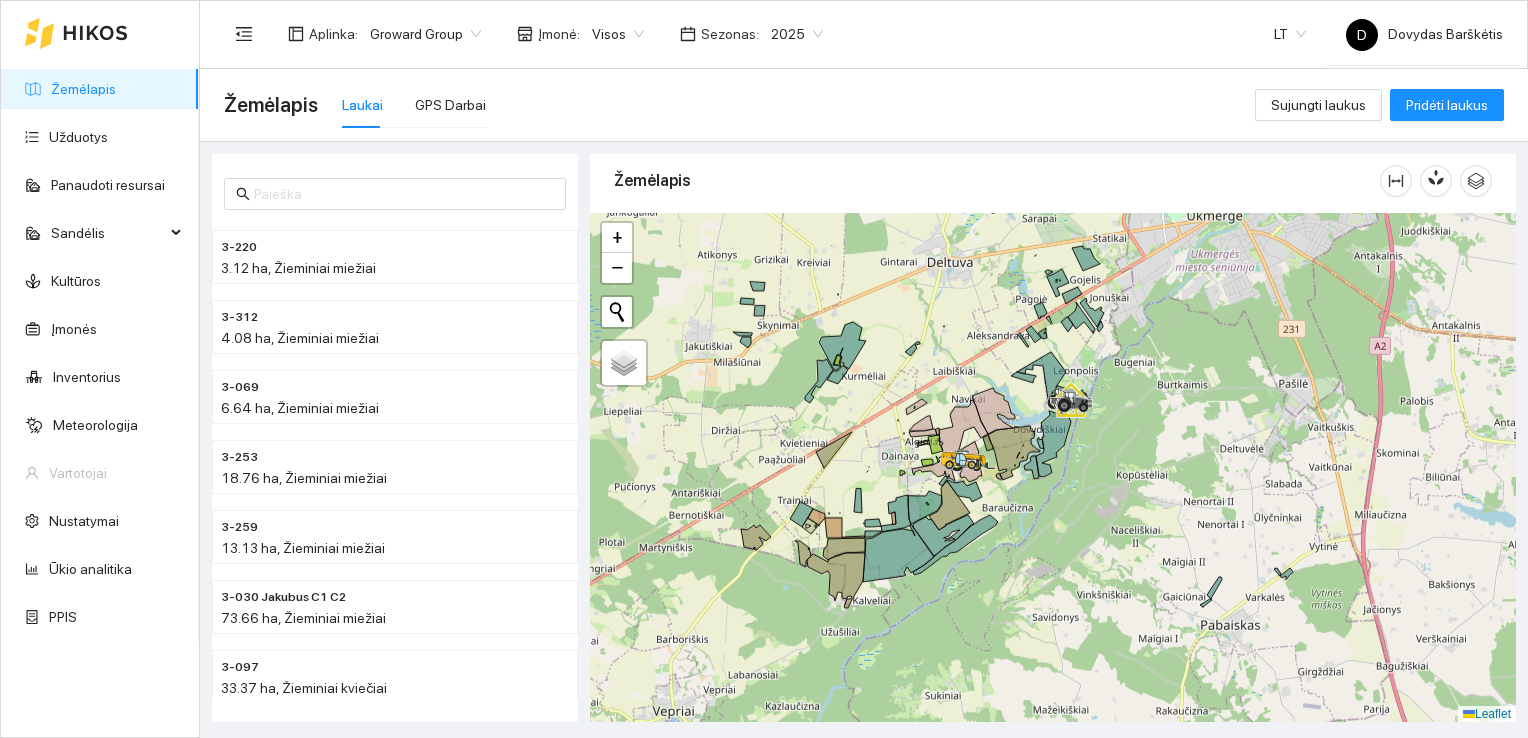 drag, startPoint x: 1091, startPoint y: 400, endPoint x: 1122, endPoint y: 438, distance: 49.0408 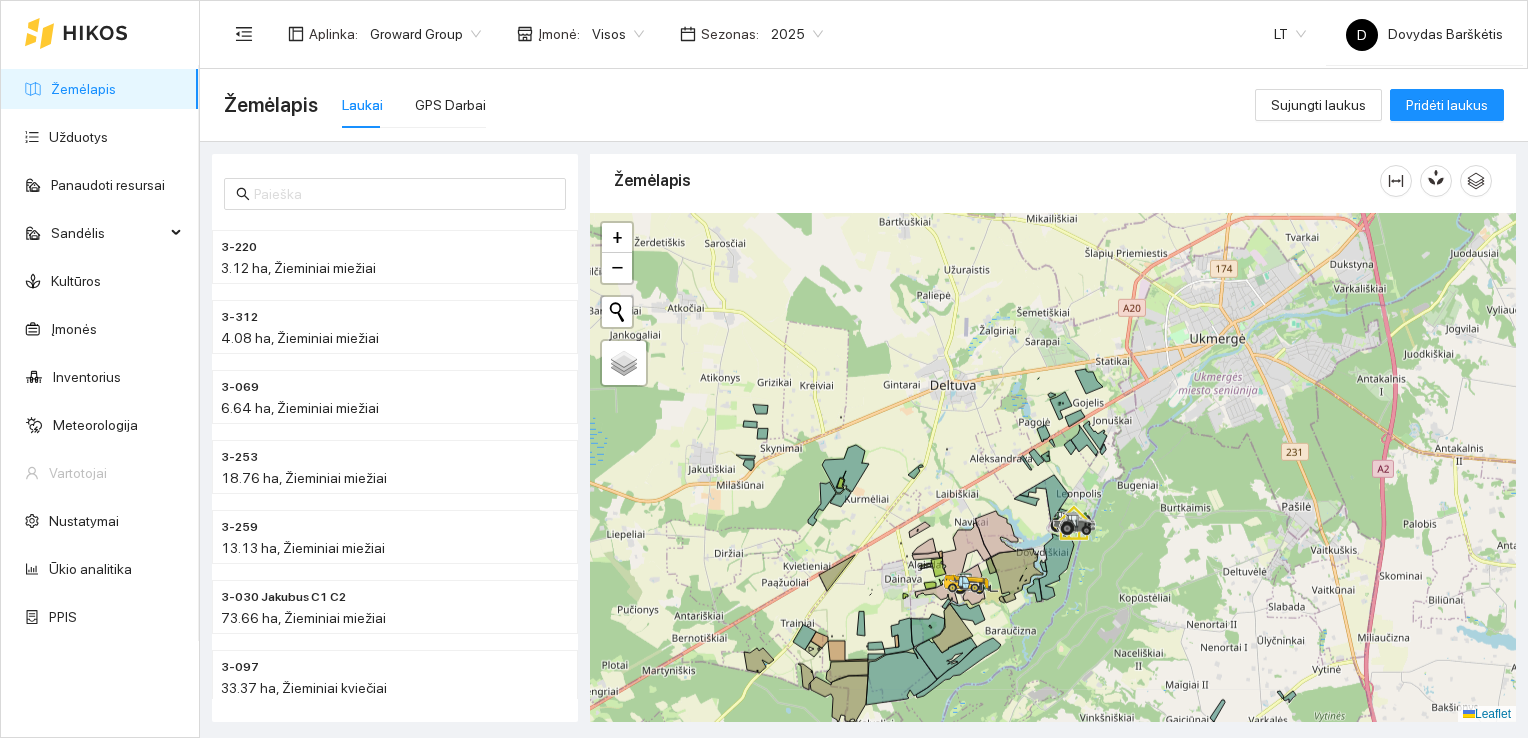 drag, startPoint x: 1141, startPoint y: 394, endPoint x: 1132, endPoint y: 486, distance: 92.43917 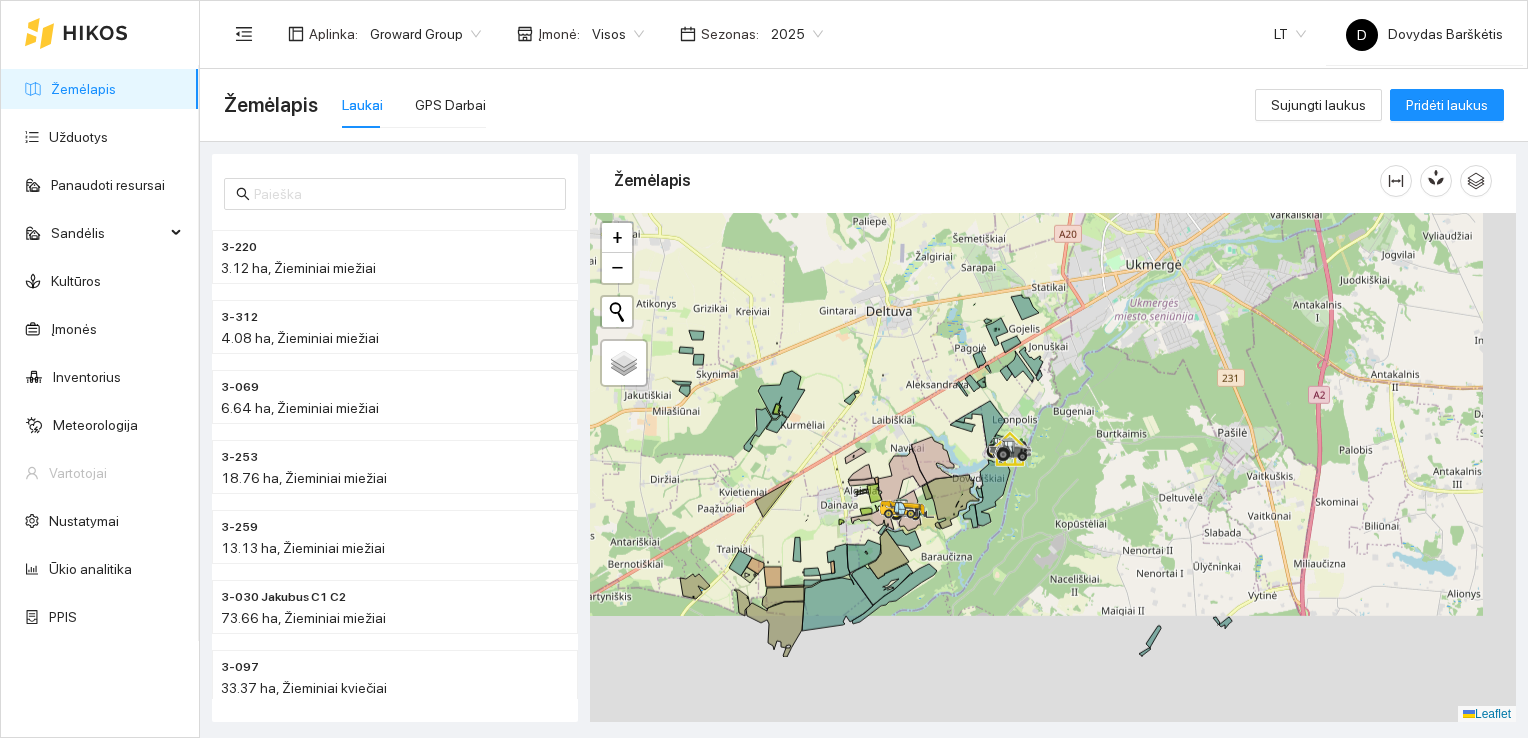 drag, startPoint x: 978, startPoint y: 353, endPoint x: 916, endPoint y: 230, distance: 137.74251 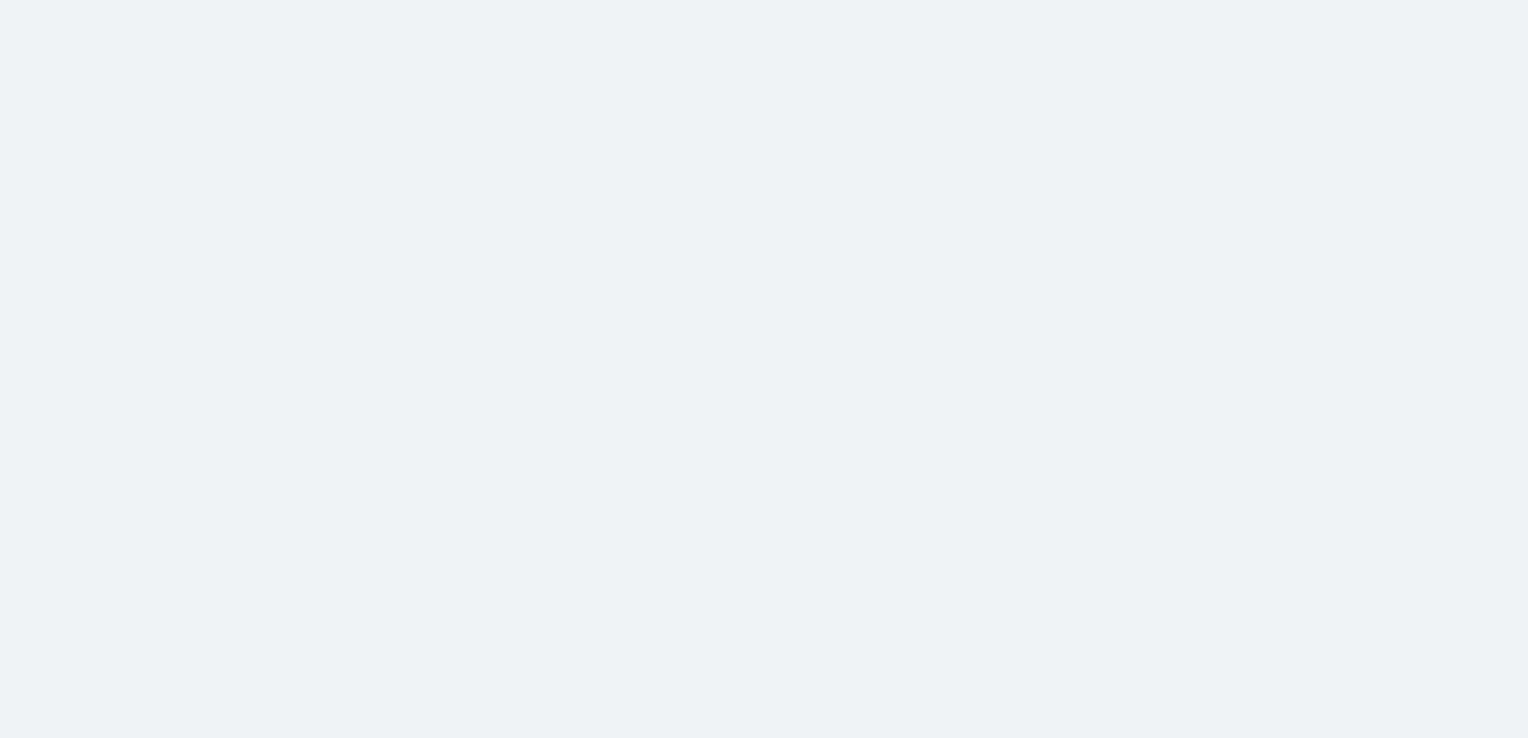 scroll, scrollTop: 0, scrollLeft: 0, axis: both 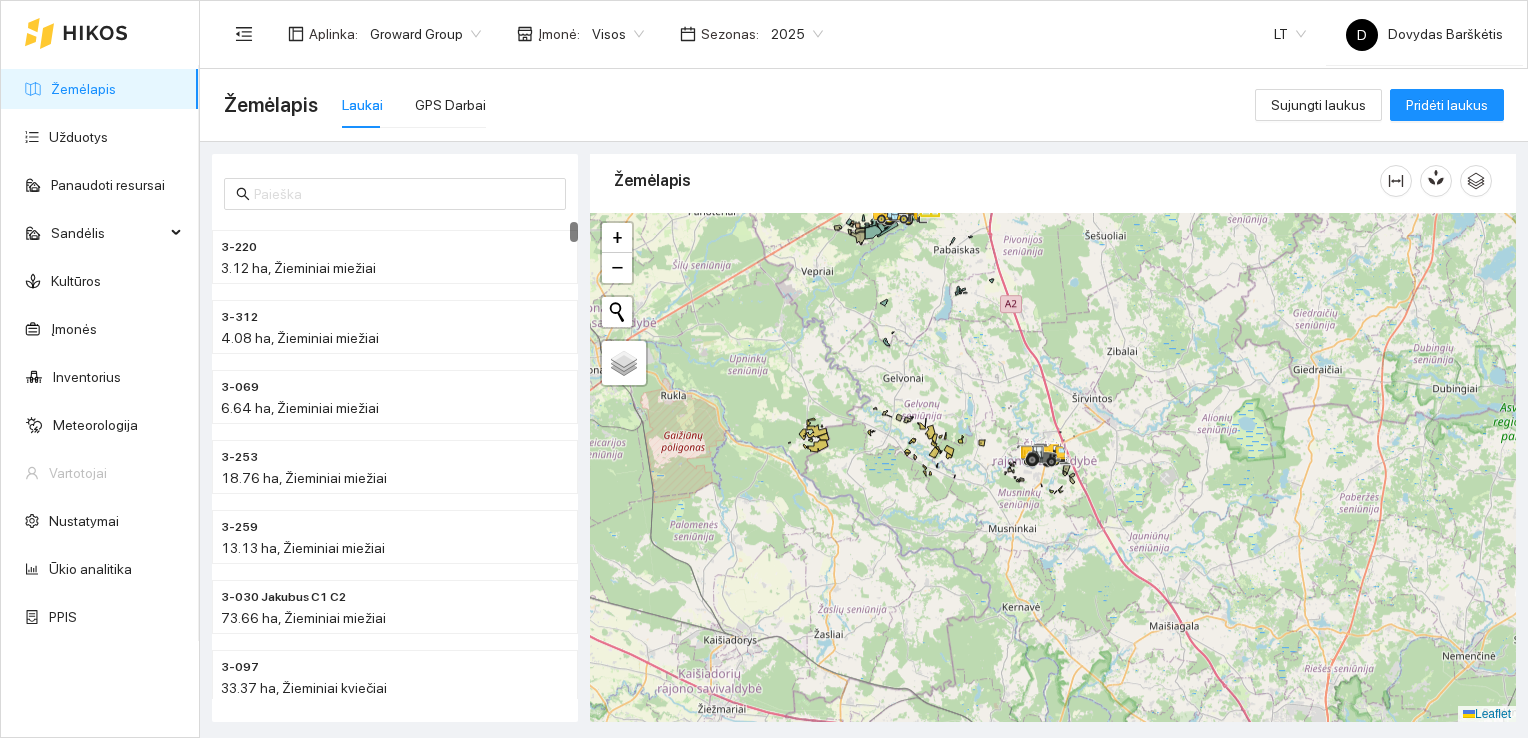 drag, startPoint x: 776, startPoint y: 444, endPoint x: 684, endPoint y: 225, distance: 237.53947 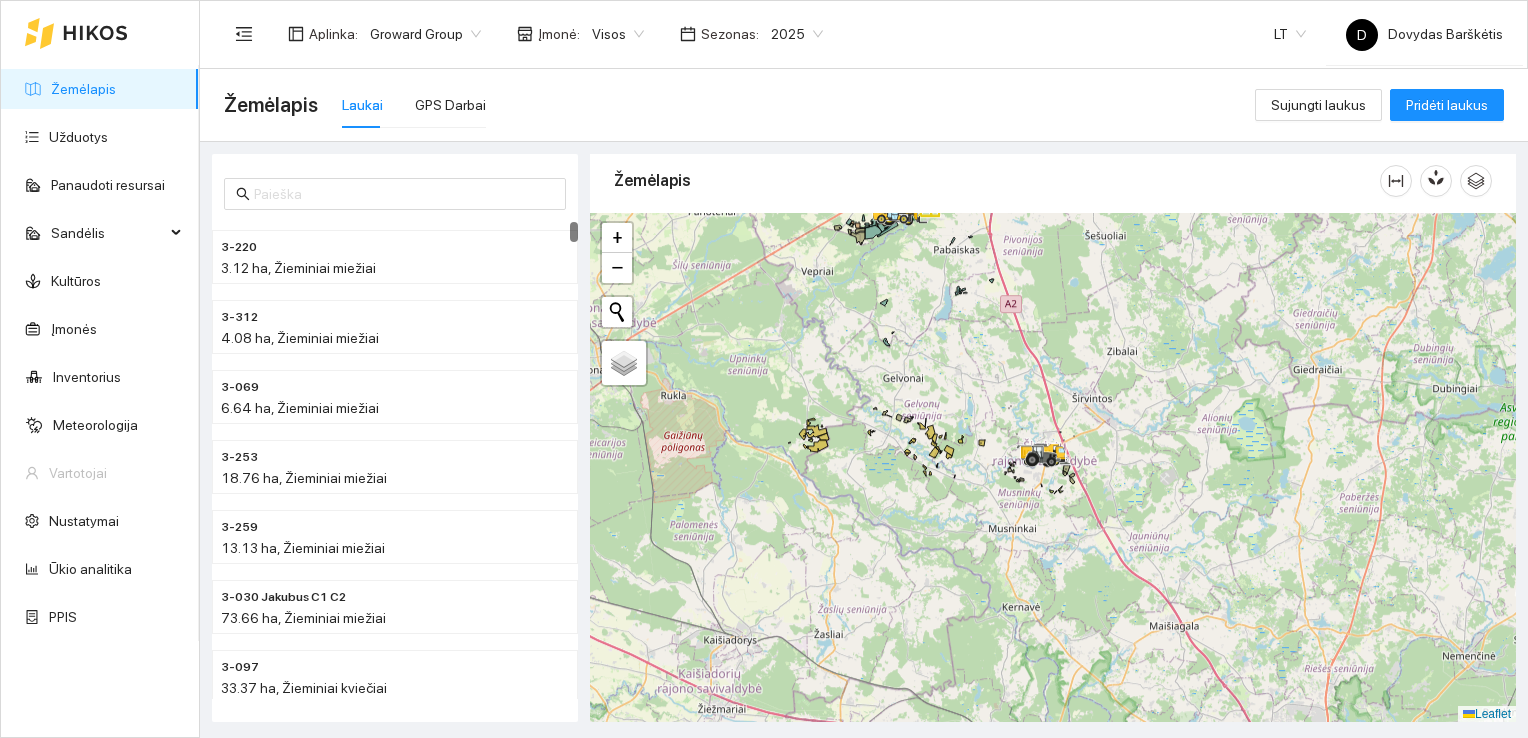 click at bounding box center (1053, 468) 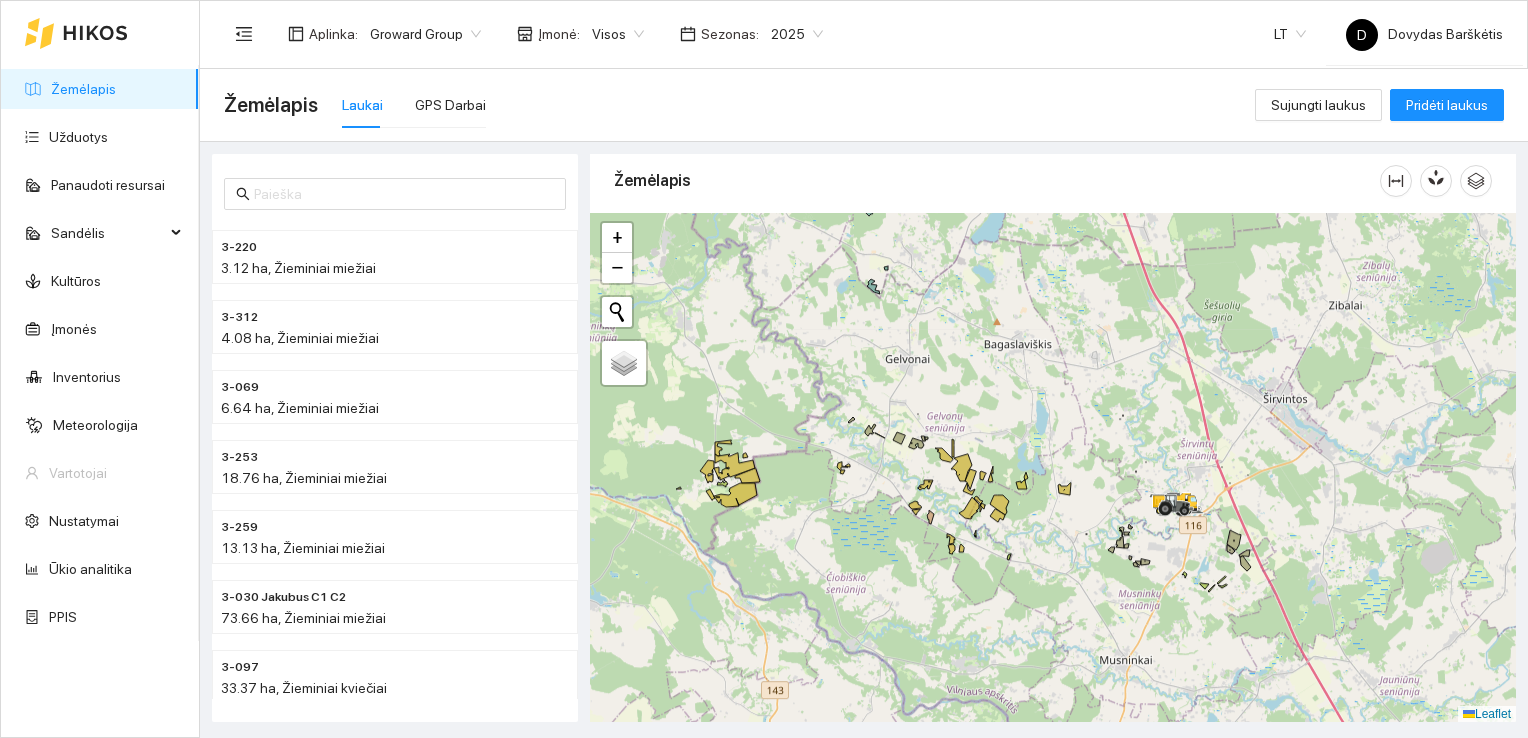 click at bounding box center [1053, 468] 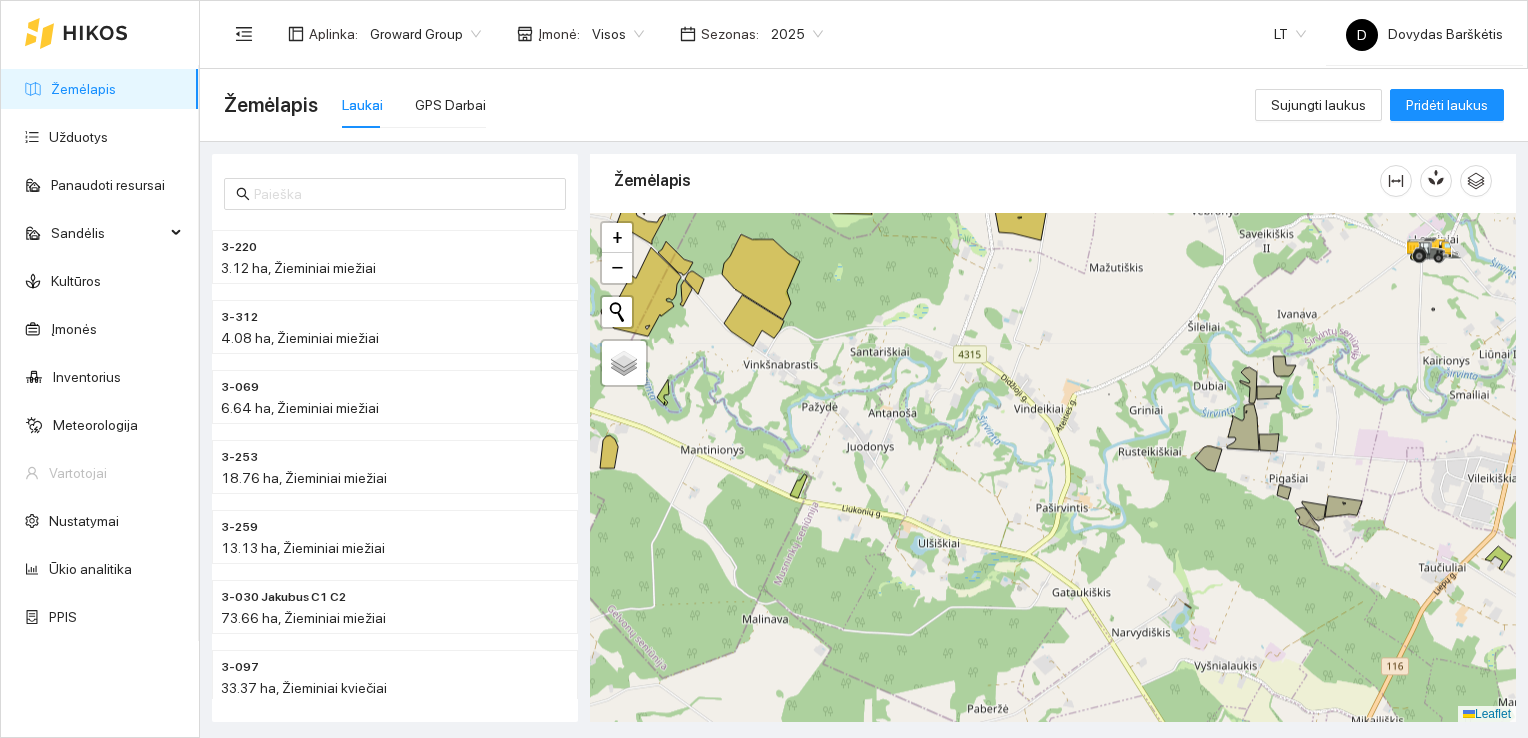 drag, startPoint x: 1099, startPoint y: 418, endPoint x: 1144, endPoint y: 290, distance: 135.67976 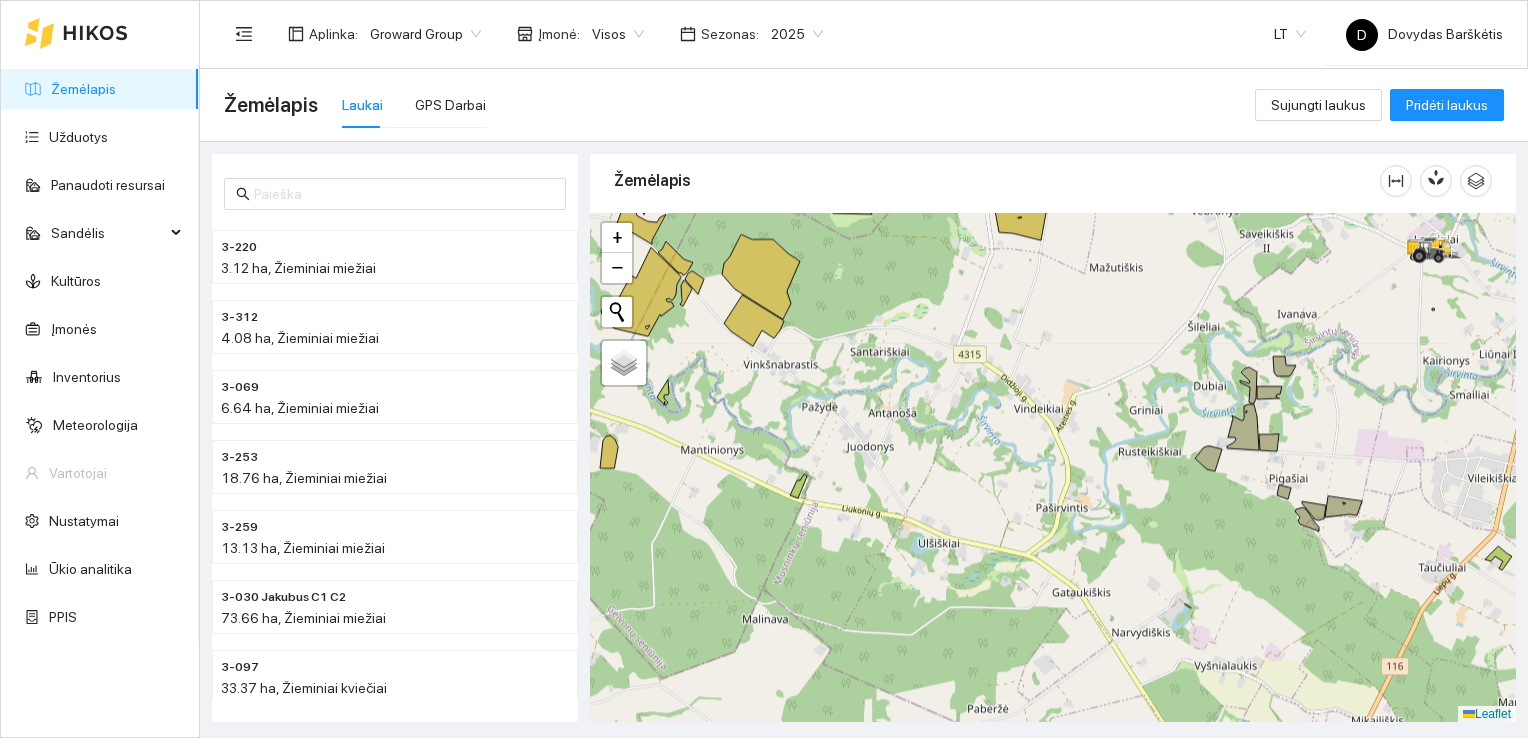 click at bounding box center [1053, 468] 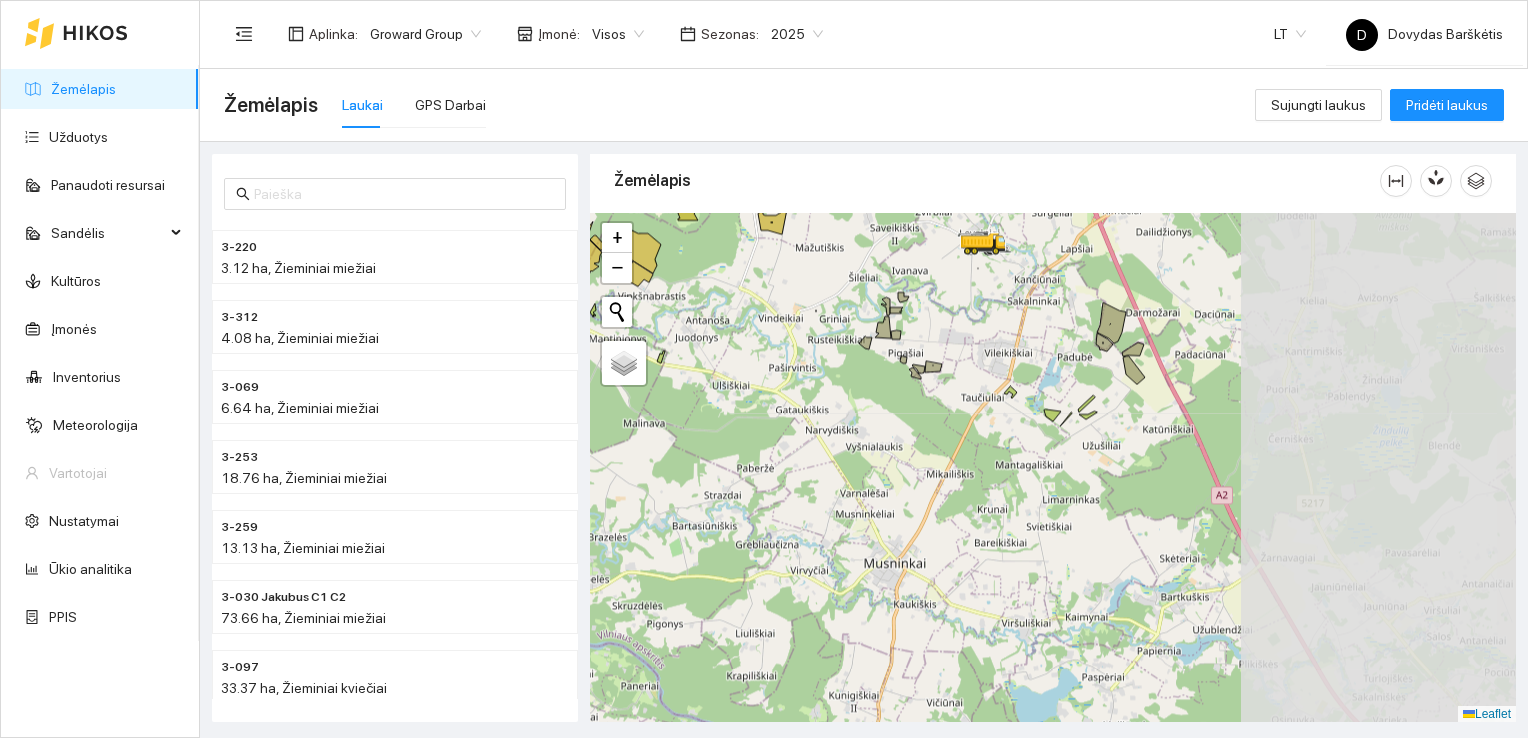 drag, startPoint x: 1371, startPoint y: 369, endPoint x: 1056, endPoint y: 338, distance: 316.52173 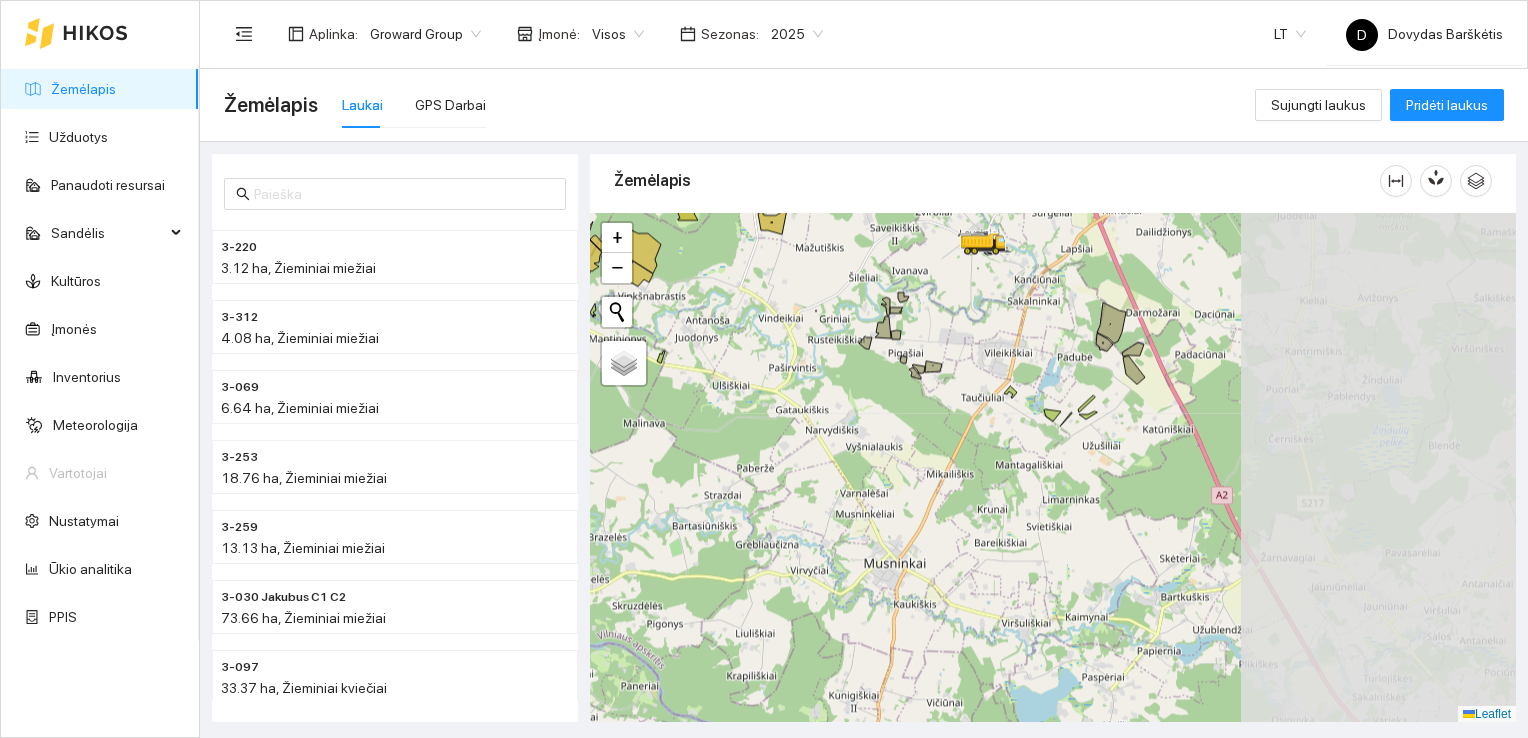 click at bounding box center (1053, 468) 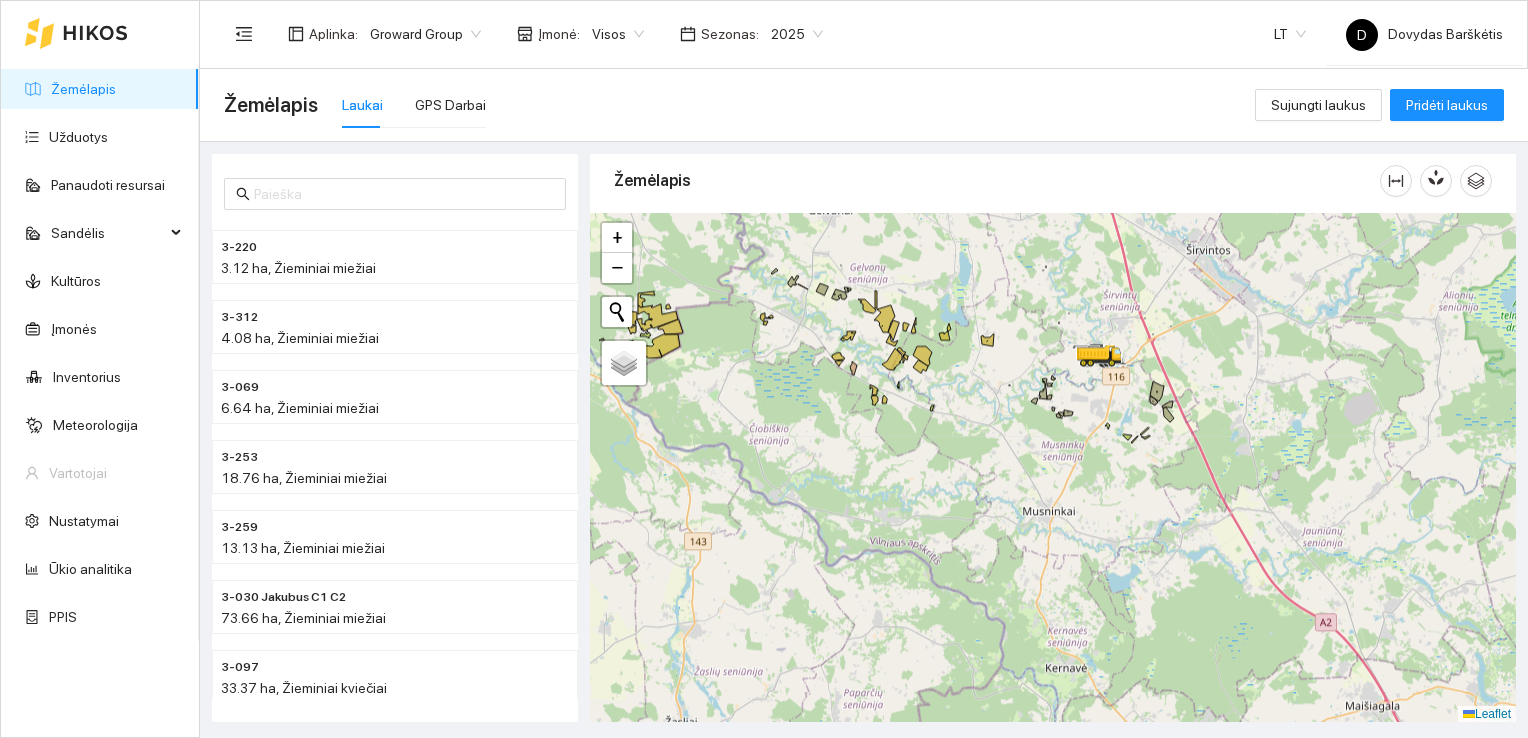 drag, startPoint x: 784, startPoint y: 396, endPoint x: 978, endPoint y: 538, distance: 240.4163 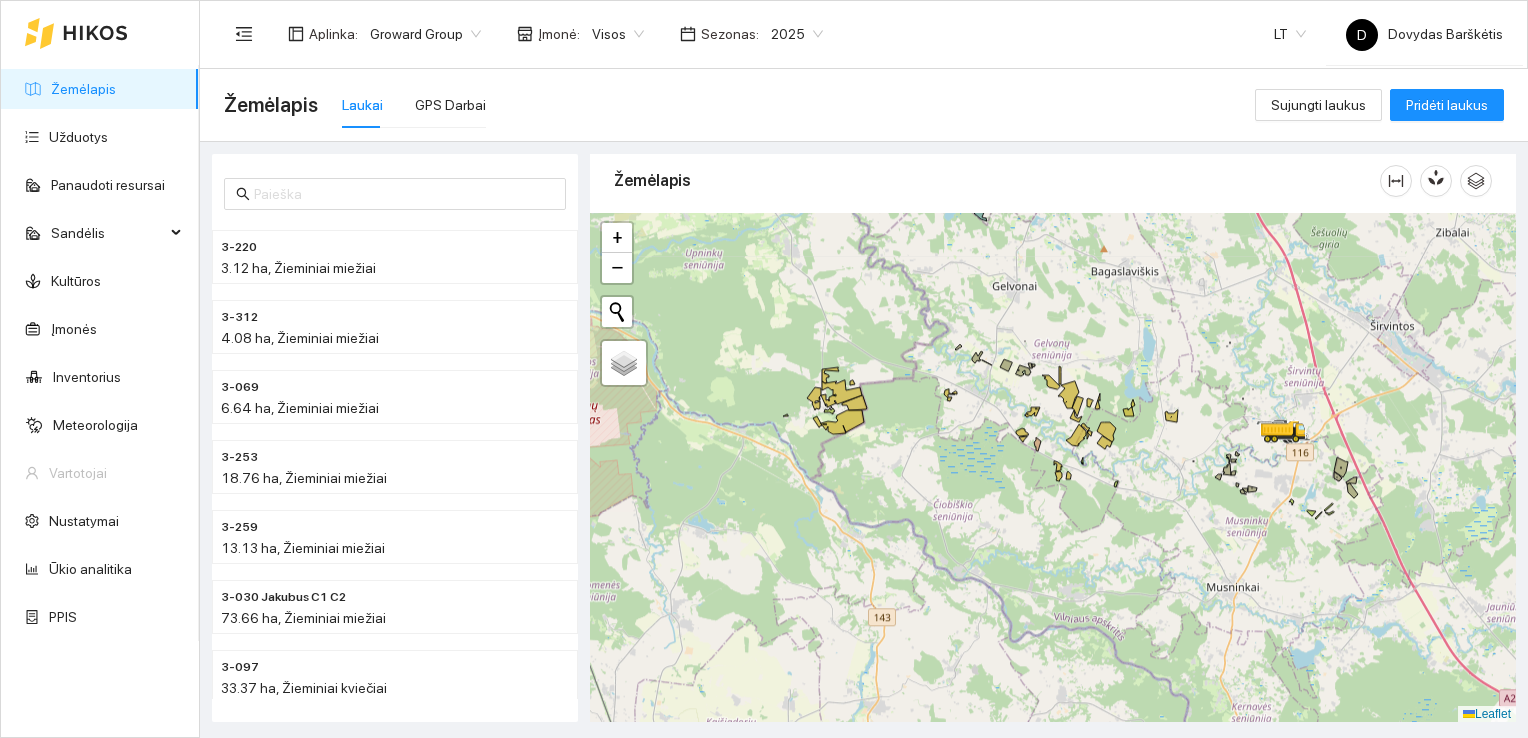 drag, startPoint x: 960, startPoint y: 519, endPoint x: 991, endPoint y: 465, distance: 62.26556 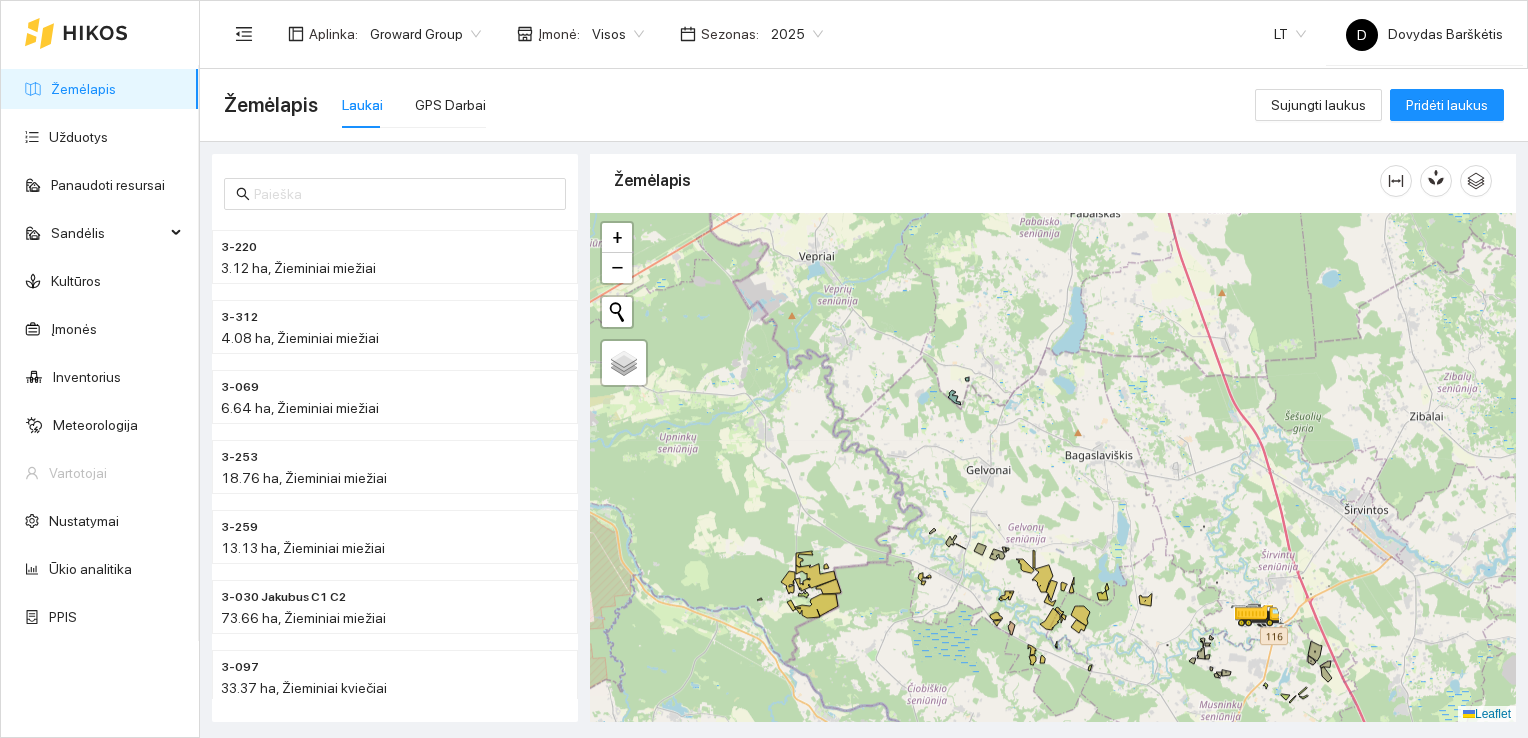 drag, startPoint x: 1216, startPoint y: 348, endPoint x: 1174, endPoint y: 558, distance: 214.15881 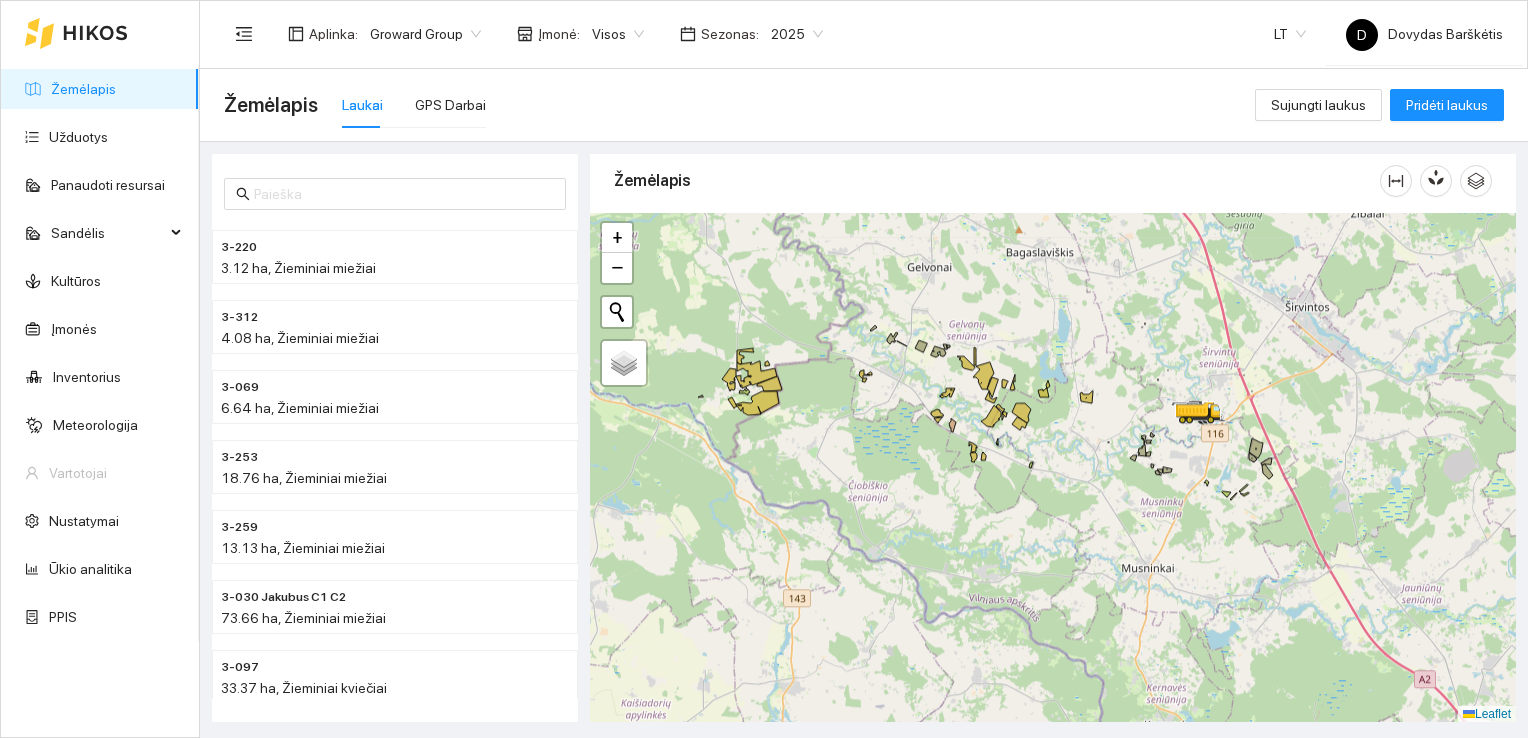 drag, startPoint x: 1116, startPoint y: 449, endPoint x: 1062, endPoint y: 229, distance: 226.53035 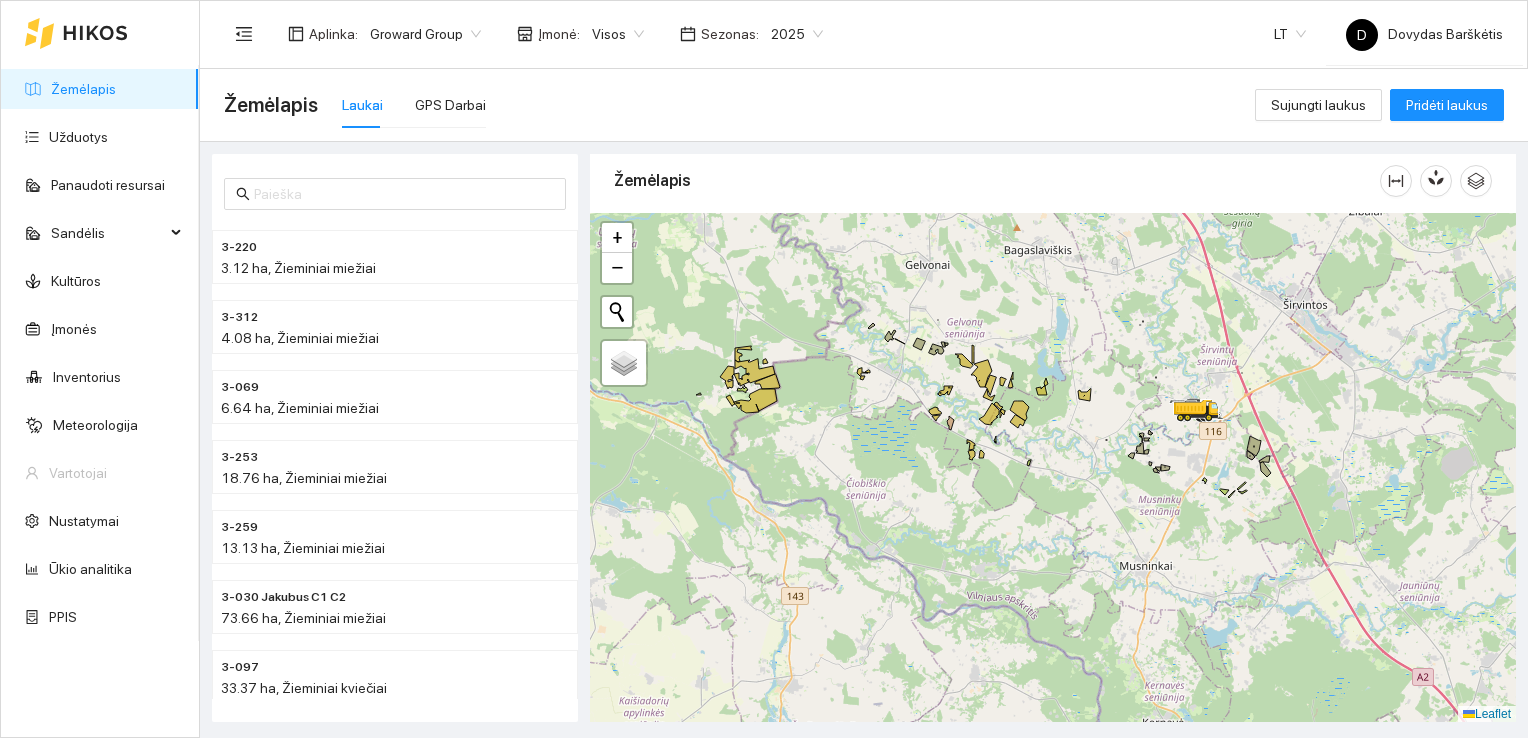 drag, startPoint x: 1168, startPoint y: 530, endPoint x: 1028, endPoint y: 330, distance: 244.13112 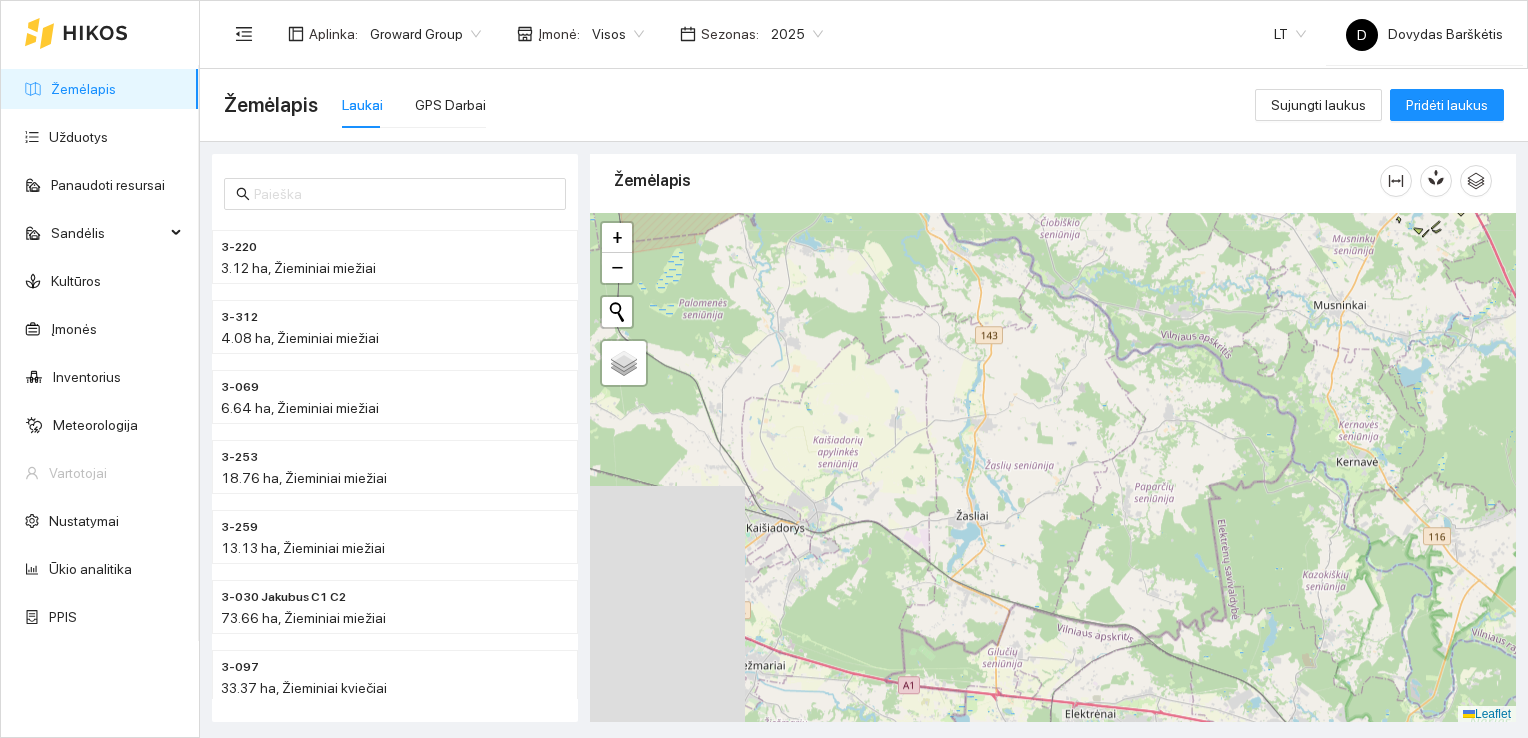 drag, startPoint x: 901, startPoint y: 469, endPoint x: 1267, endPoint y: 402, distance: 372.08197 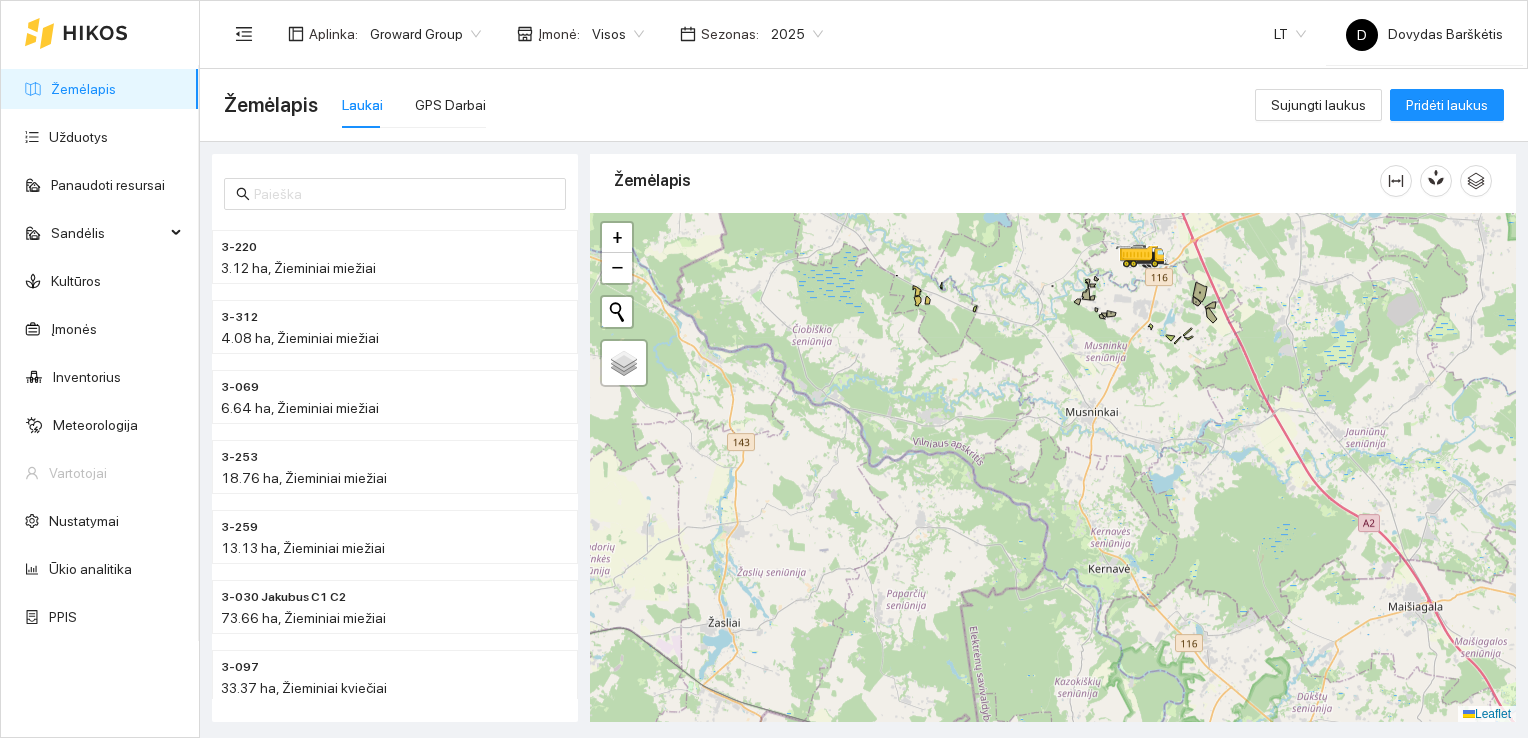 drag, startPoint x: 1267, startPoint y: 402, endPoint x: 955, endPoint y: 526, distance: 335.738 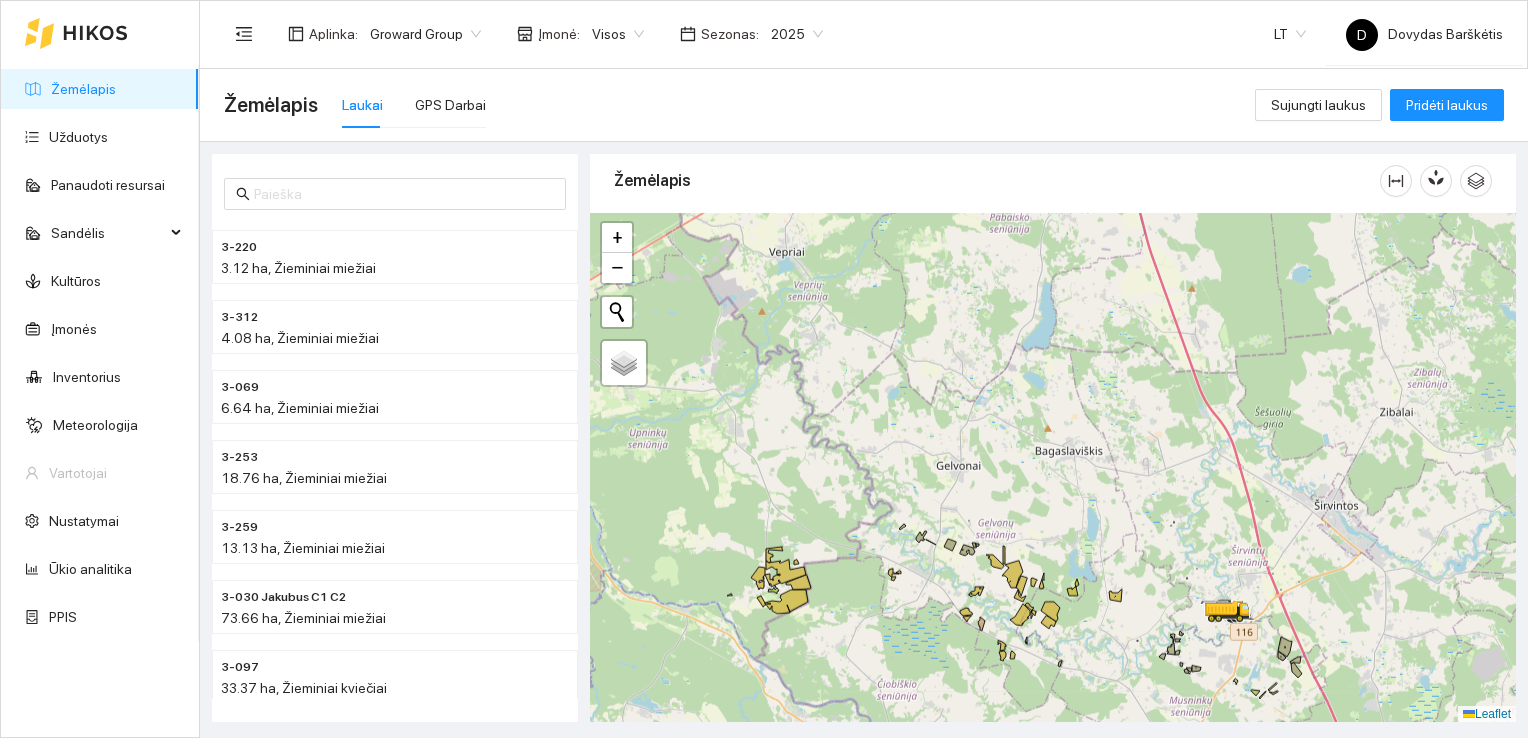drag, startPoint x: 1006, startPoint y: 446, endPoint x: 1129, endPoint y: 789, distance: 364.38715 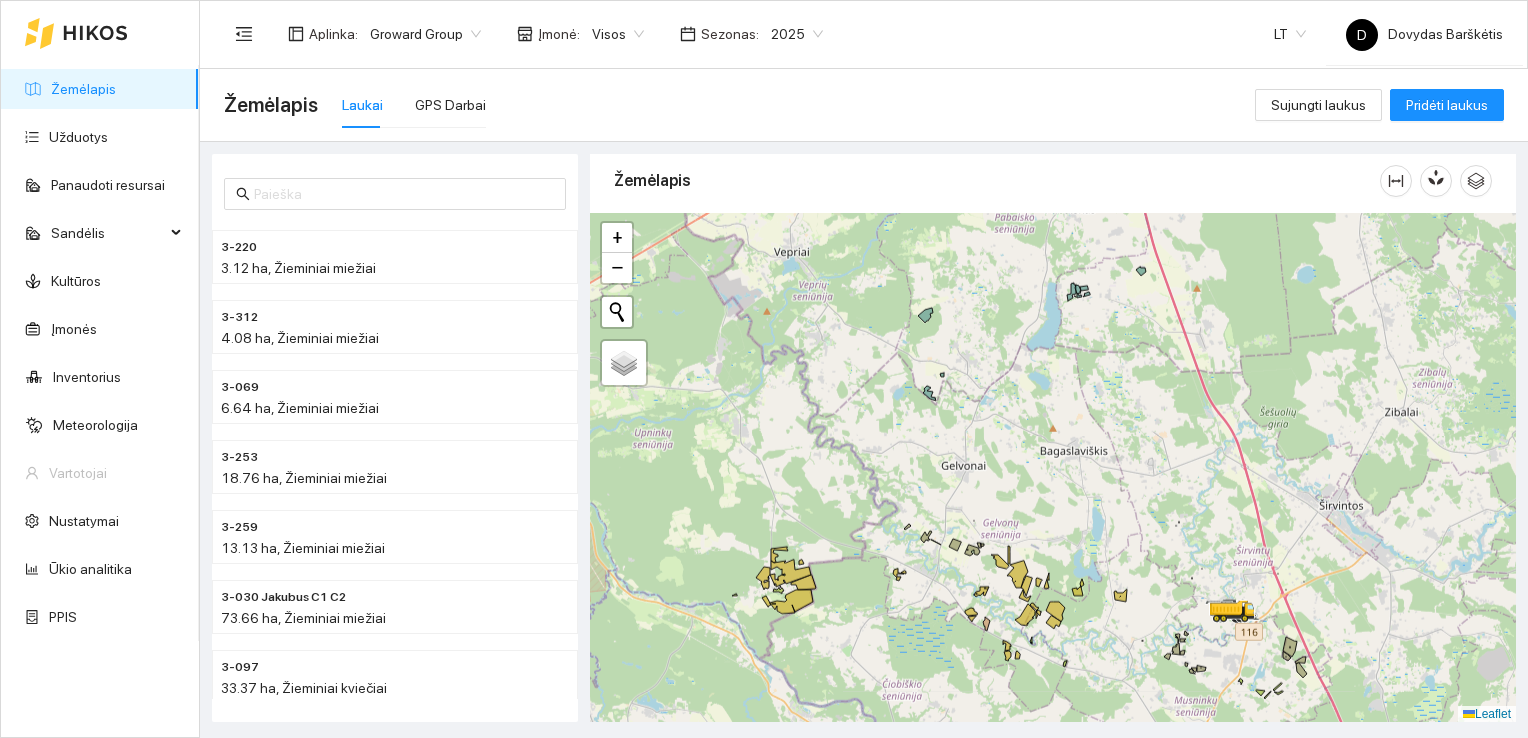 drag, startPoint x: 1117, startPoint y: 619, endPoint x: 1104, endPoint y: 578, distance: 43.011627 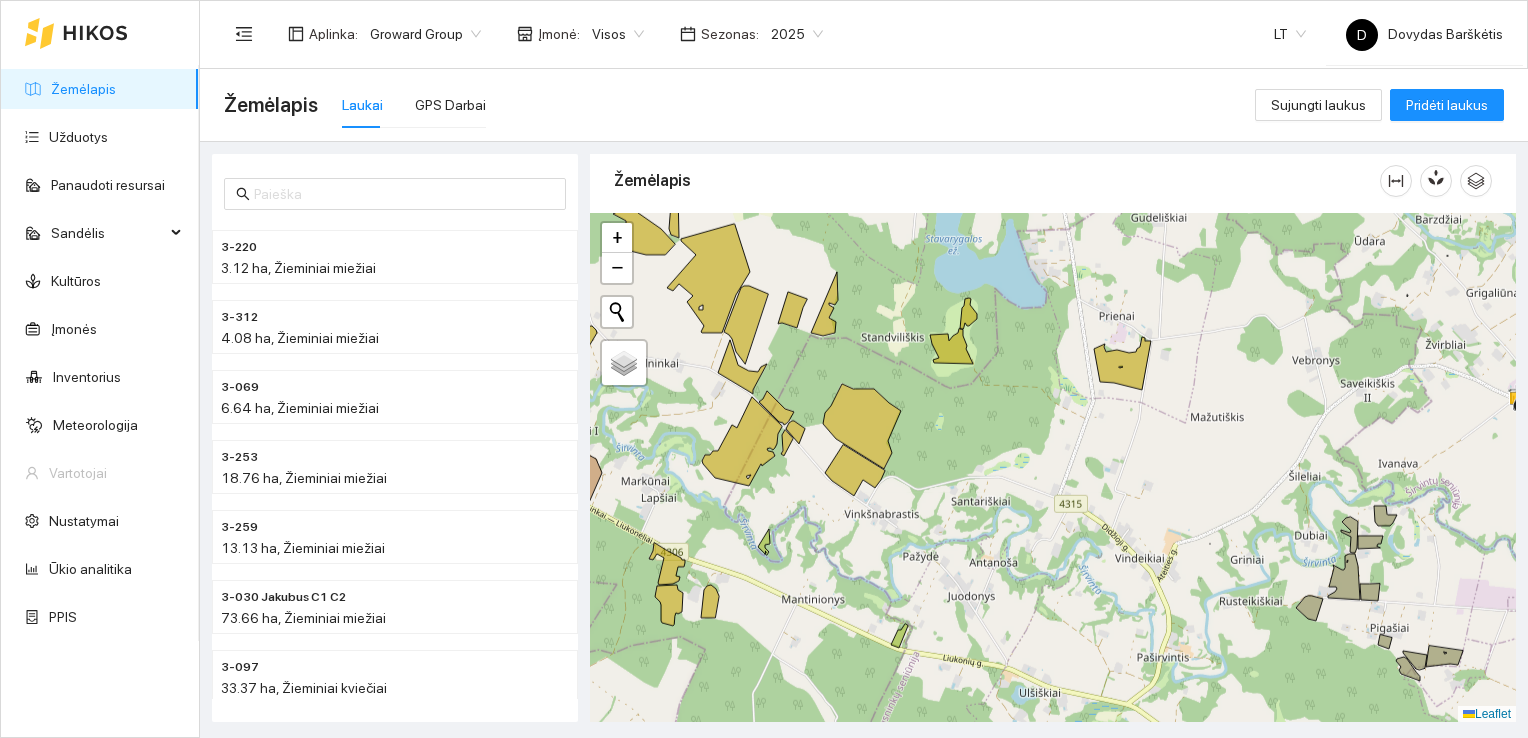 drag, startPoint x: 1118, startPoint y: 590, endPoint x: 1098, endPoint y: 483, distance: 108.85311 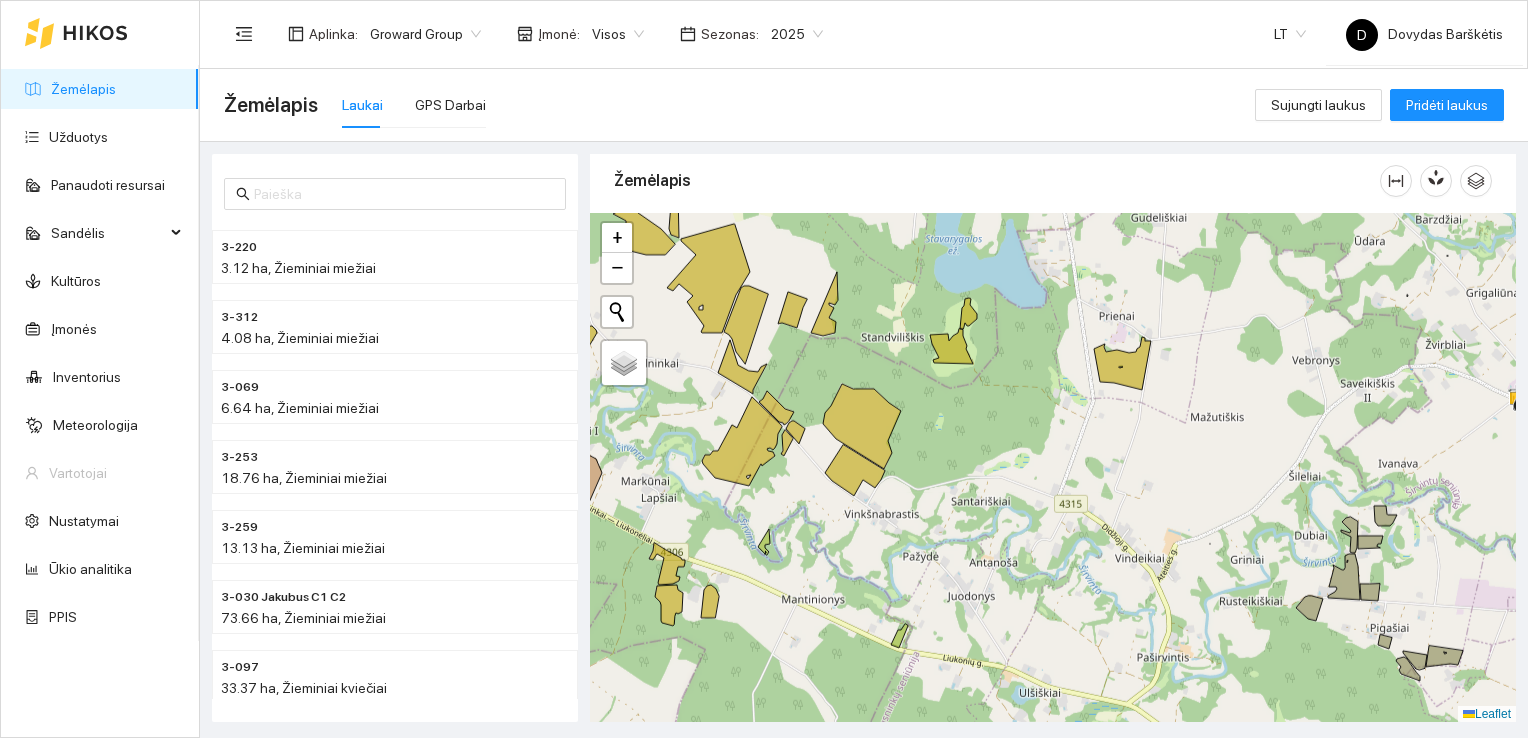 click at bounding box center [1053, 468] 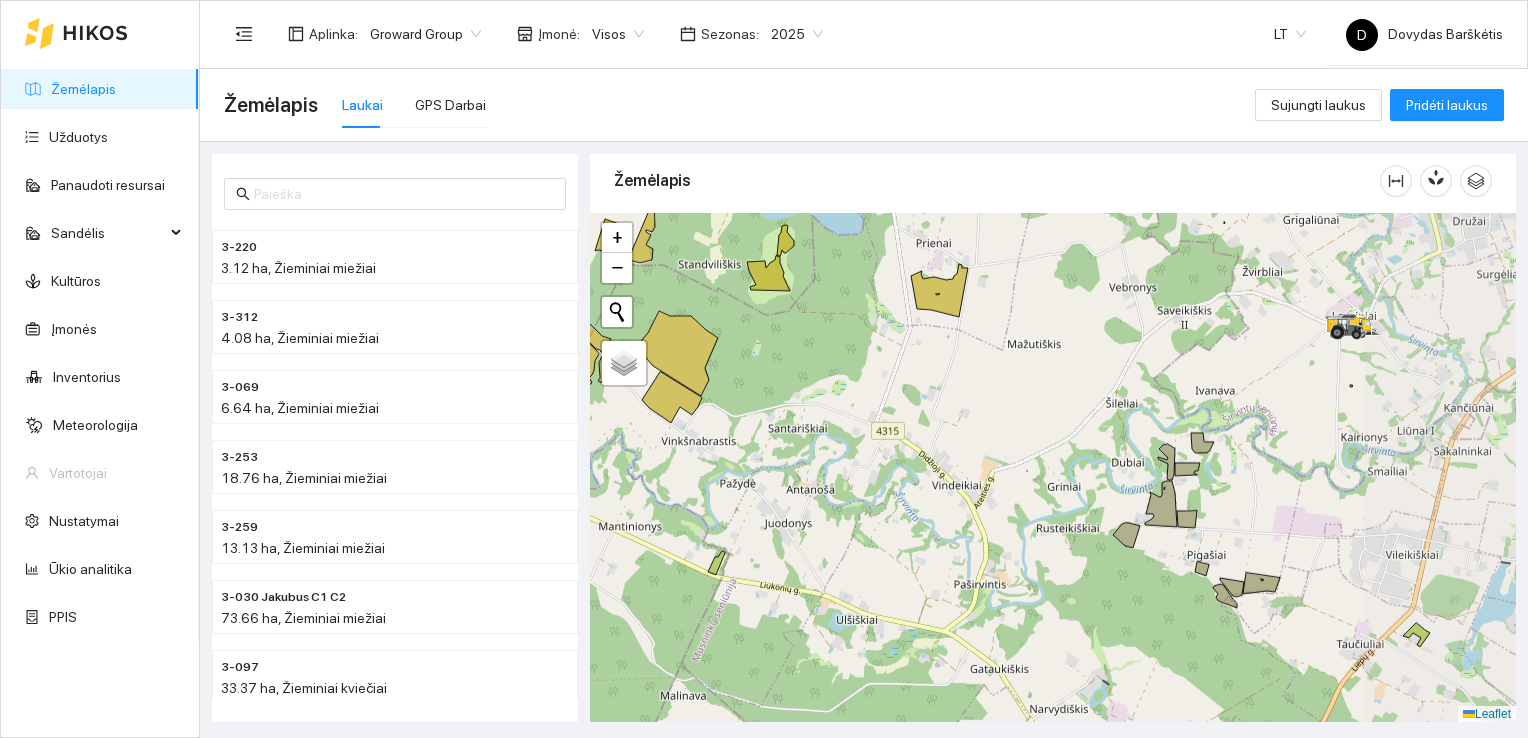 drag, startPoint x: 1168, startPoint y: 522, endPoint x: 1005, endPoint y: 557, distance: 166.71533 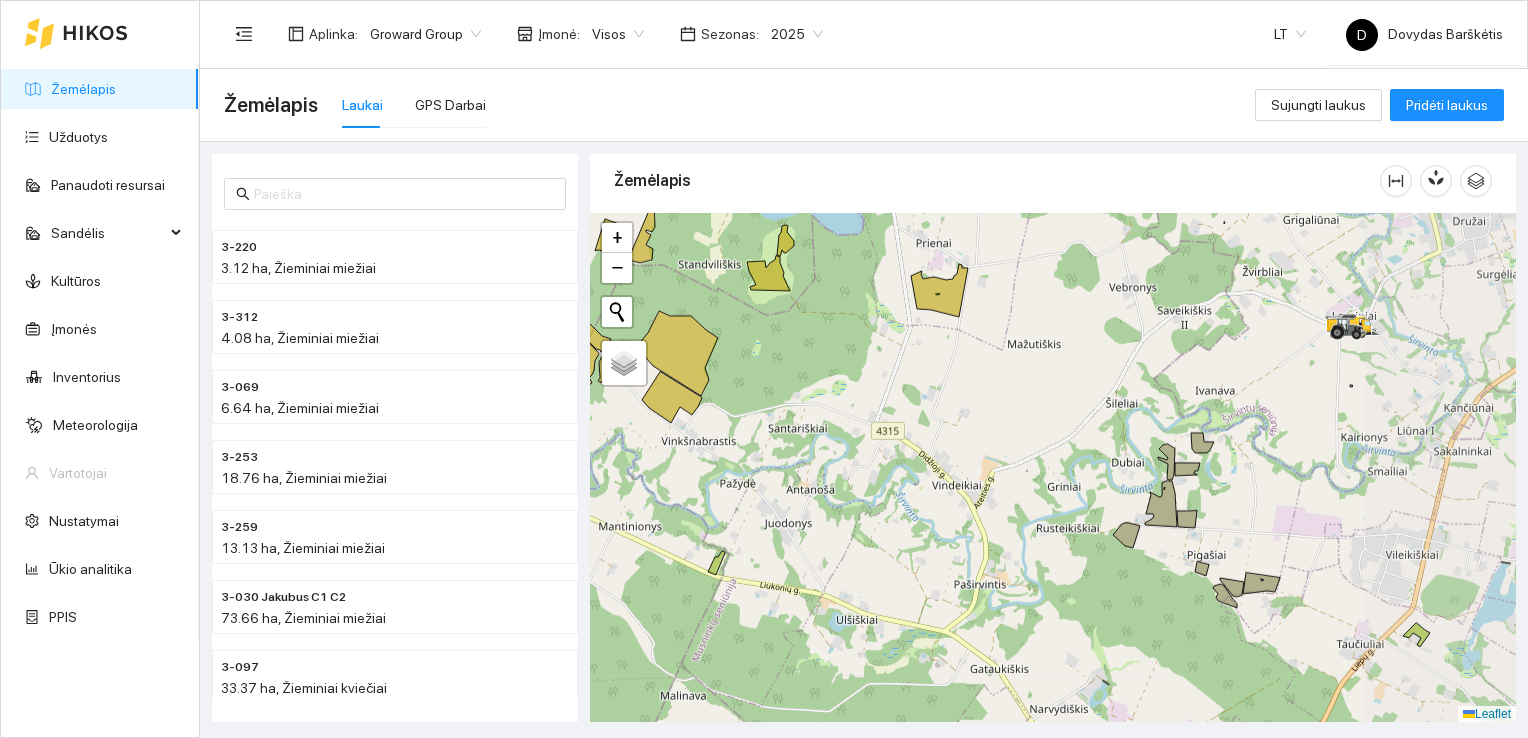 click at bounding box center [1053, 468] 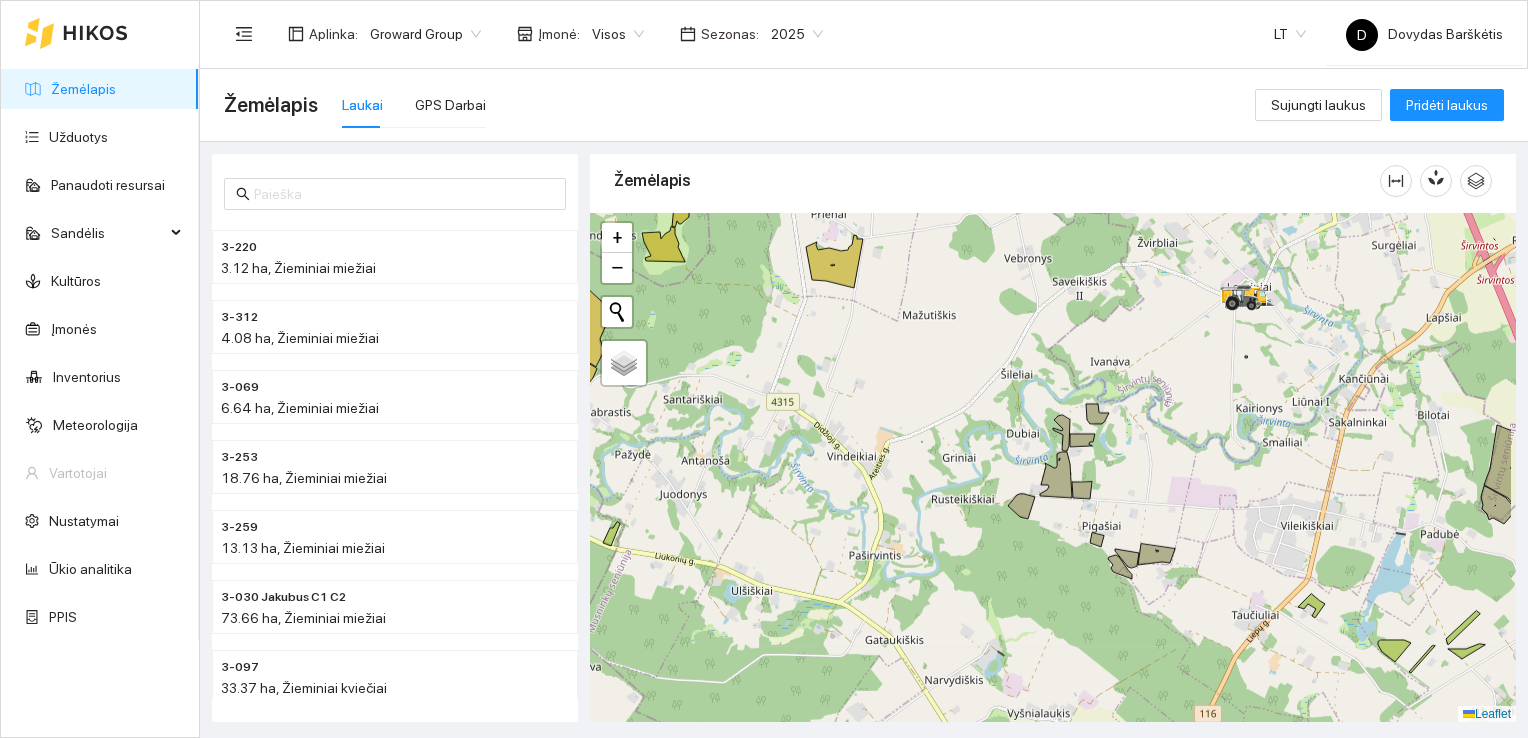 drag, startPoint x: 1005, startPoint y: 557, endPoint x: 900, endPoint y: 521, distance: 111 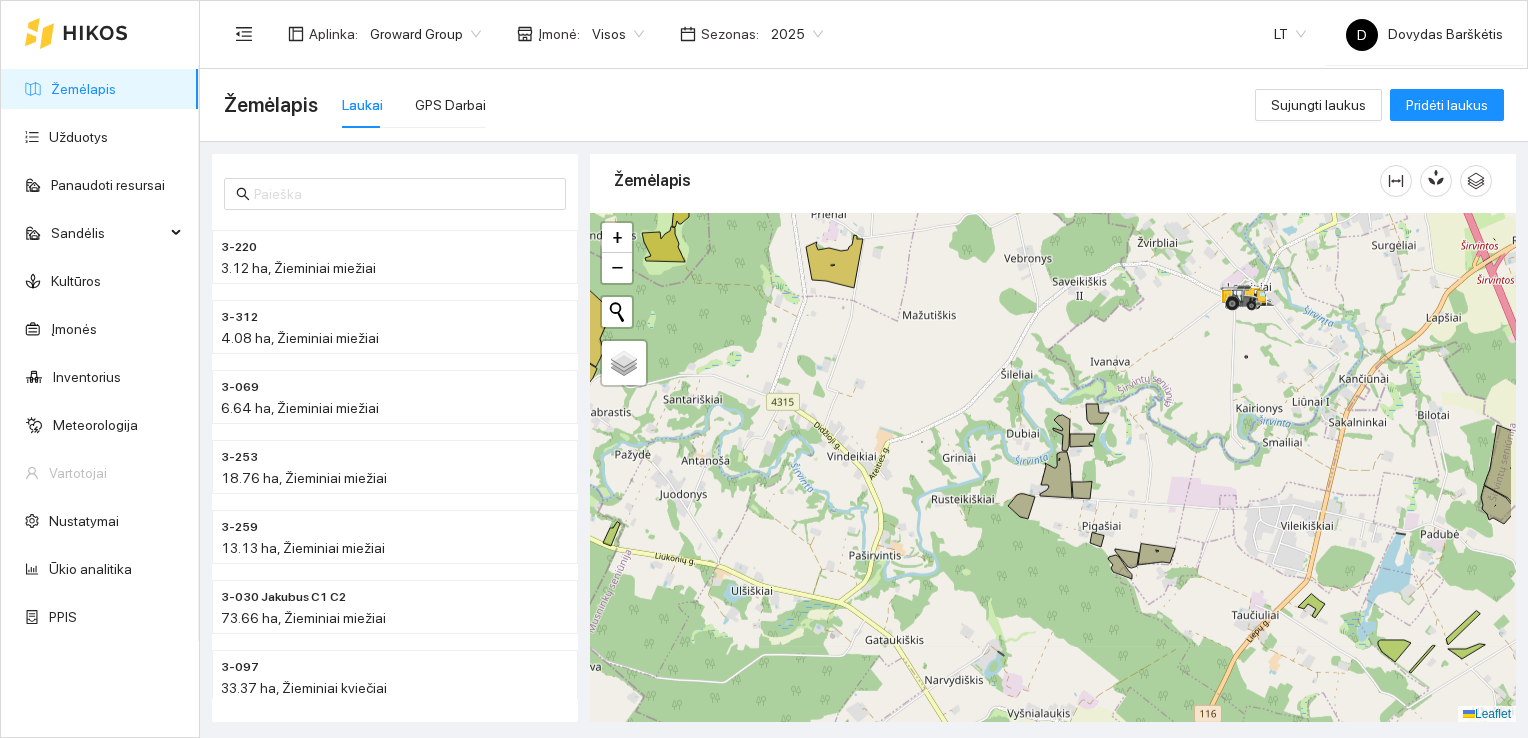 click at bounding box center (1053, 468) 